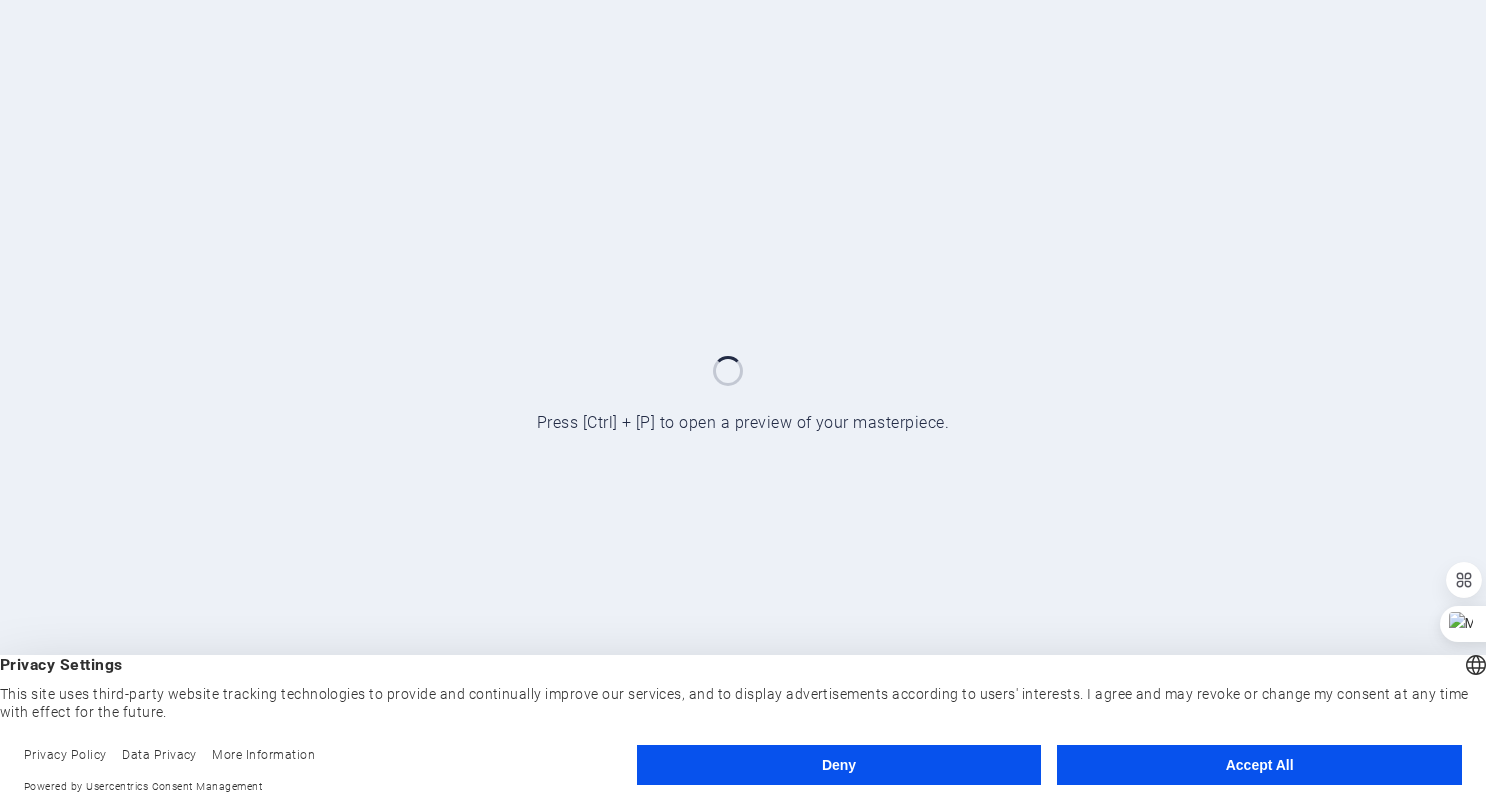 scroll, scrollTop: 0, scrollLeft: 0, axis: both 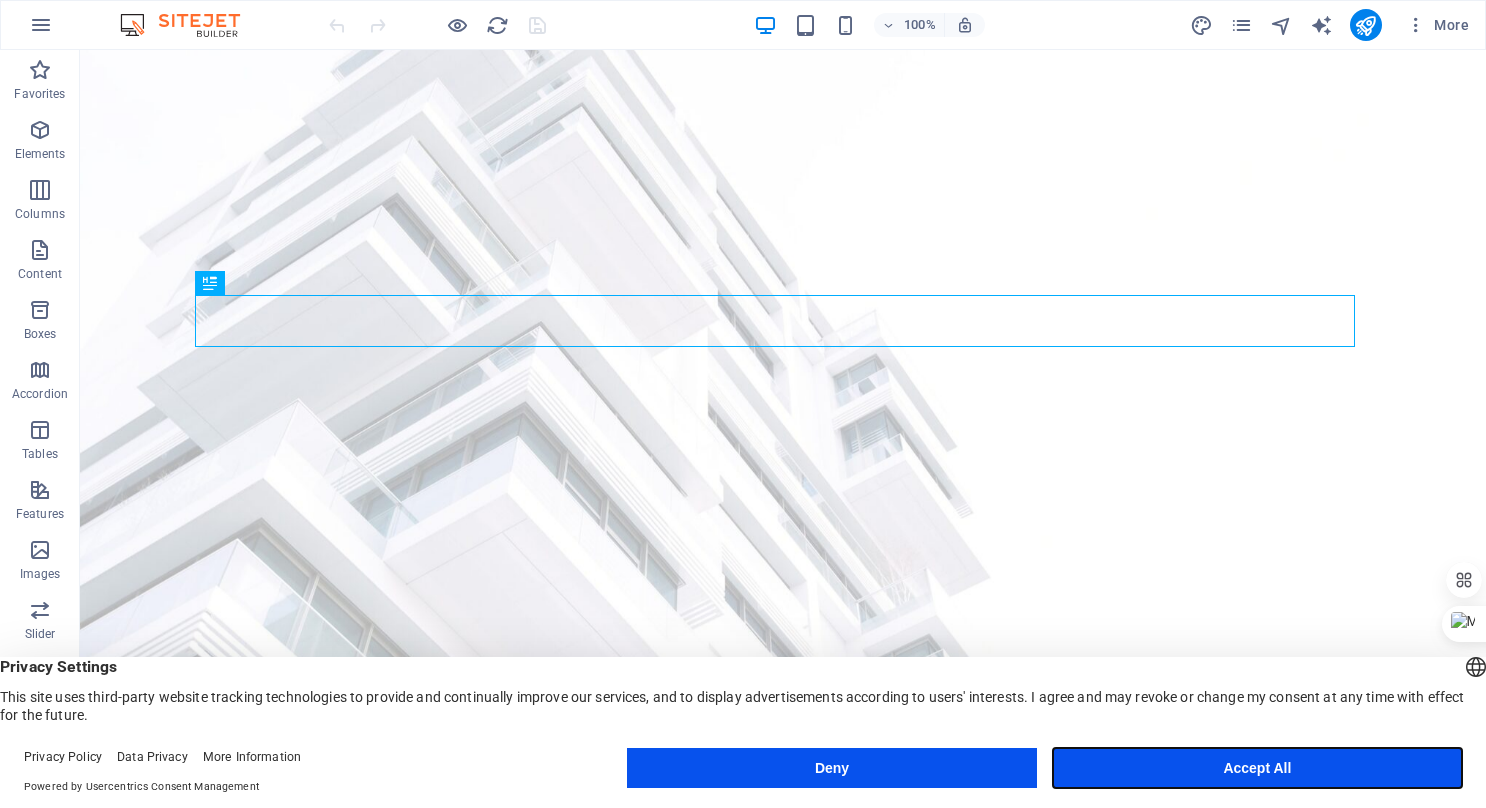 click on "Accept All" at bounding box center (1257, 768) 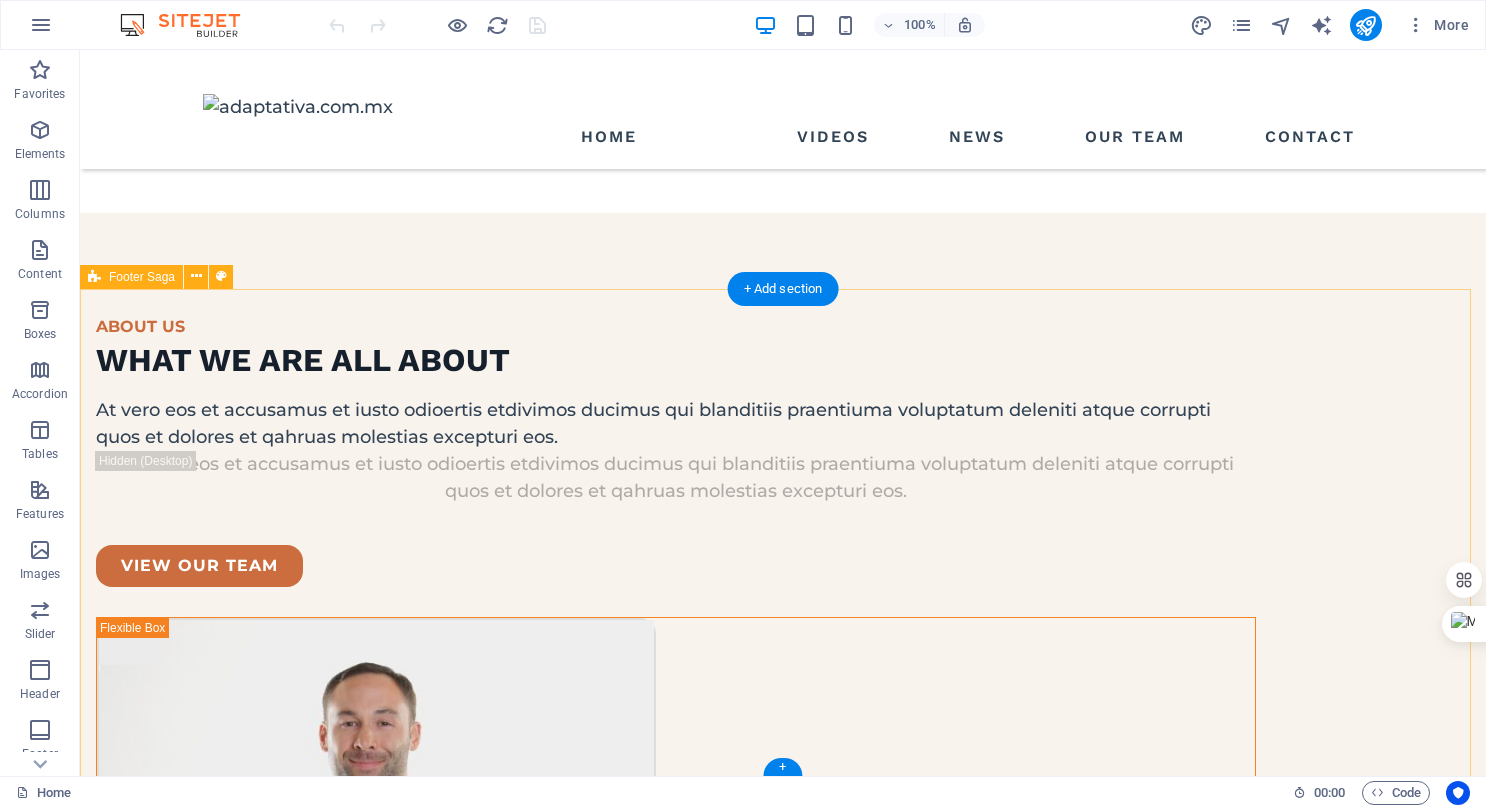 scroll, scrollTop: 5287, scrollLeft: 0, axis: vertical 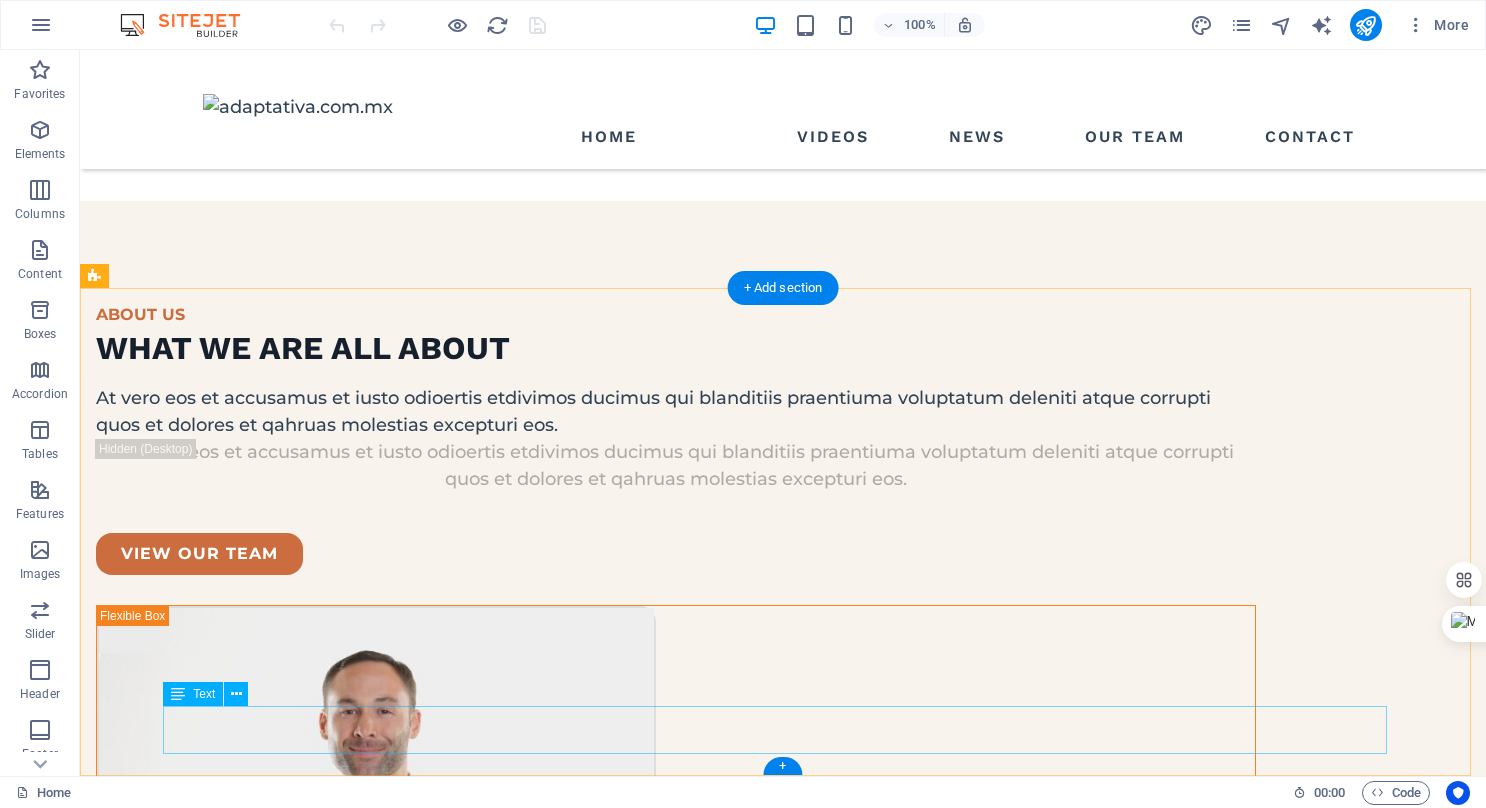 click on "Copyright © 2023 Estator. All rights reserved.
Privacy Policy   |   Legal Notice" at bounding box center (676, 7079) 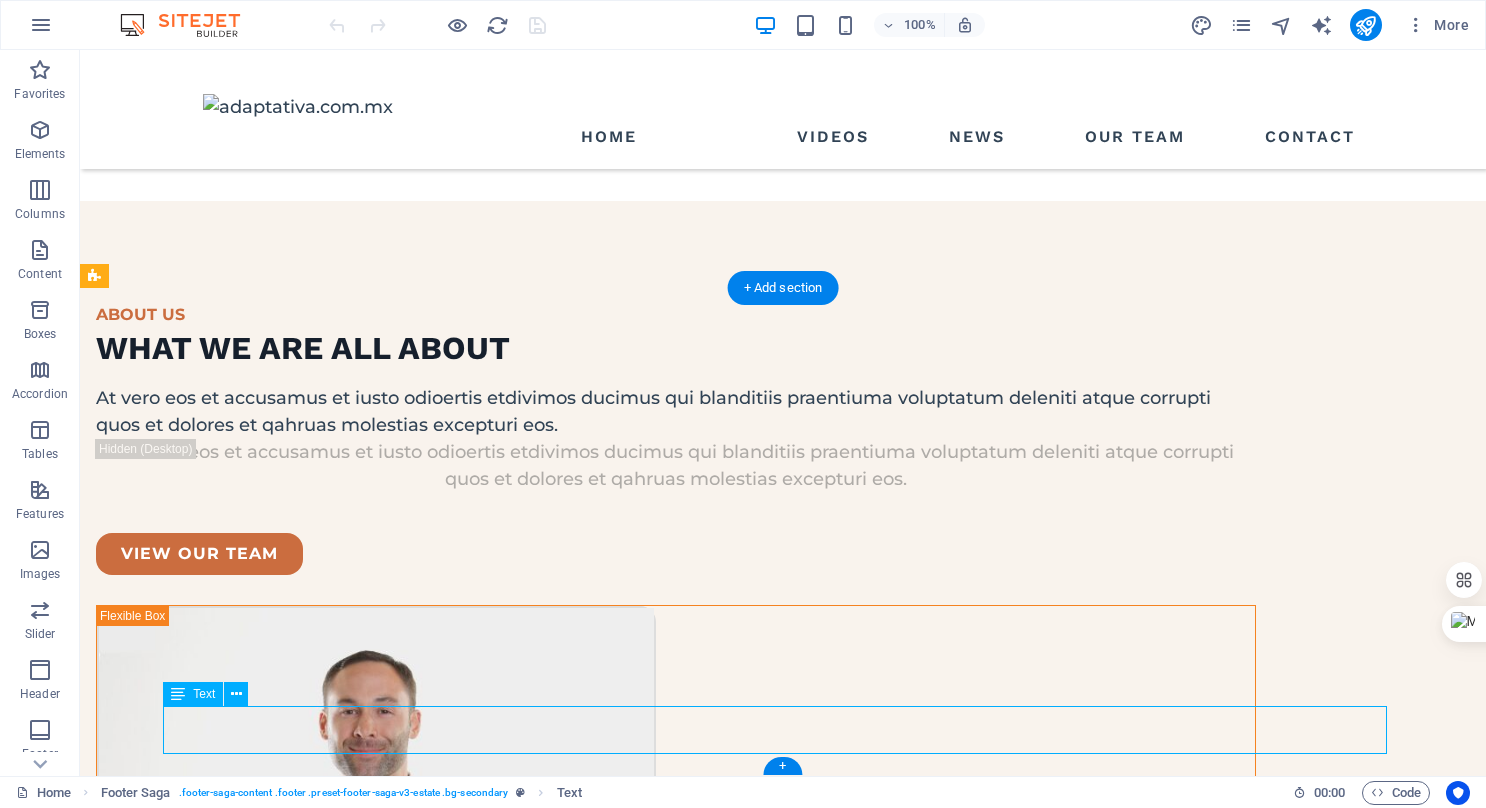 click on "Copyright © 2023 Estator. All rights reserved.
Privacy Policy   |   Legal Notice" at bounding box center (676, 7079) 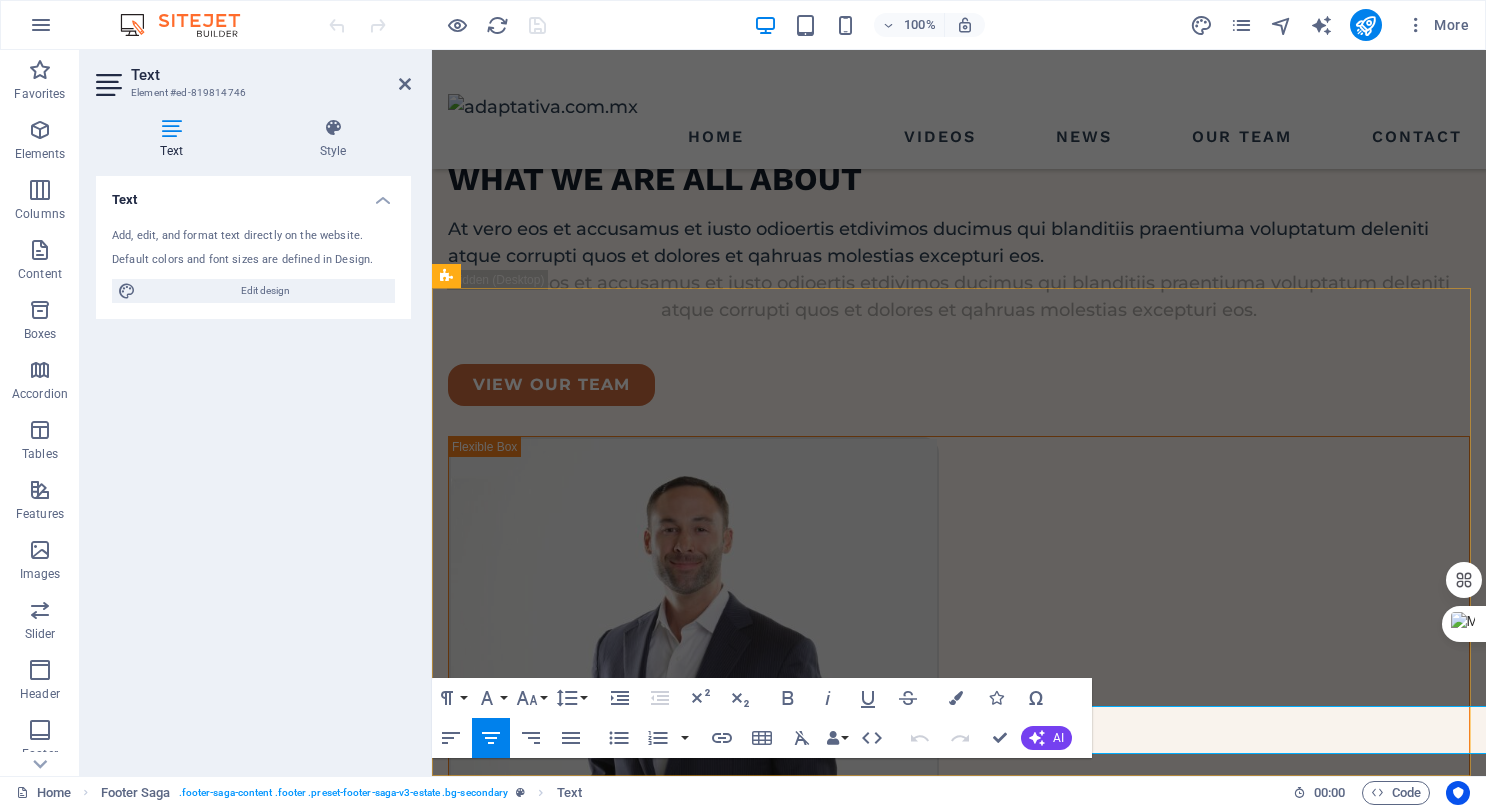 scroll, scrollTop: 5427, scrollLeft: 0, axis: vertical 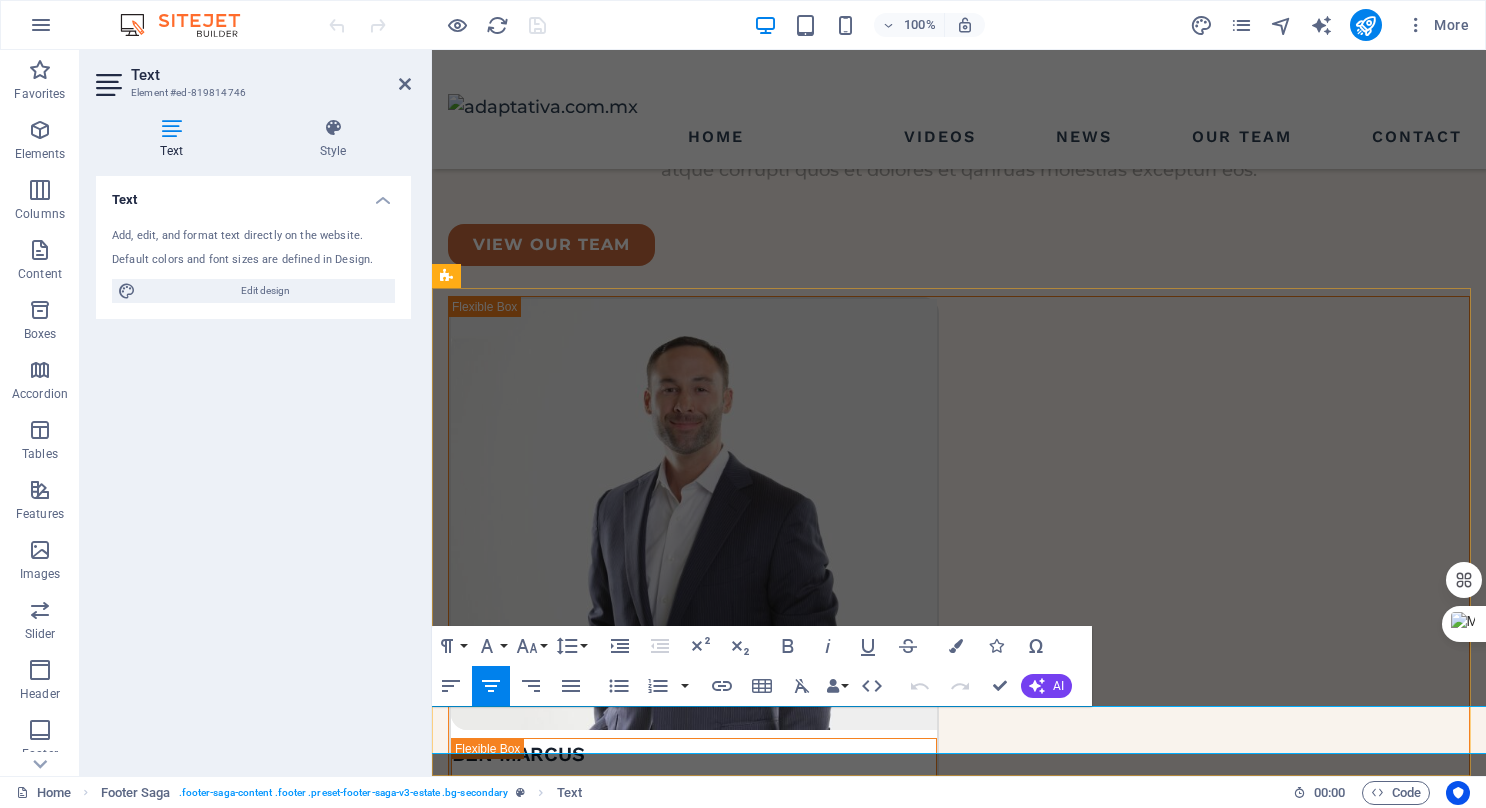 click on "Copyright © 2023 Estator. All rights reserved." at bounding box center [959, 6462] 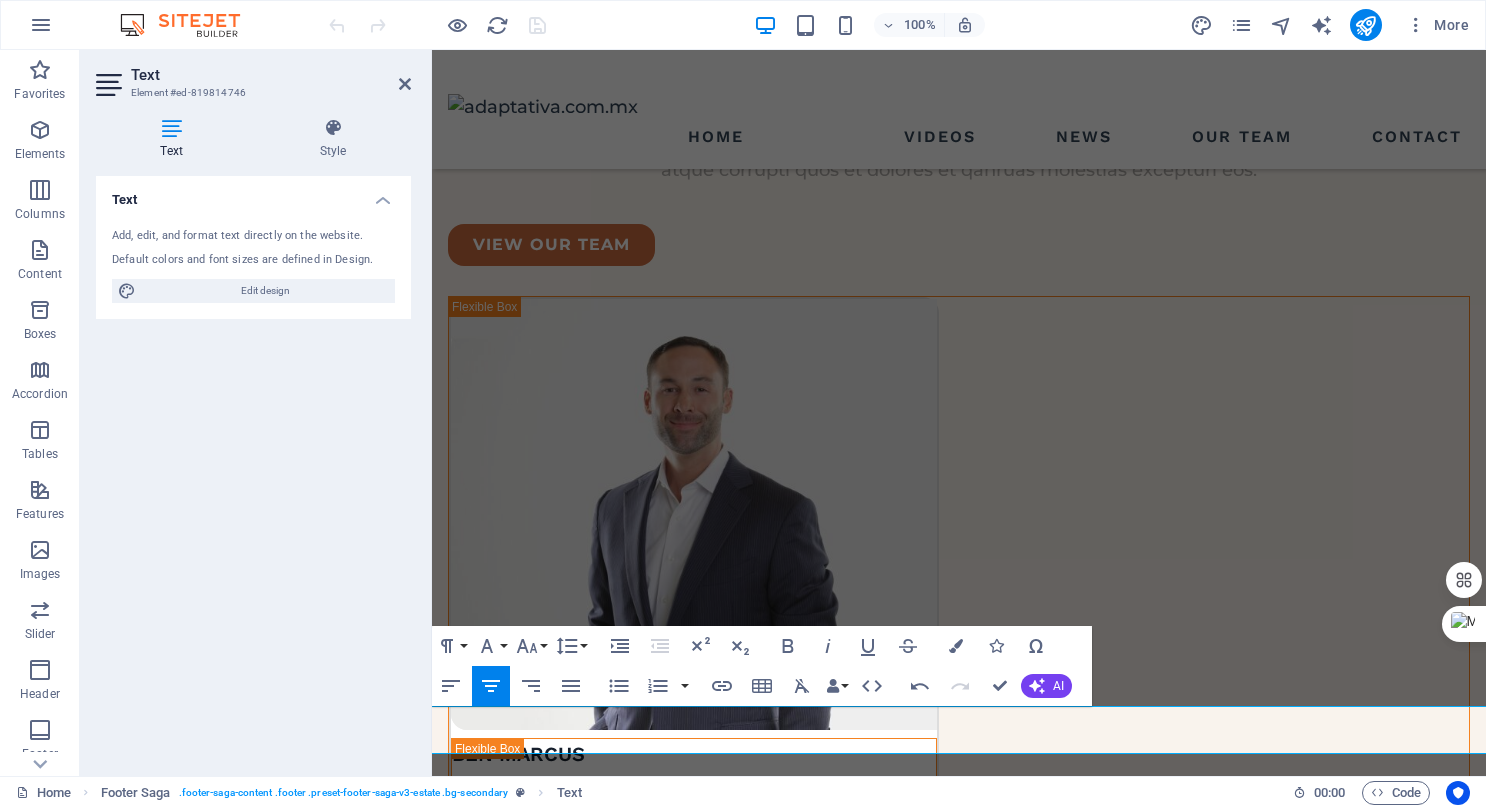 type 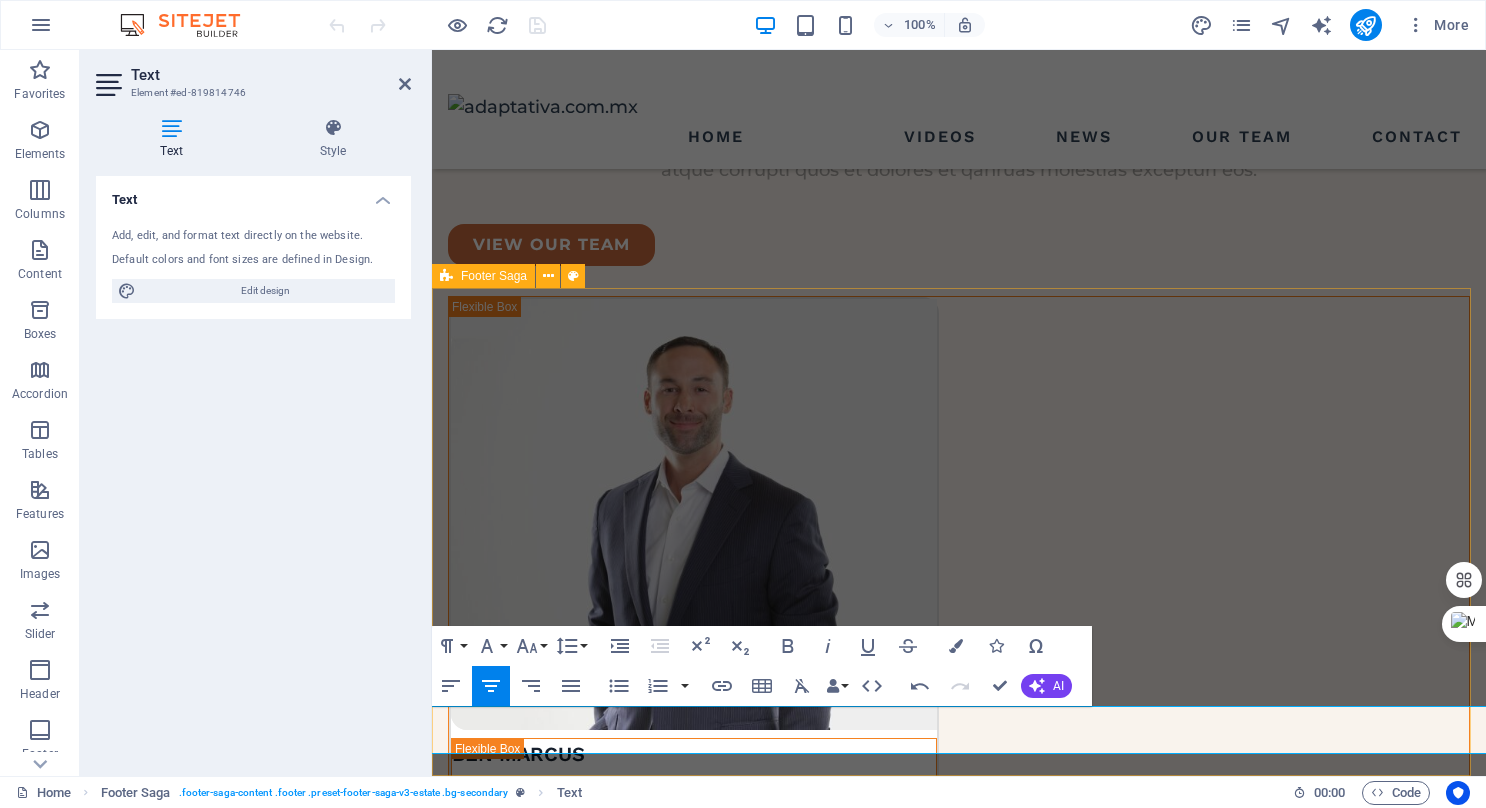 click on "pages HOME LISTING NEWS OUR TEAM CONTACT Contact LOCATION:
[STREET] ,   [CITY] ,   12345 EMAIL:
[EMAIL] PHONE NUMBER:
[PHONE] Social media Copyright © 2025 Estator. All rights reserved.
Privacy Policy   |   Legal Notice" at bounding box center (959, 5988) 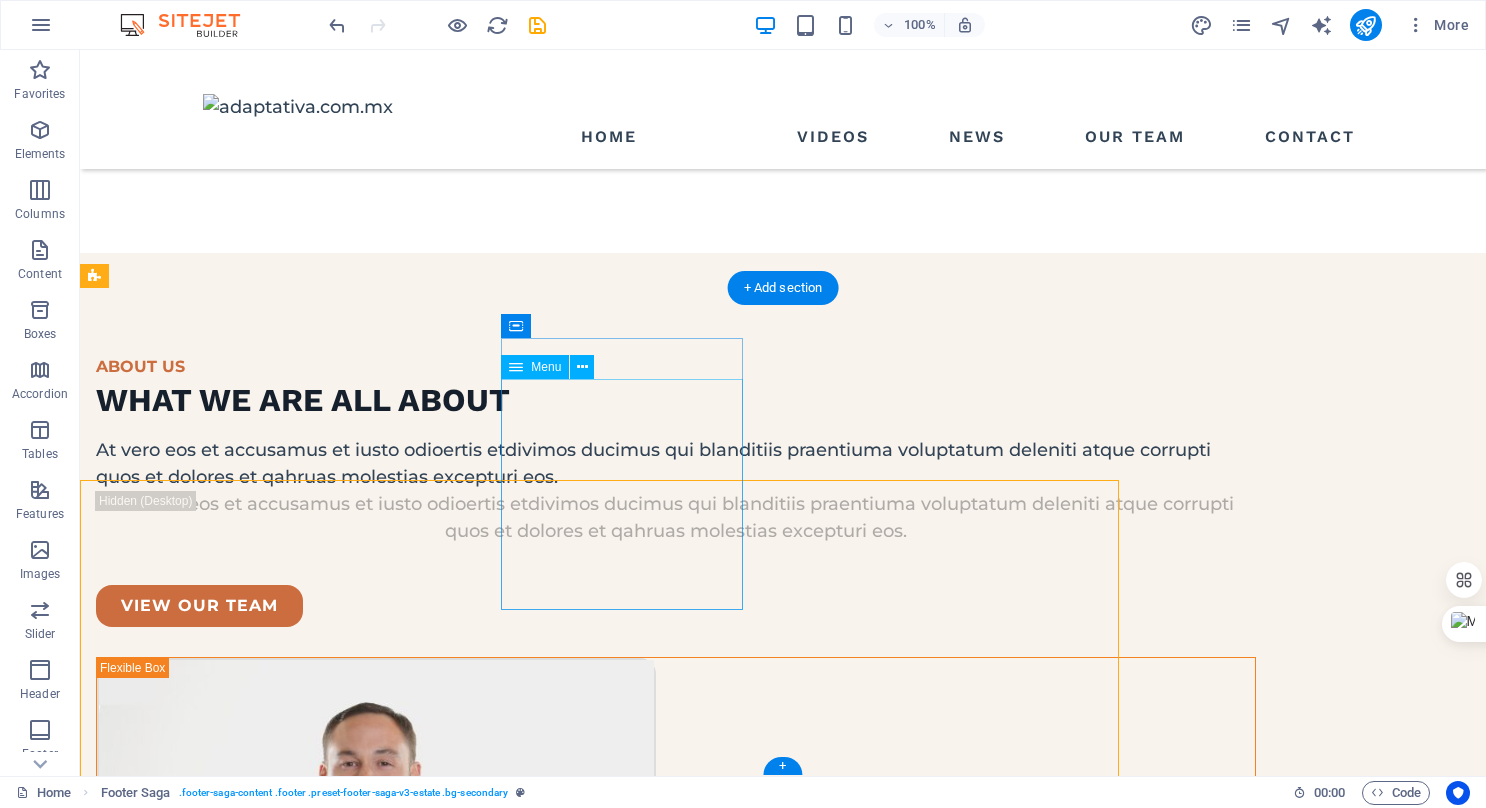 scroll, scrollTop: 5286, scrollLeft: 0, axis: vertical 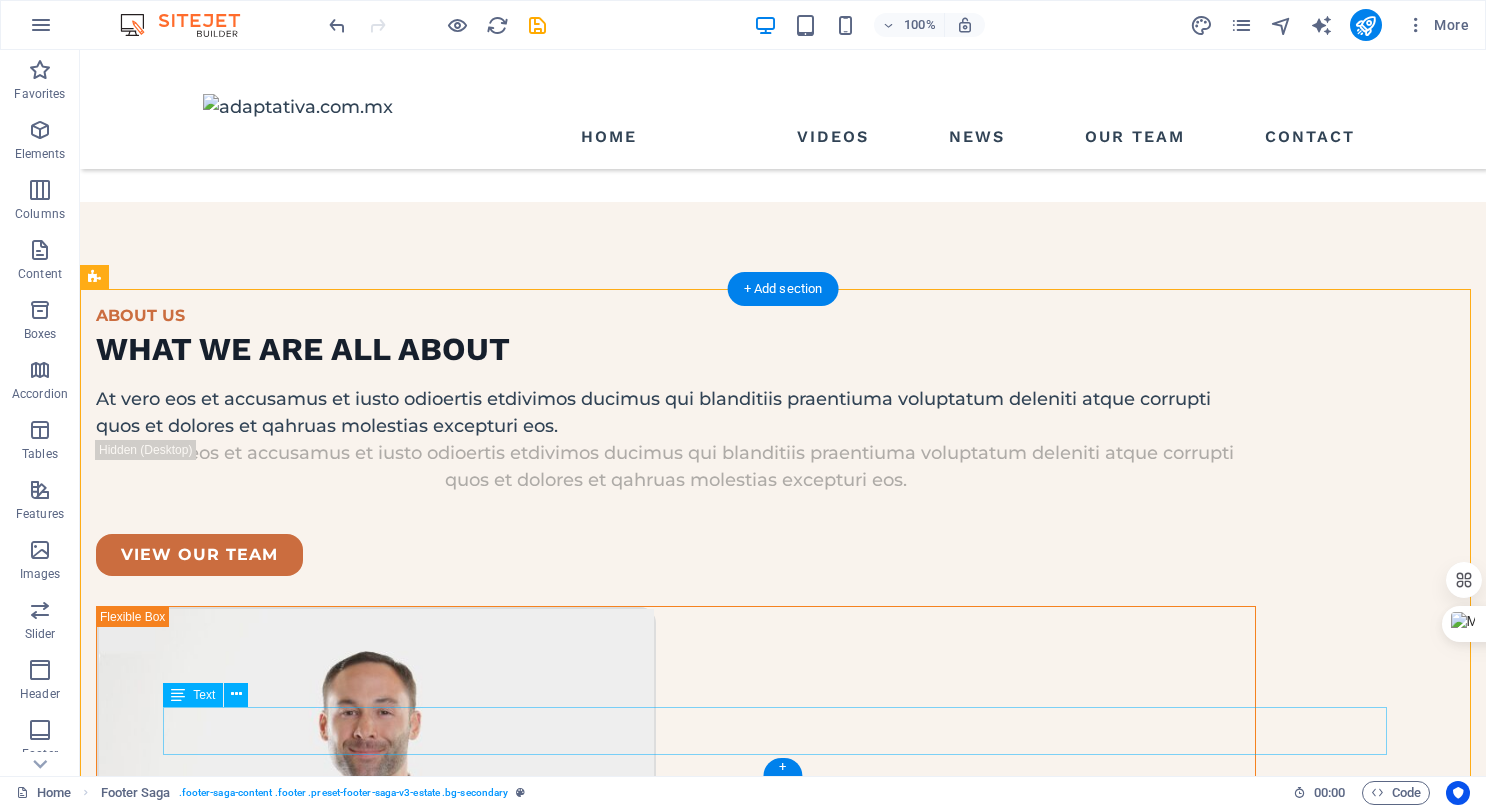 click on "Copyright © 2025 Estator. All rights reserved.
Privacy Policy   |   Legal Notice" at bounding box center (676, 7080) 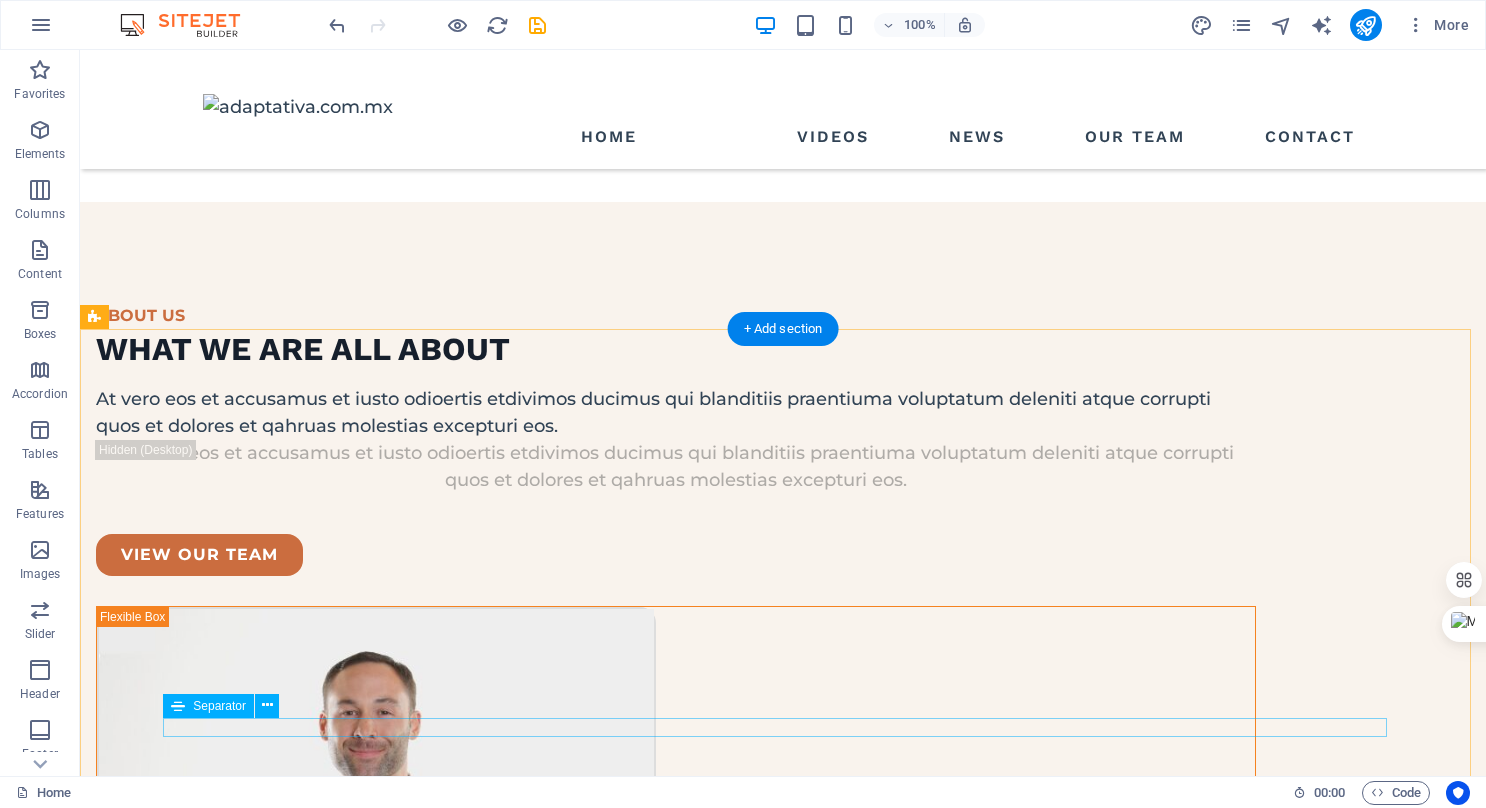 scroll, scrollTop: 5287, scrollLeft: 0, axis: vertical 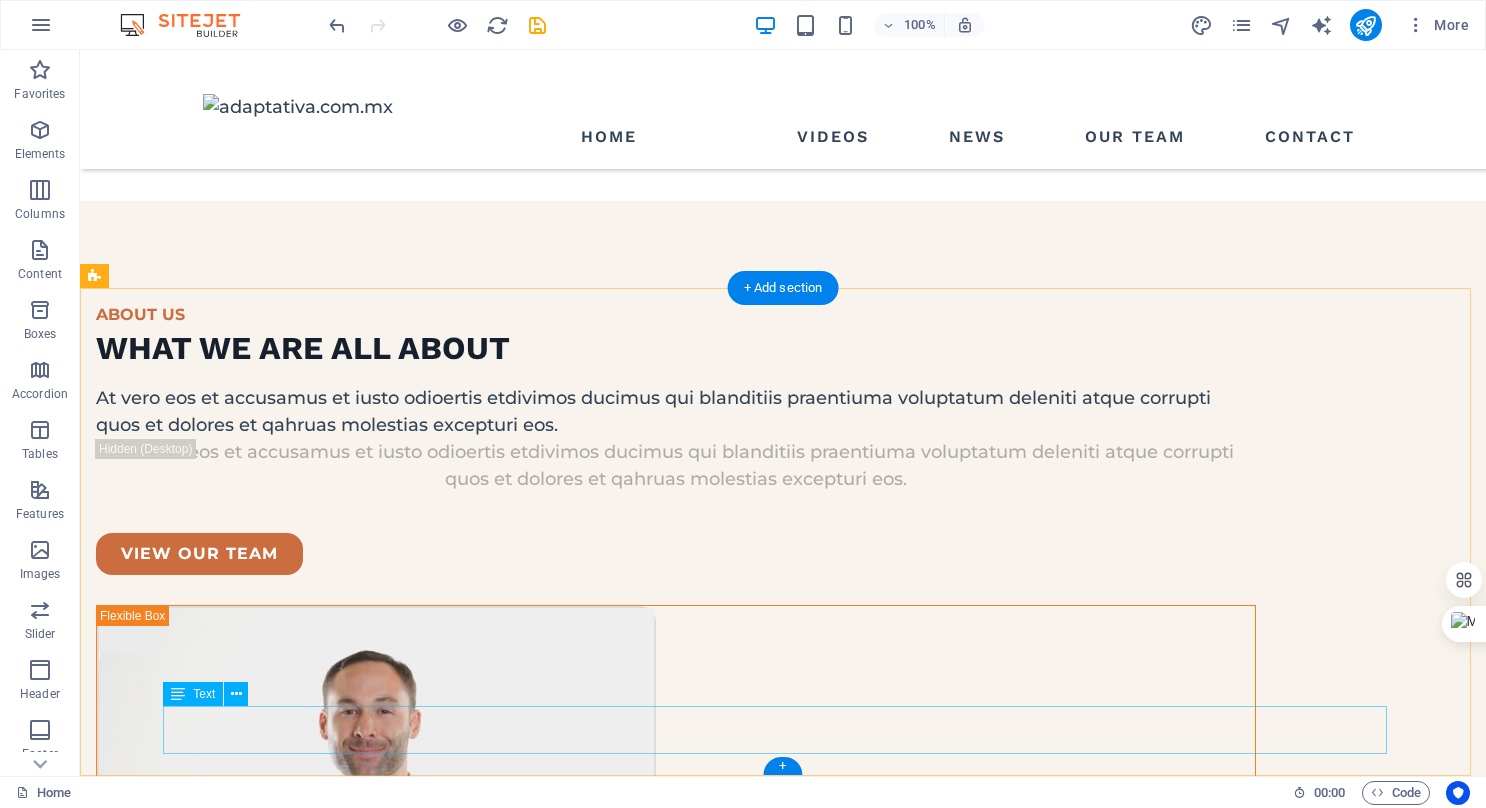 click on "Copyright © 2025 Estator. All rights reserved.
Privacy Policy   |   Legal Notice" at bounding box center (676, 7079) 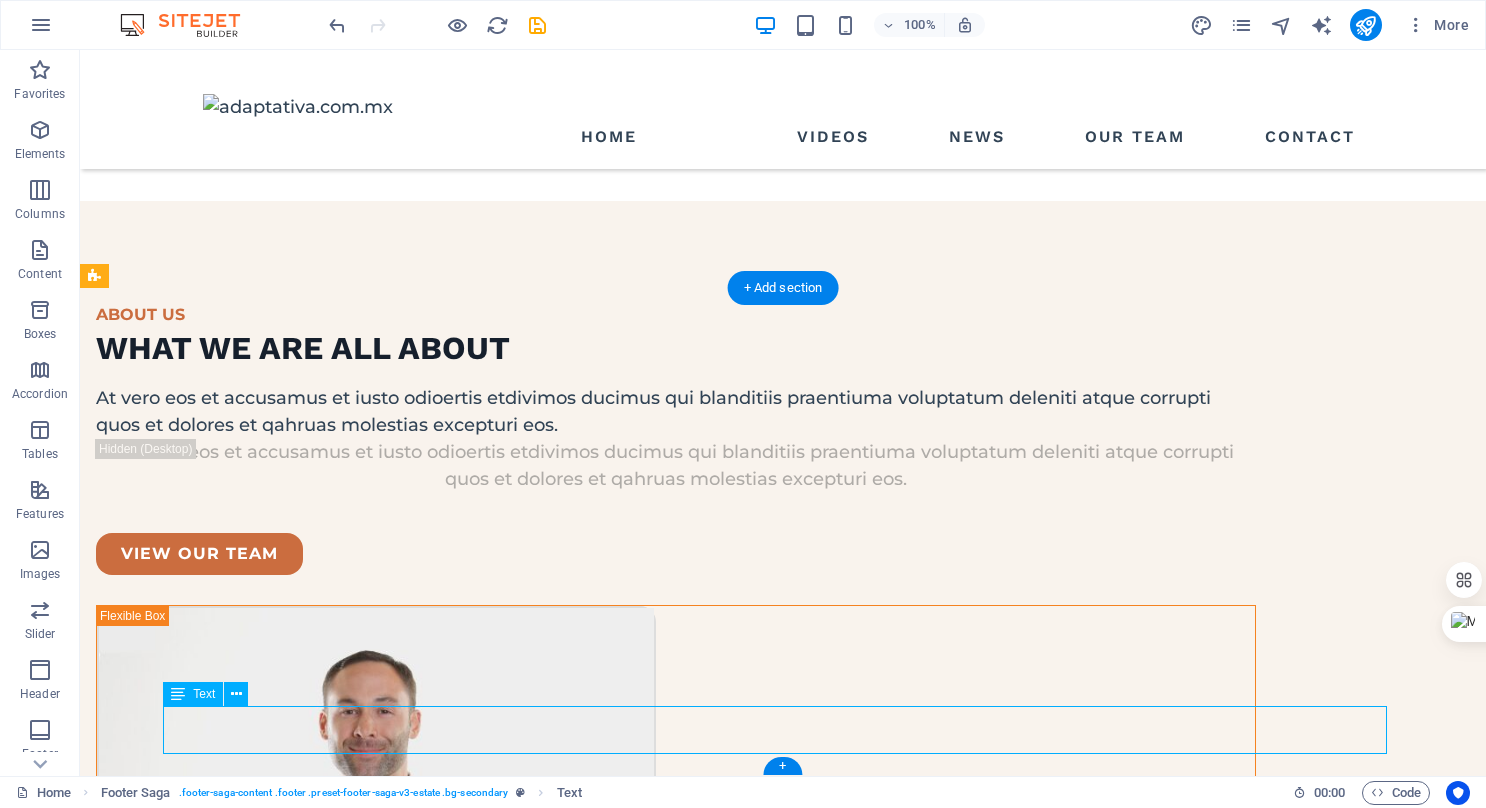 click on "Copyright © 2025 Estator. All rights reserved.
Privacy Policy   |   Legal Notice" at bounding box center (676, 7079) 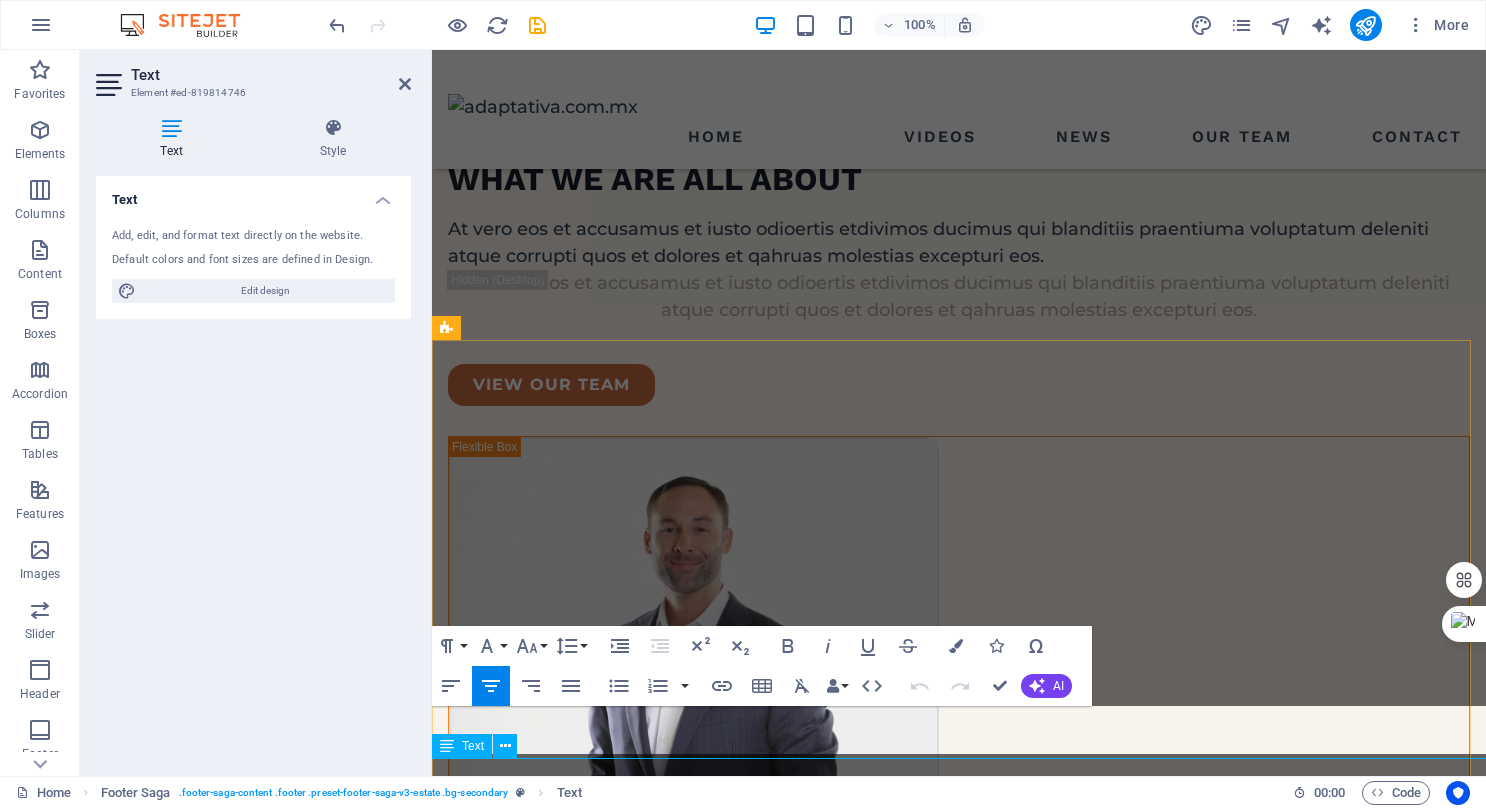 scroll, scrollTop: 5427, scrollLeft: 0, axis: vertical 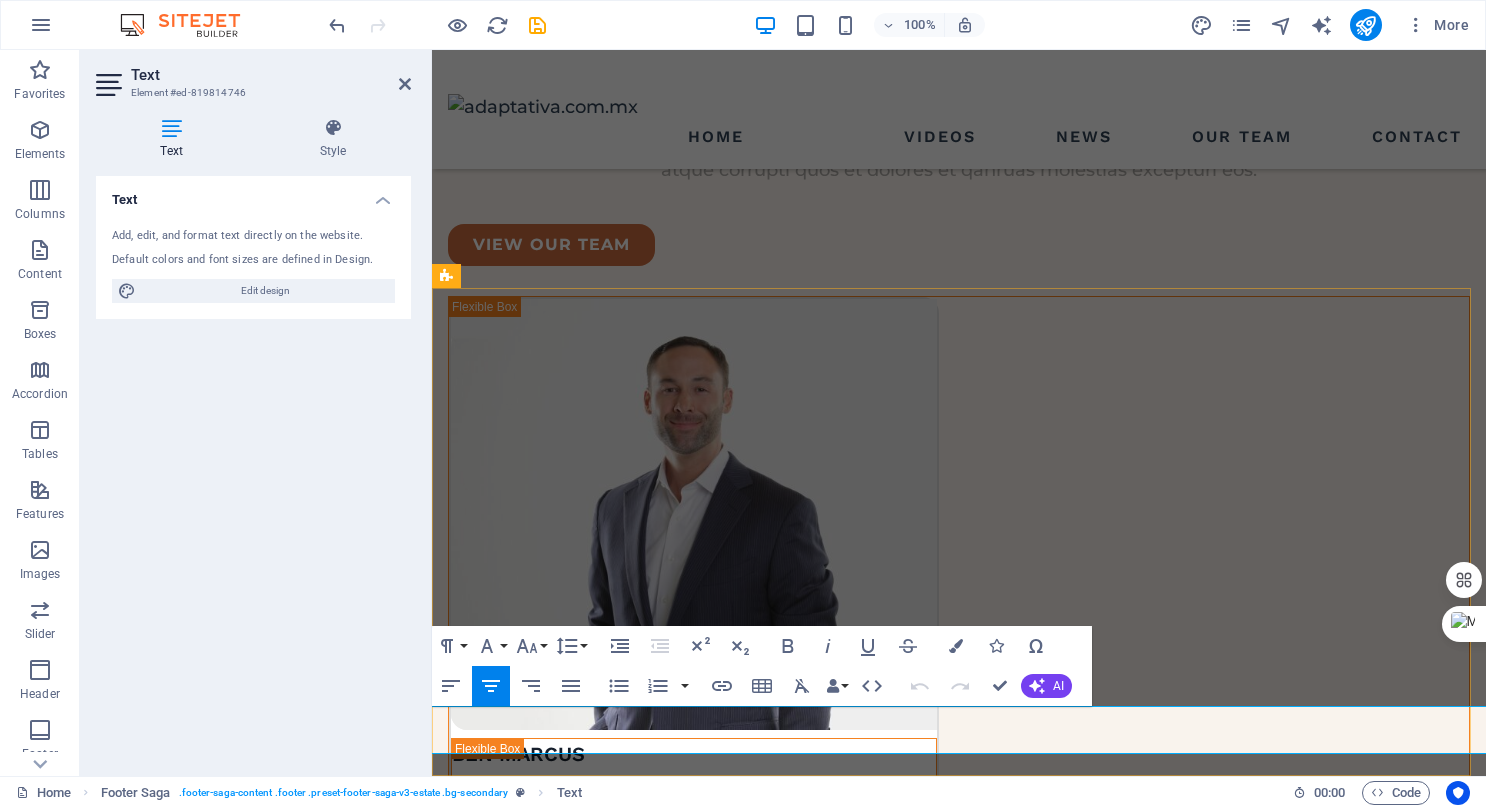 click on "Copyright © 2025 Estator. All rights reserved." at bounding box center (959, 6462) 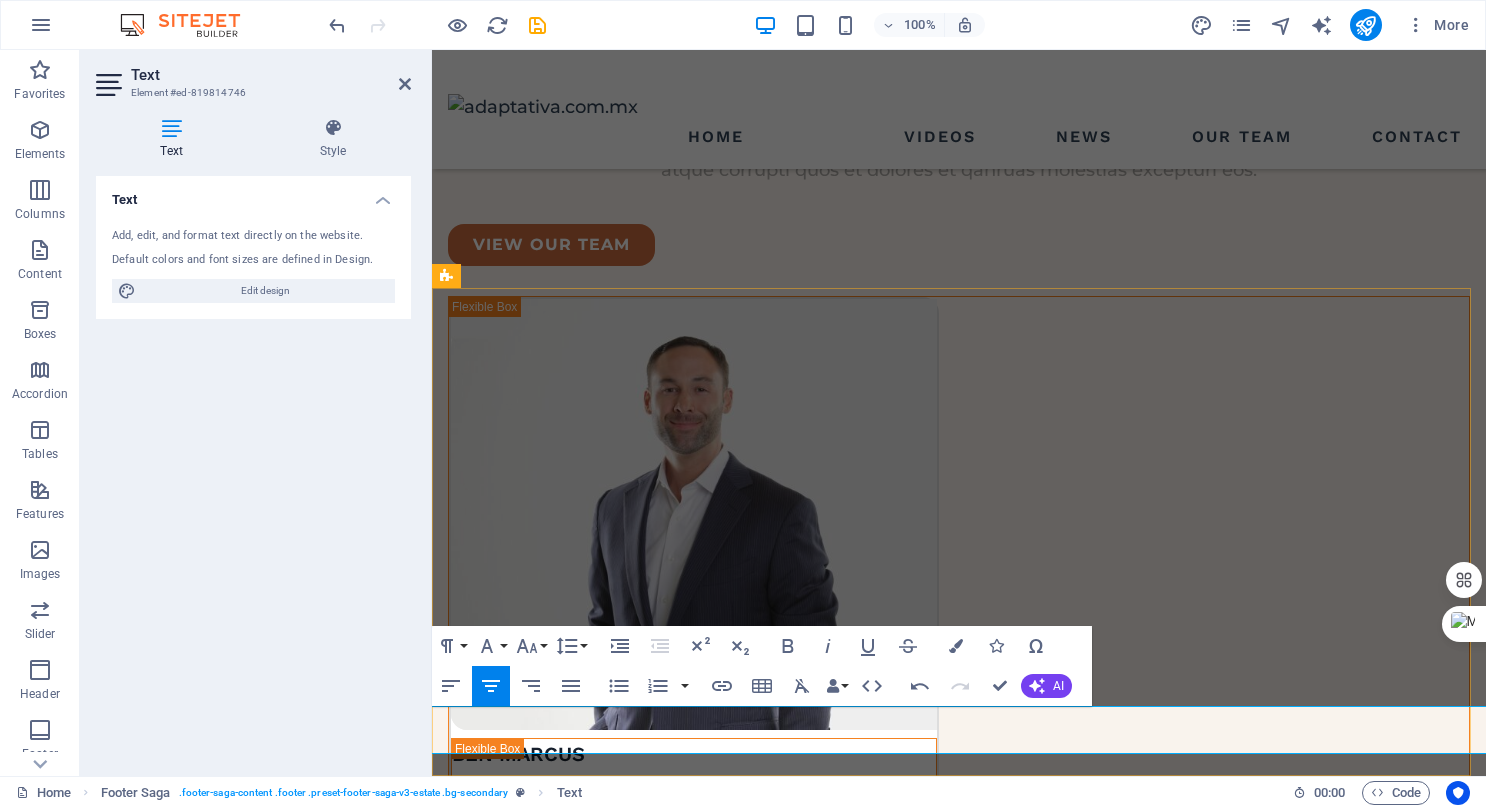 type 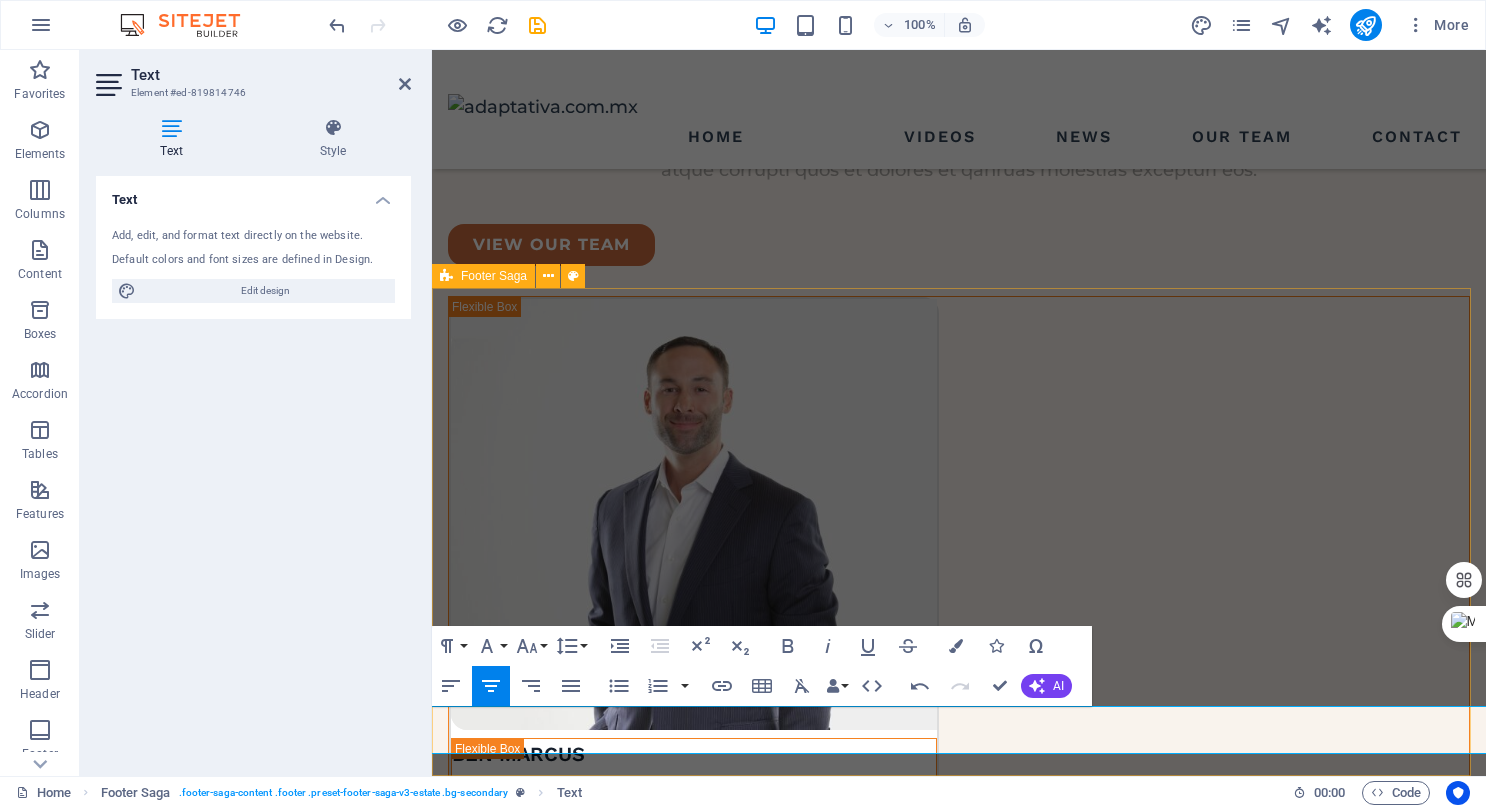 click on "pages HOME LISTING NEWS OUR TEAM CONTACT Contact LOCATION:
[STREET] ,   [CITY] ,   12345 EMAIL:
[EMAIL] PHONE NUMBER:
[PHONE] Social media Copyright © 2025 Adaptativa. All rights reserved.
Privacy Policy   |   Legal Notice" at bounding box center (959, 5988) 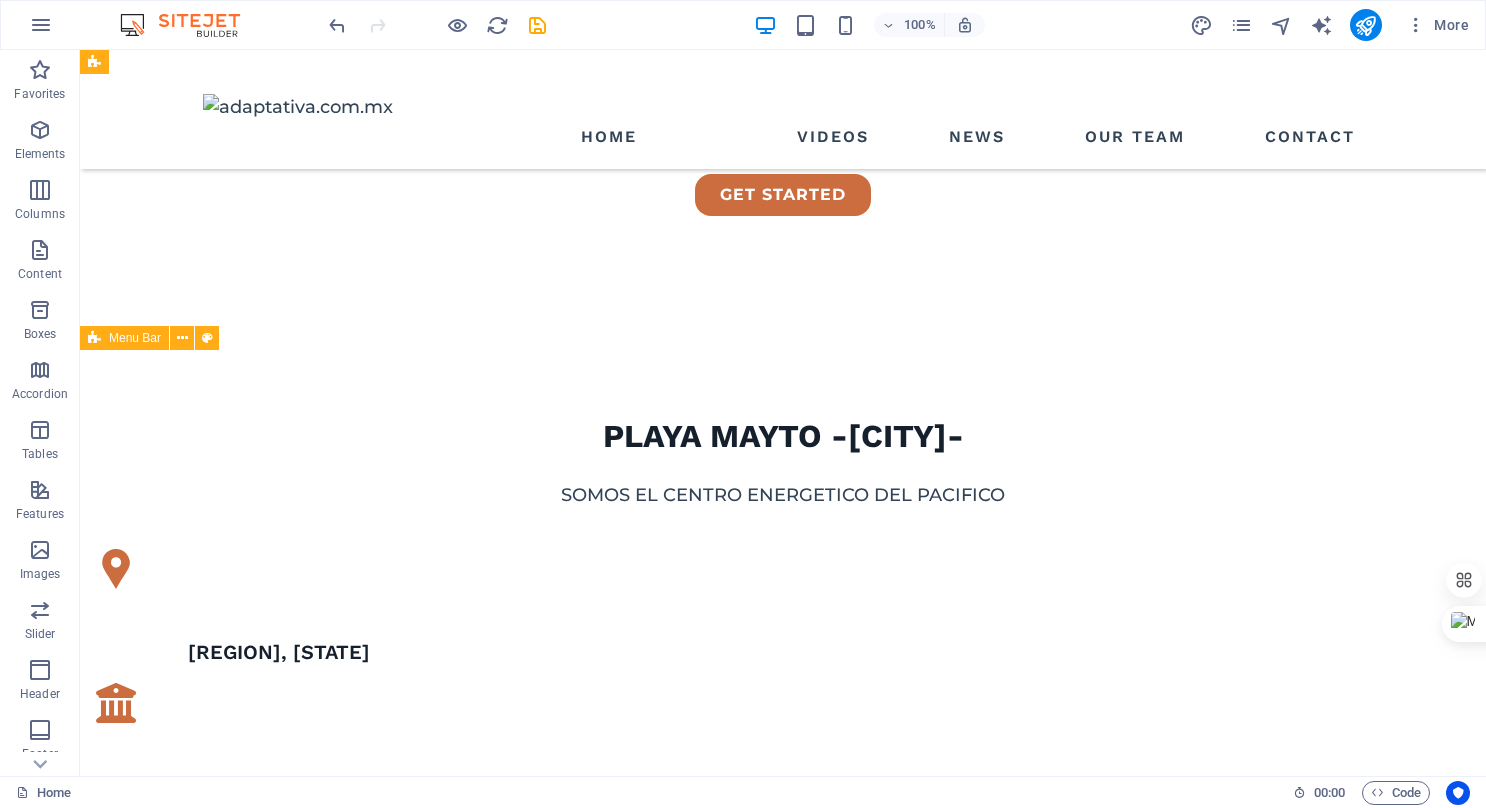 scroll, scrollTop: 886, scrollLeft: 0, axis: vertical 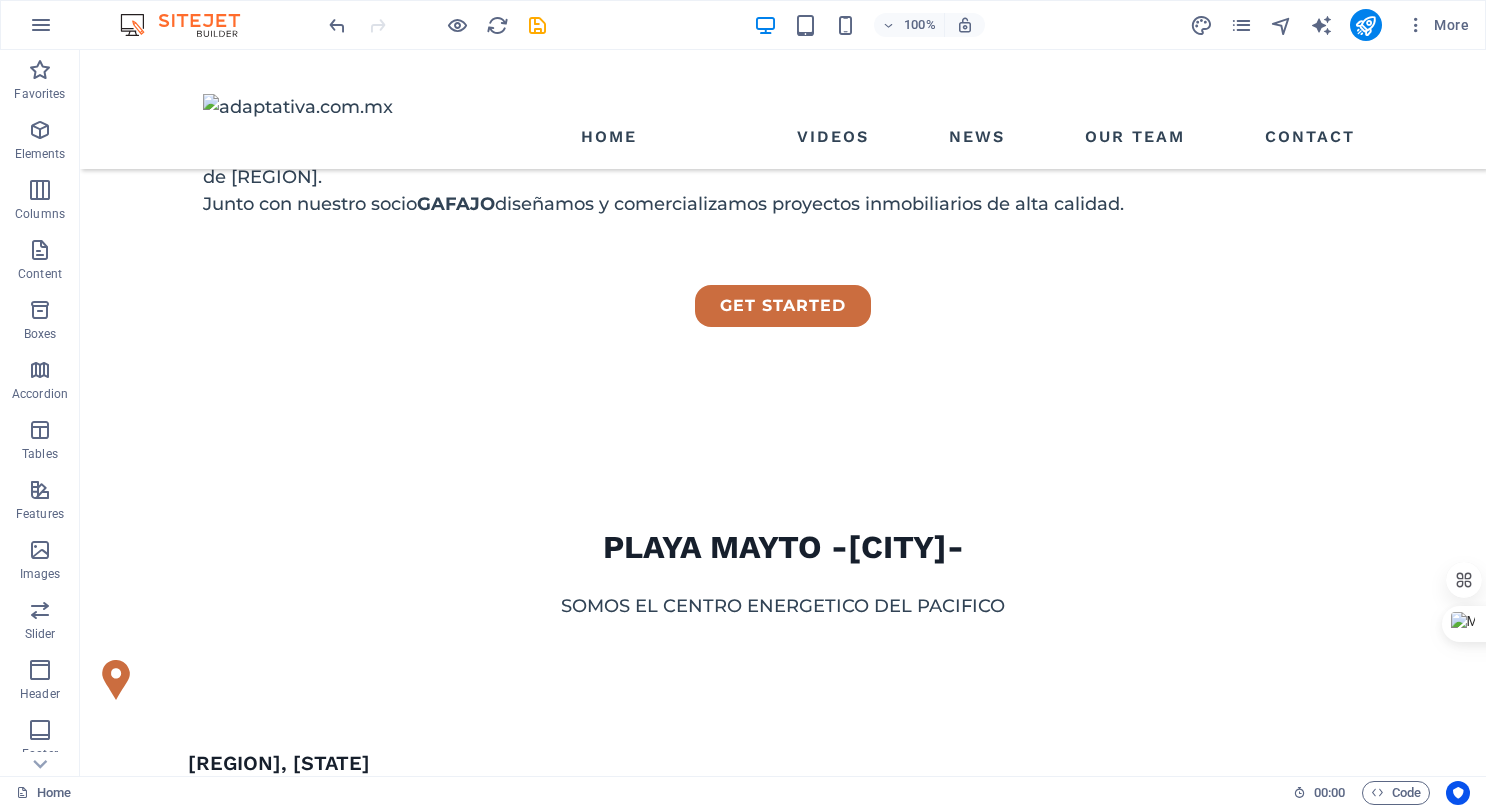click on "100% More" at bounding box center [743, 25] 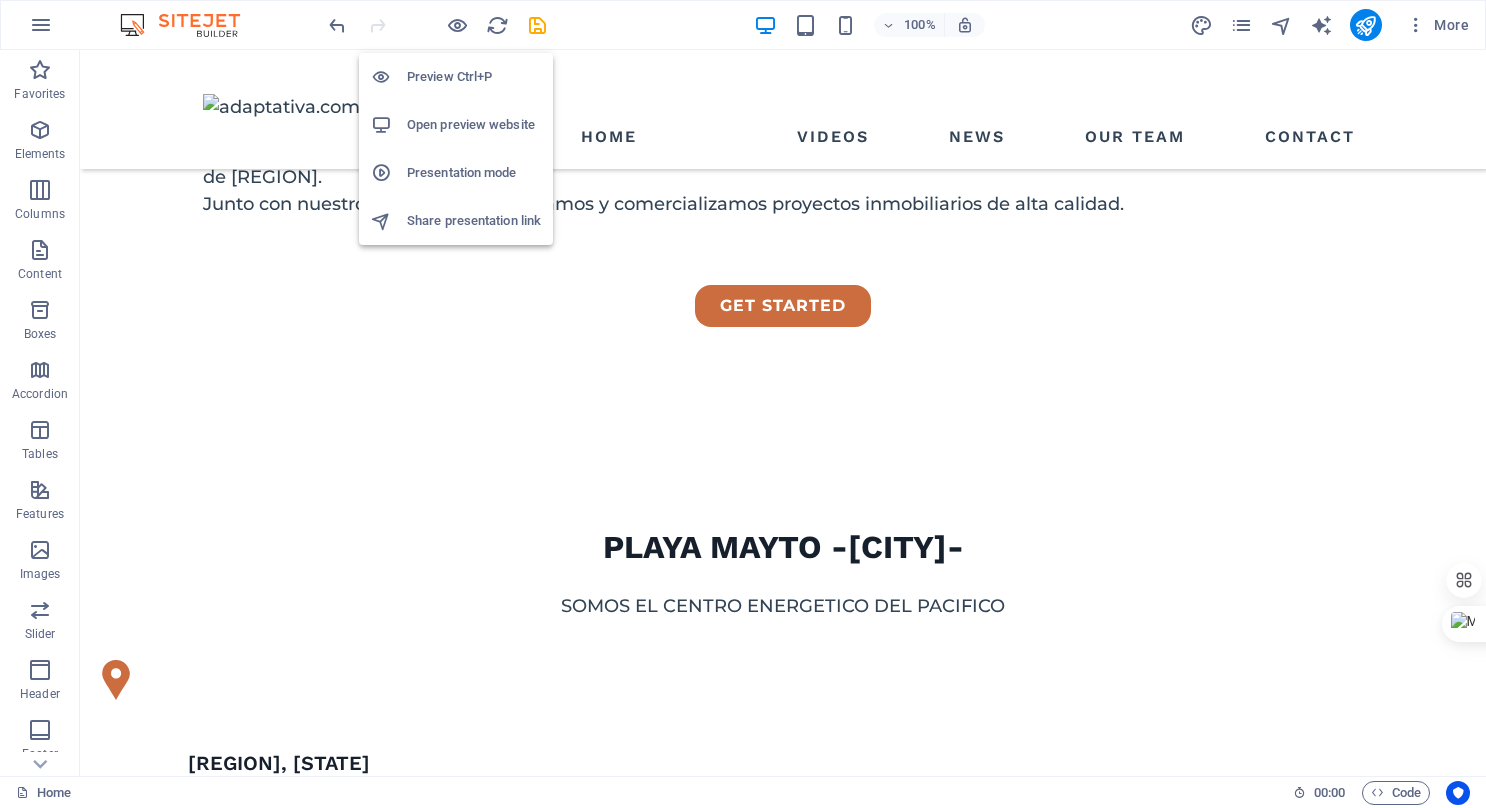 click on "Open preview website" at bounding box center [474, 125] 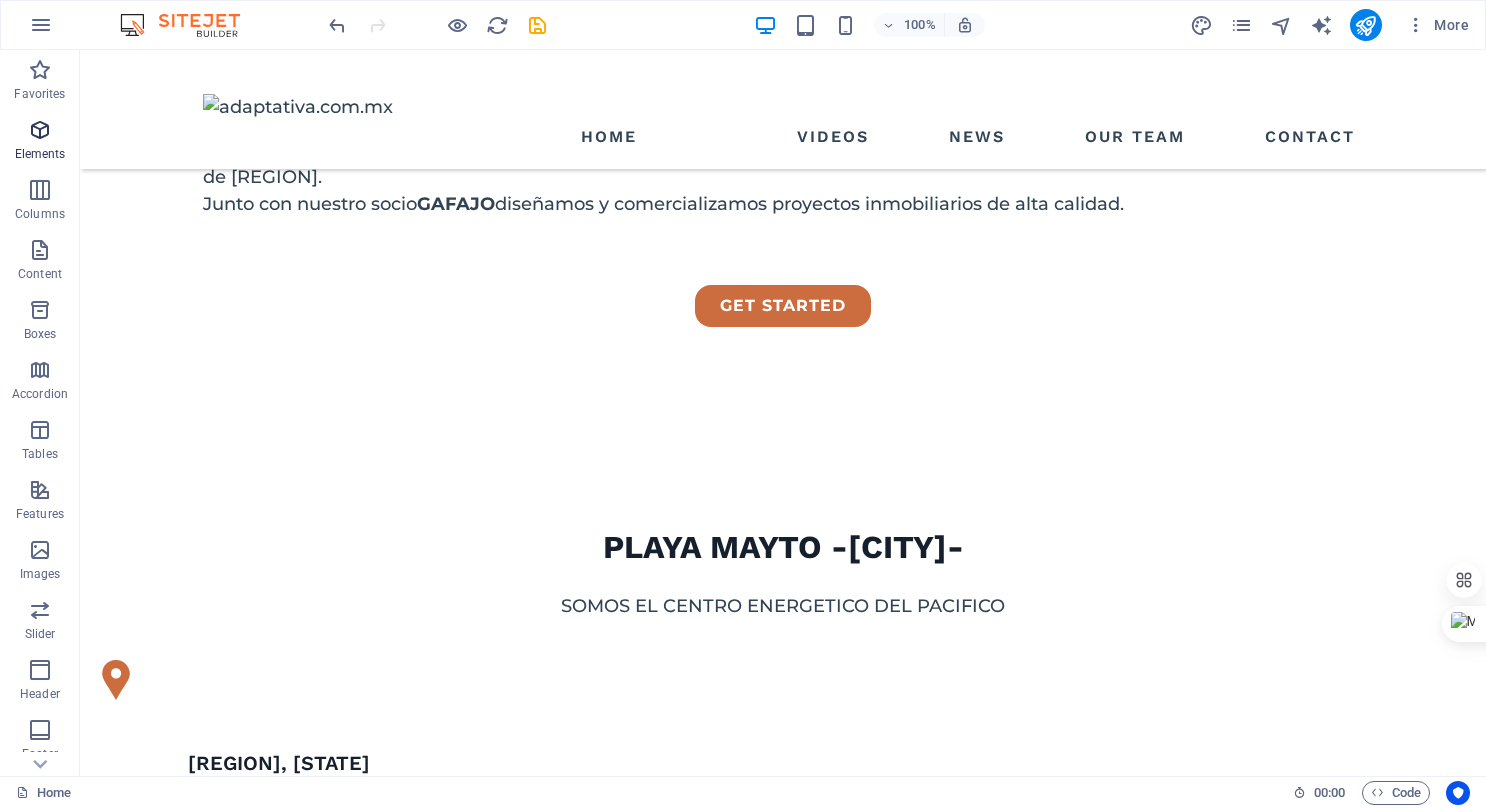 click at bounding box center (40, 130) 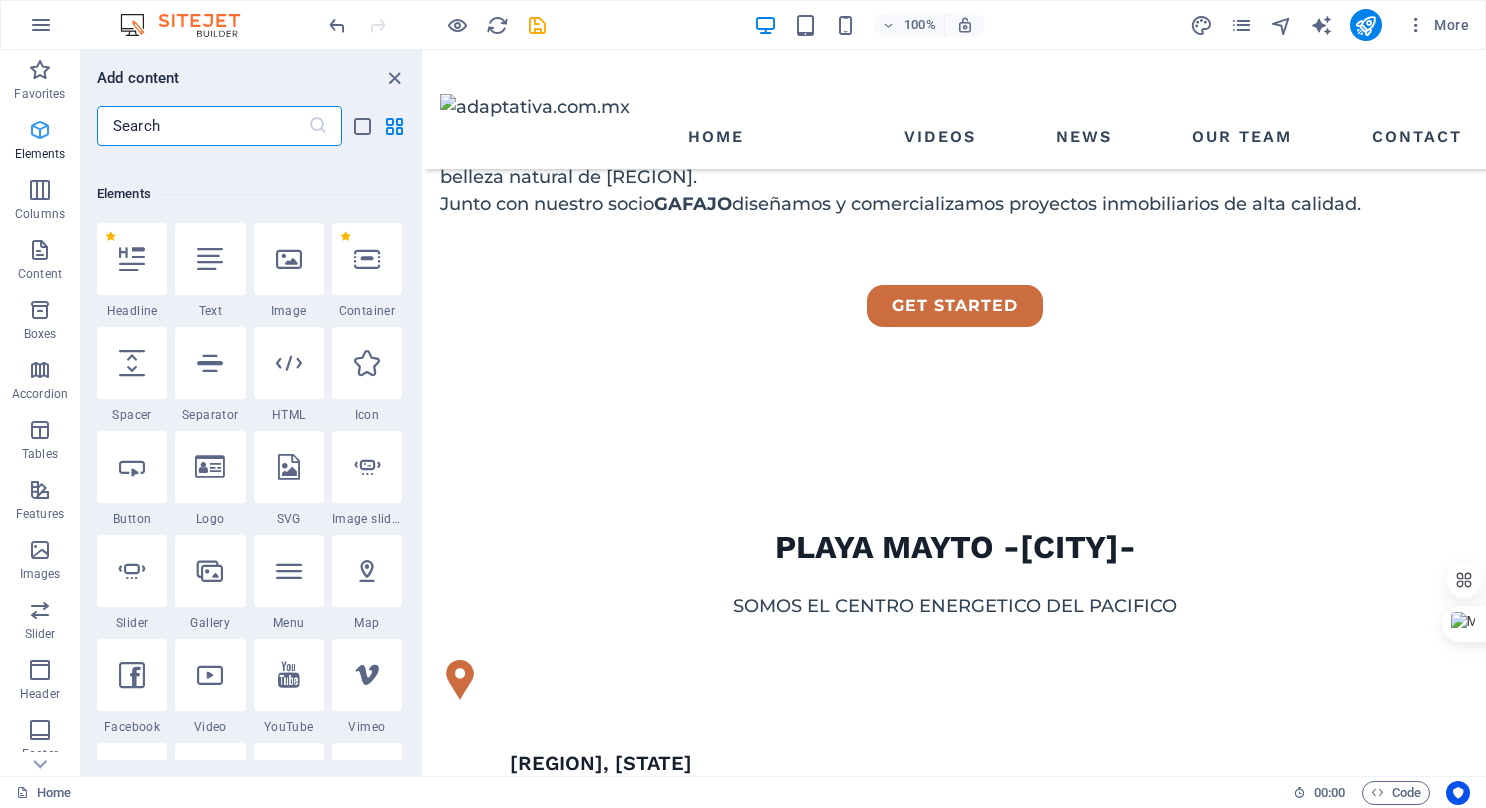 scroll, scrollTop: 213, scrollLeft: 0, axis: vertical 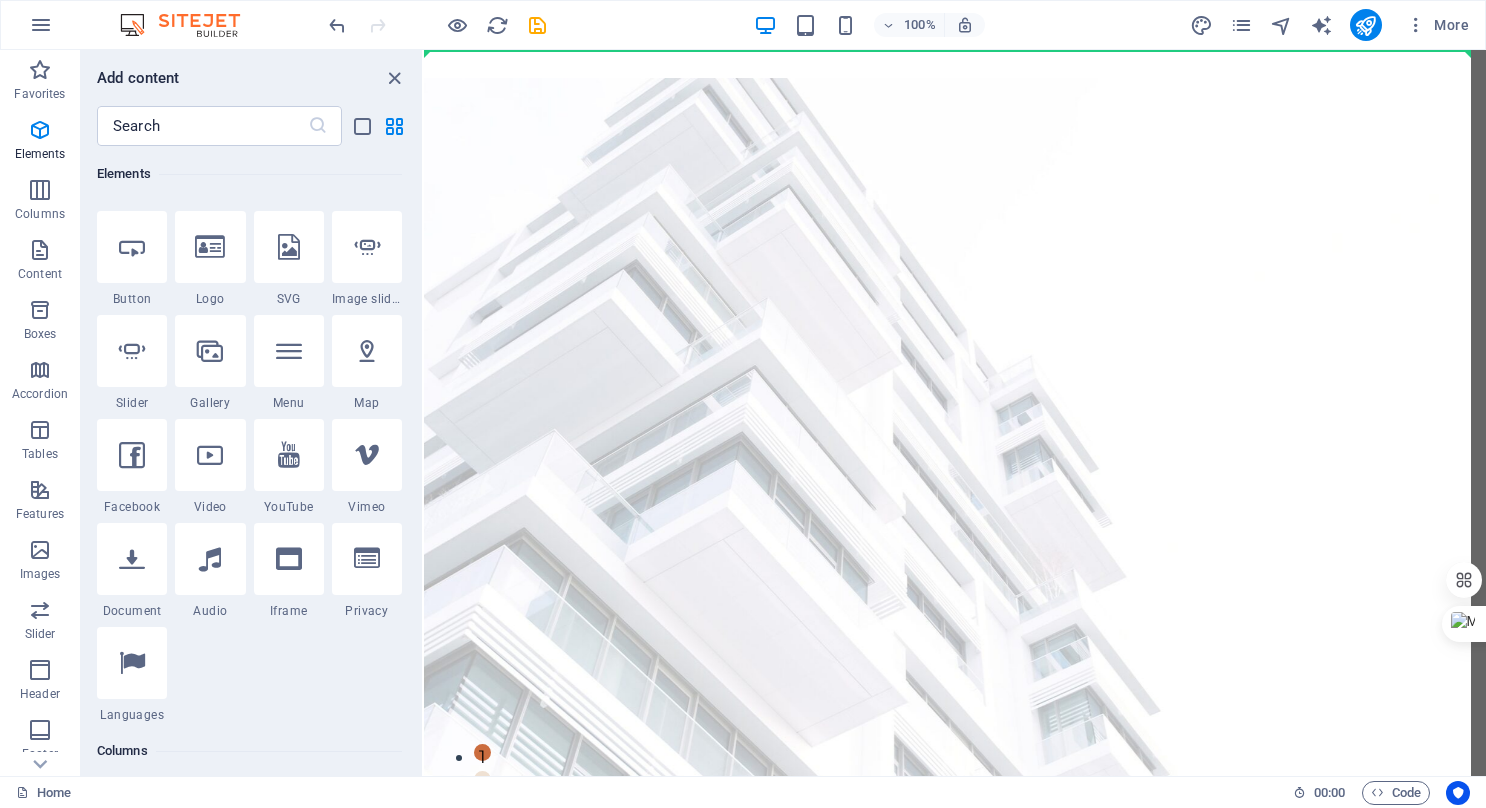 select on "%" 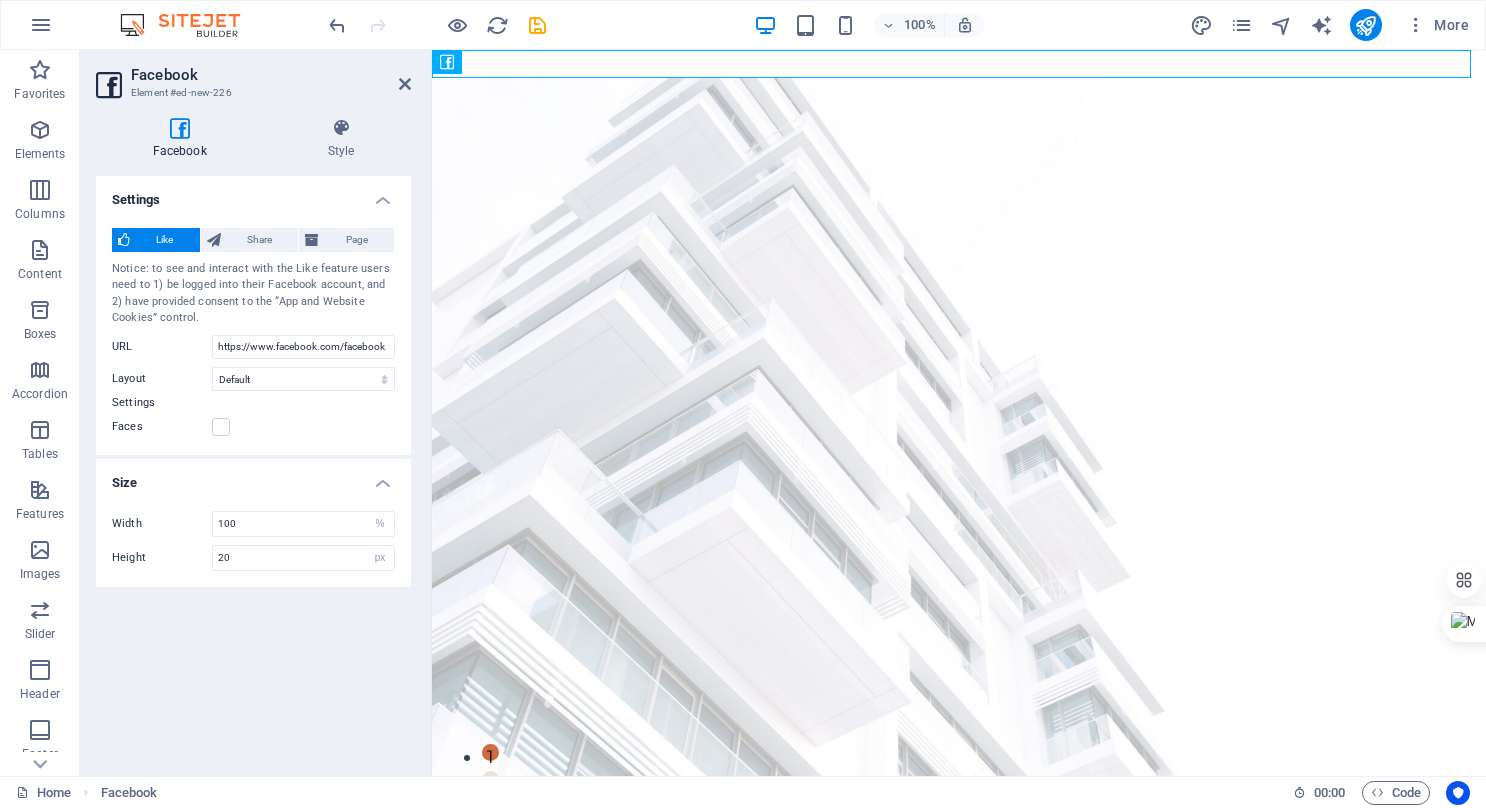click on "100% More" at bounding box center (743, 25) 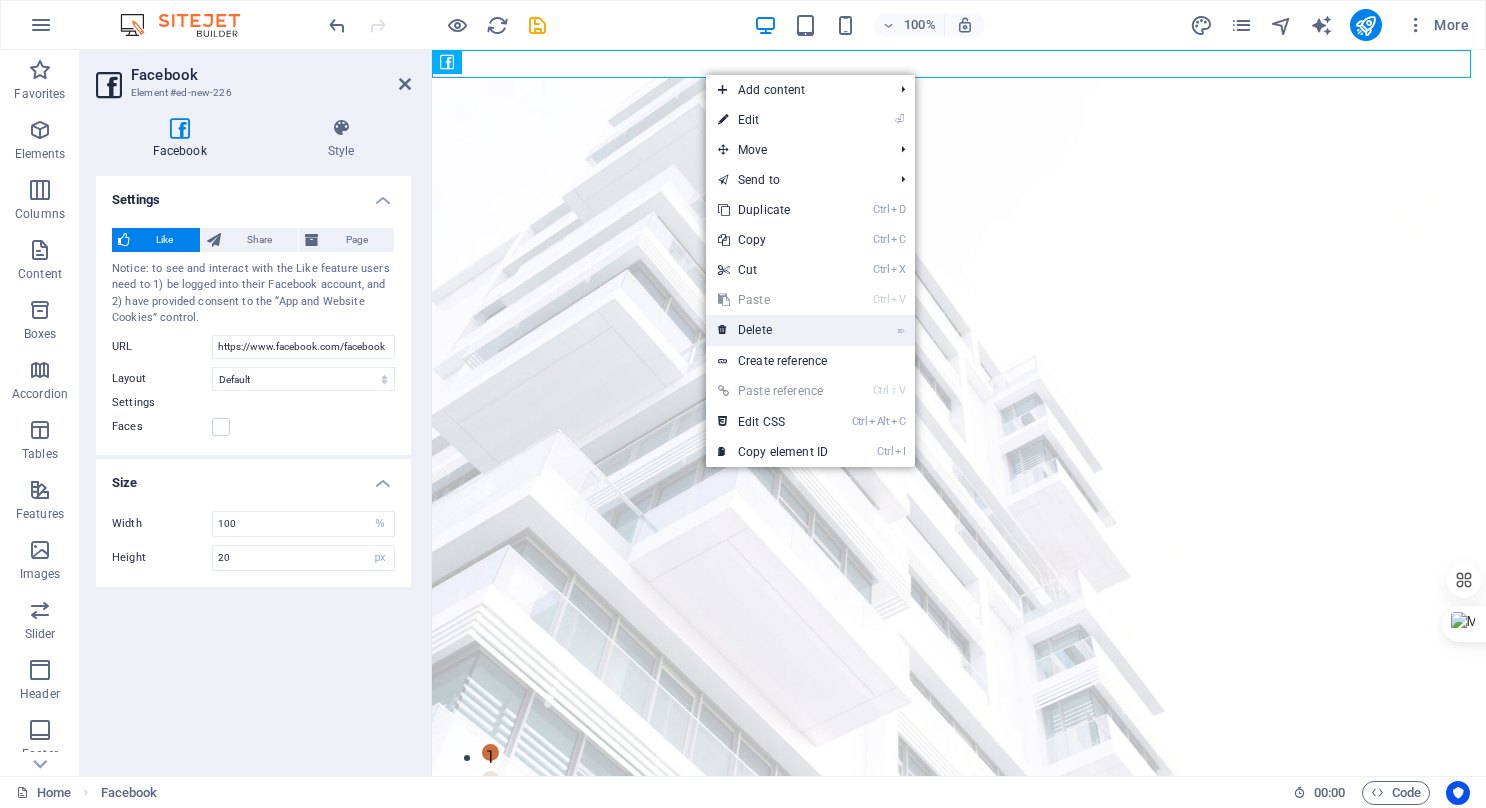 click on "⌦  Delete" at bounding box center (773, 330) 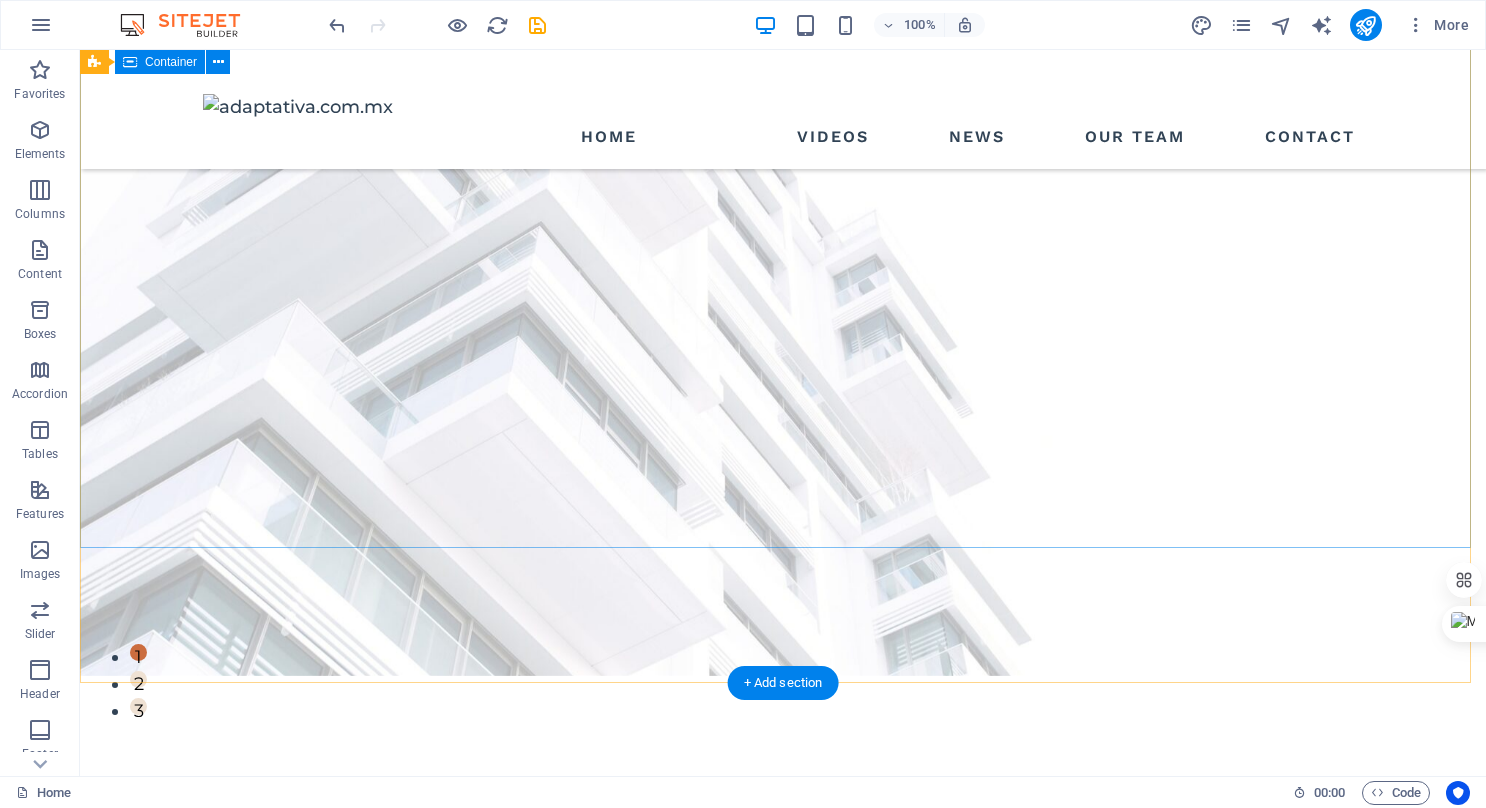 scroll, scrollTop: 0, scrollLeft: 0, axis: both 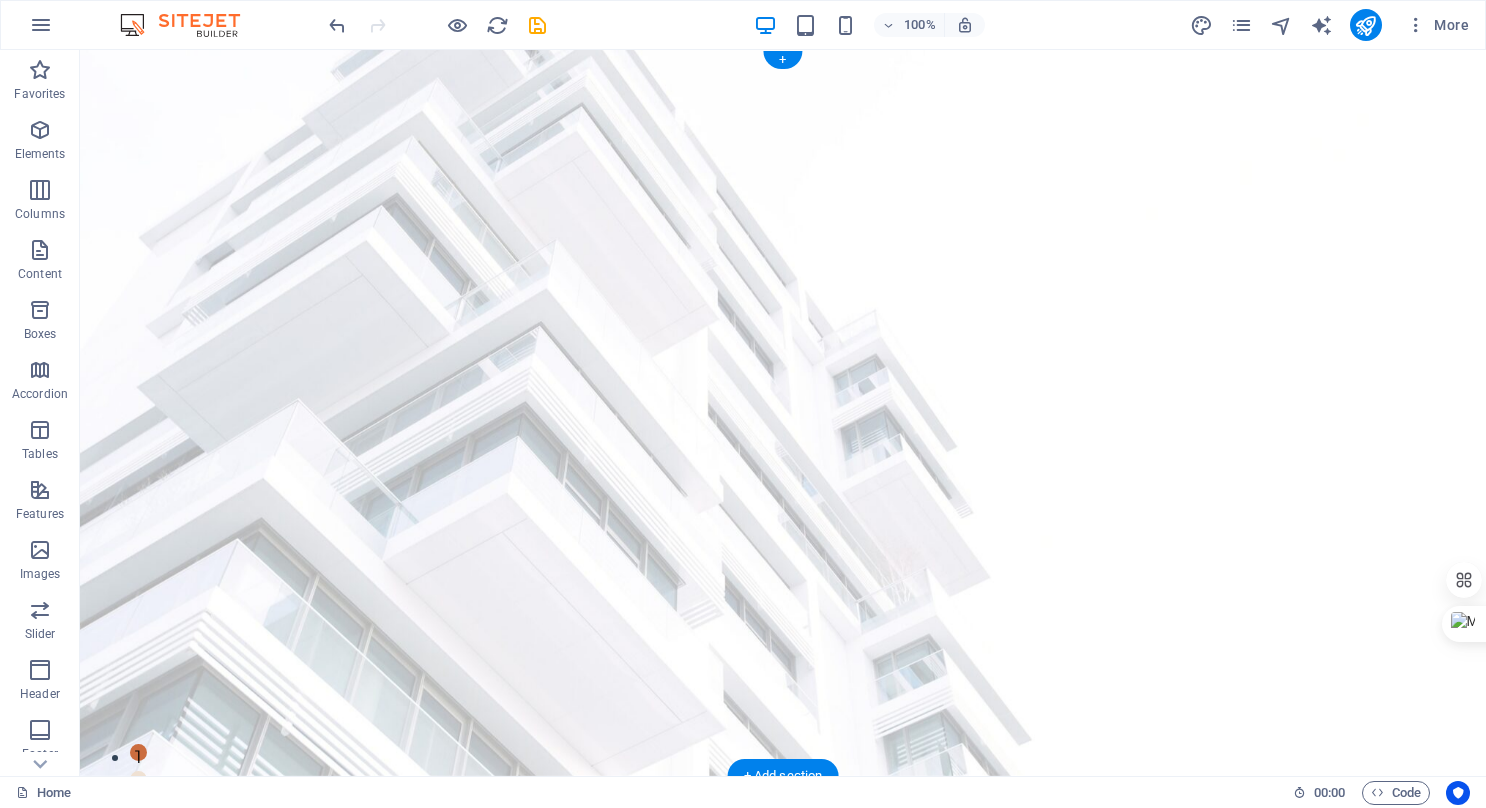 click at bounding box center (783, 413) 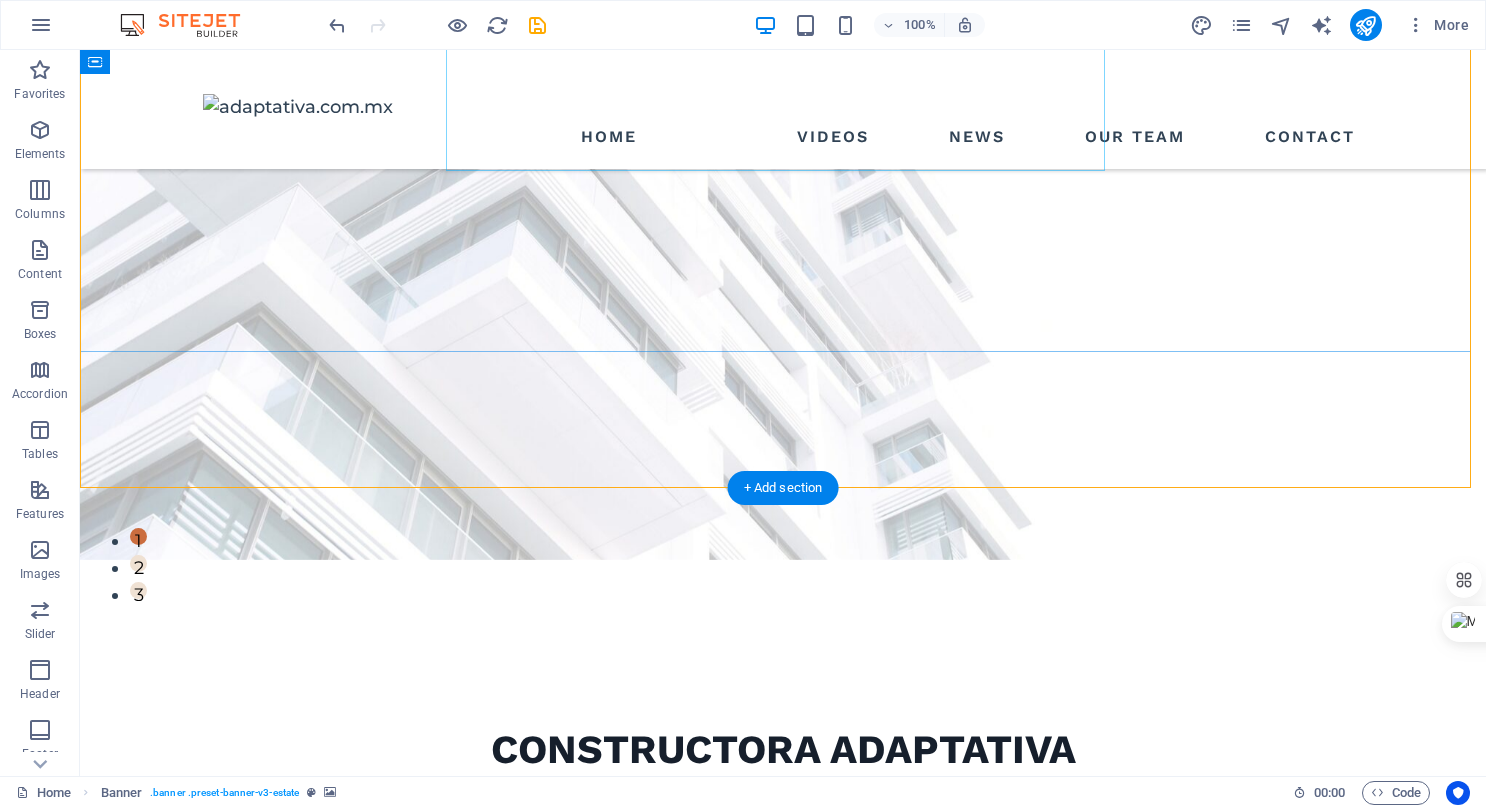scroll, scrollTop: 300, scrollLeft: 0, axis: vertical 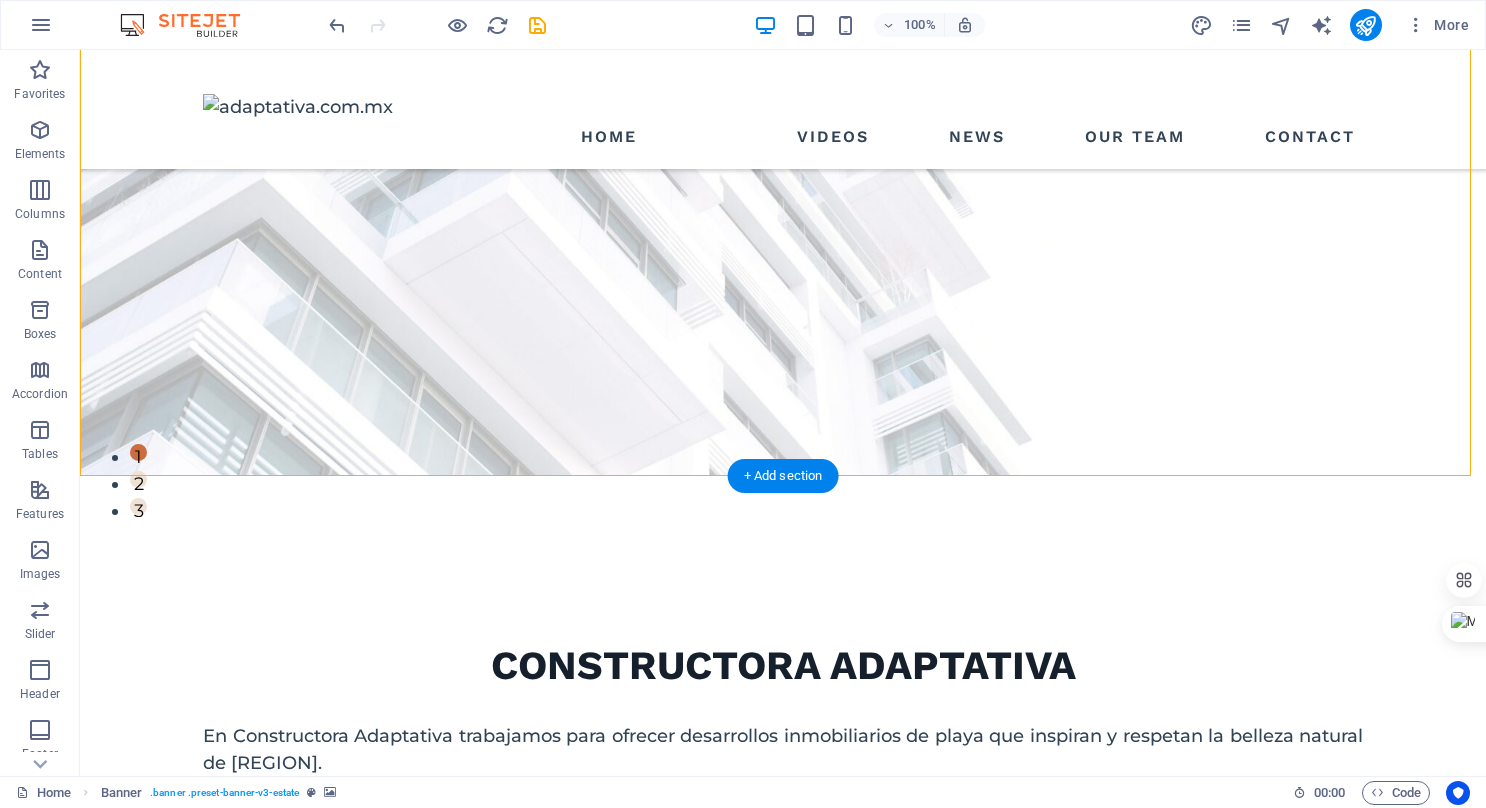 click at bounding box center [783, 113] 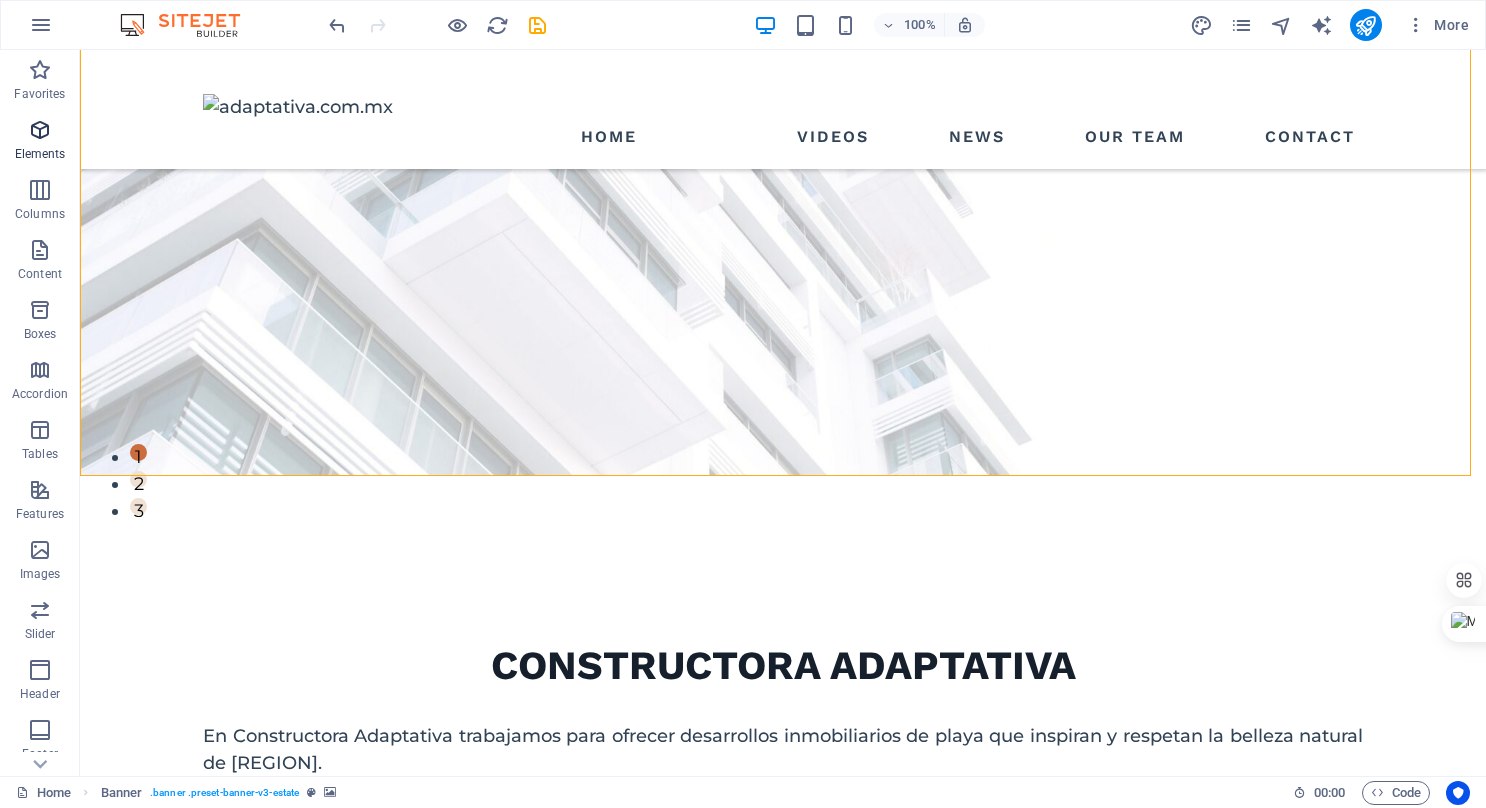 click at bounding box center (40, 130) 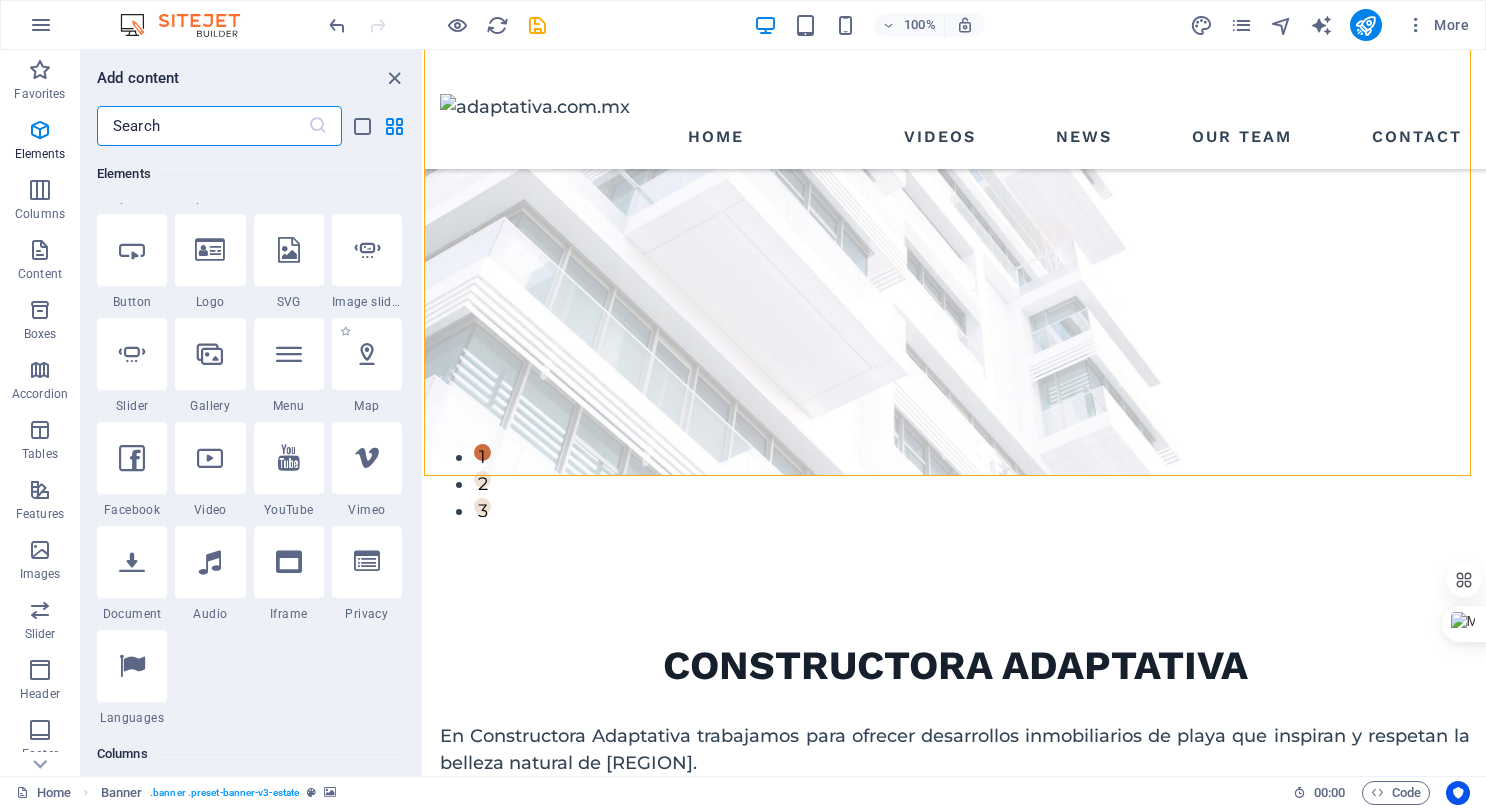 scroll, scrollTop: 413, scrollLeft: 0, axis: vertical 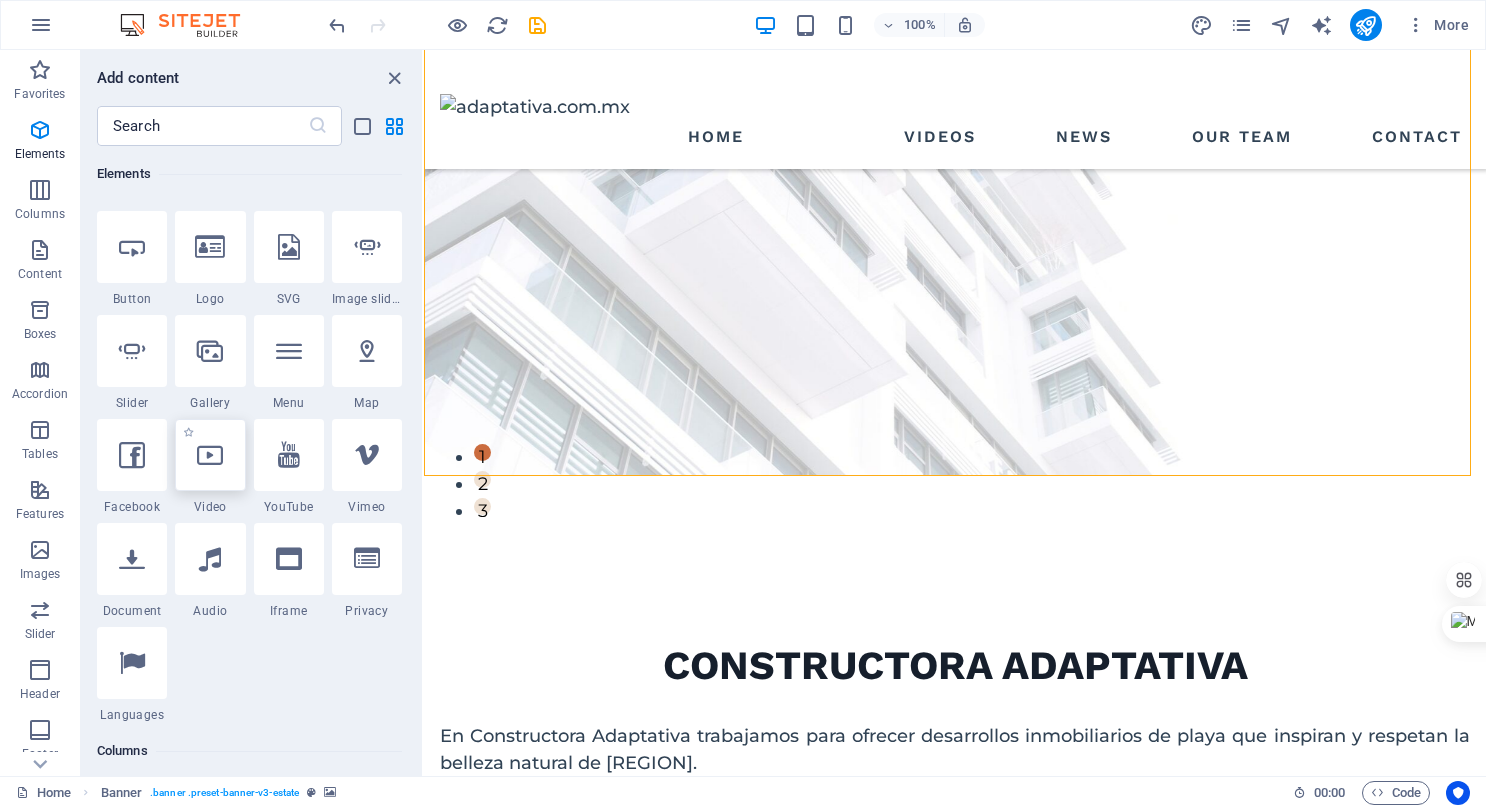 click at bounding box center [210, 455] 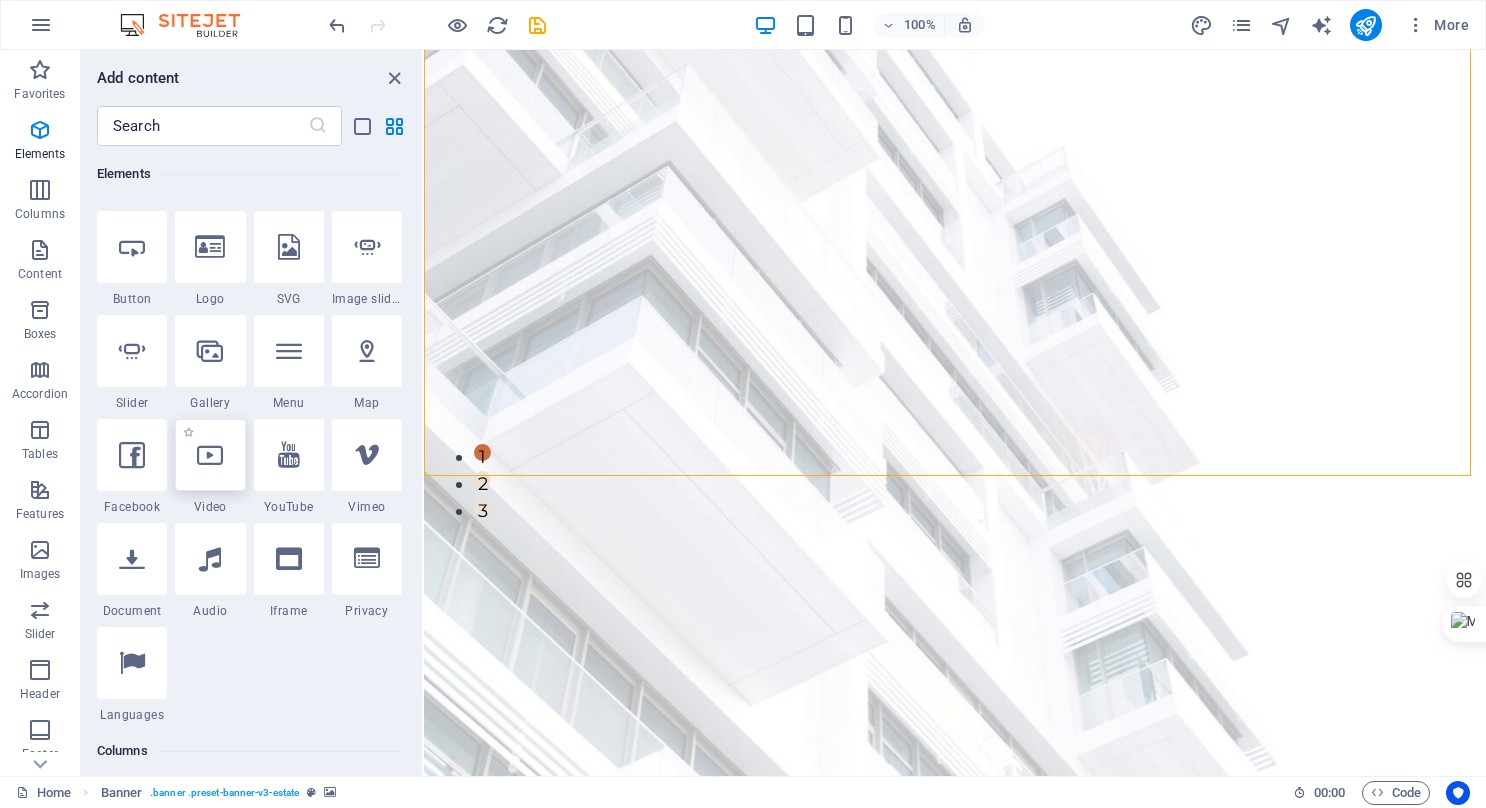 select on "%" 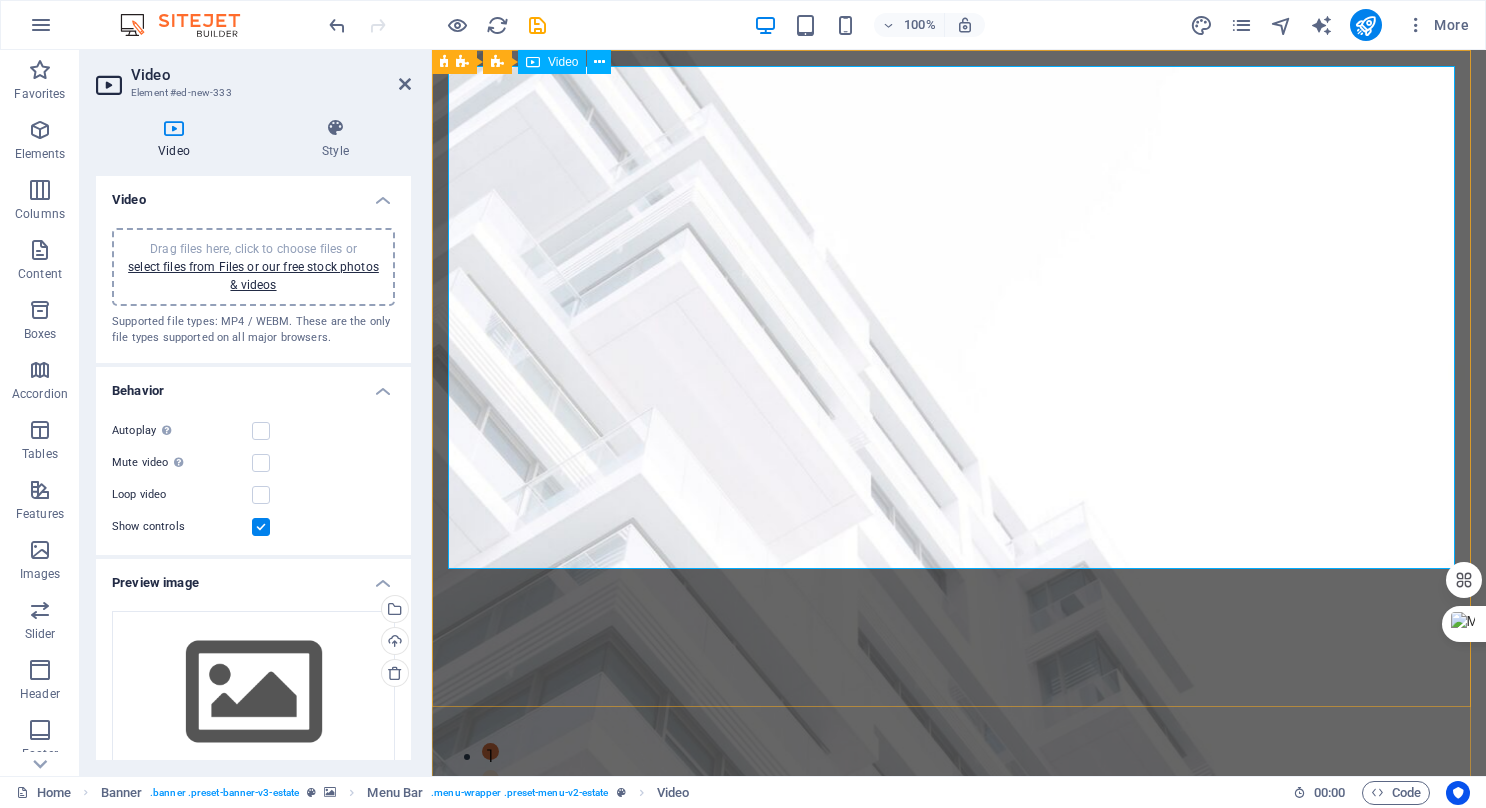 scroll, scrollTop: 0, scrollLeft: 0, axis: both 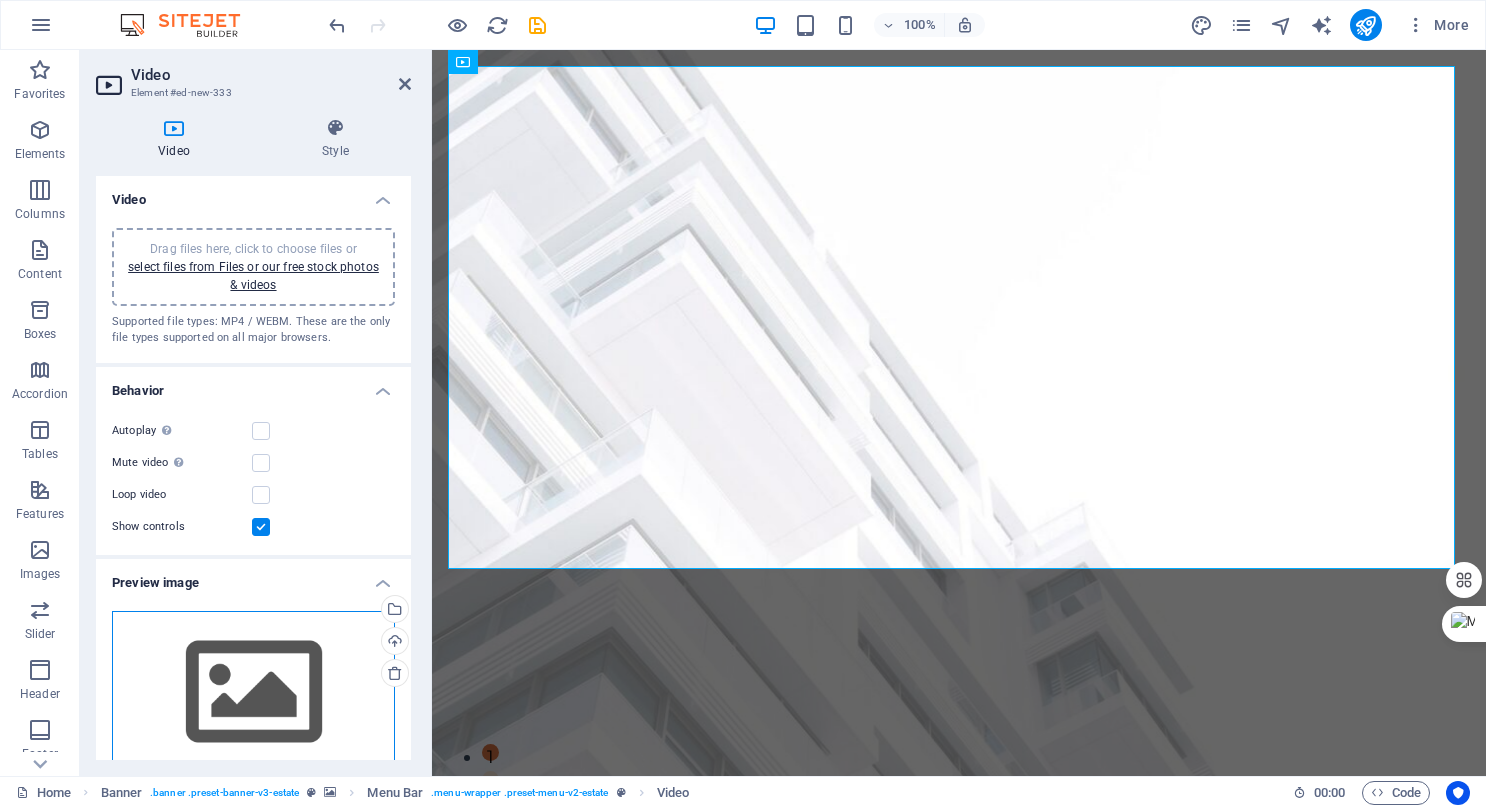 click on "Drag files here, click to choose files or select files from Files or our free stock photos & videos" at bounding box center [253, 693] 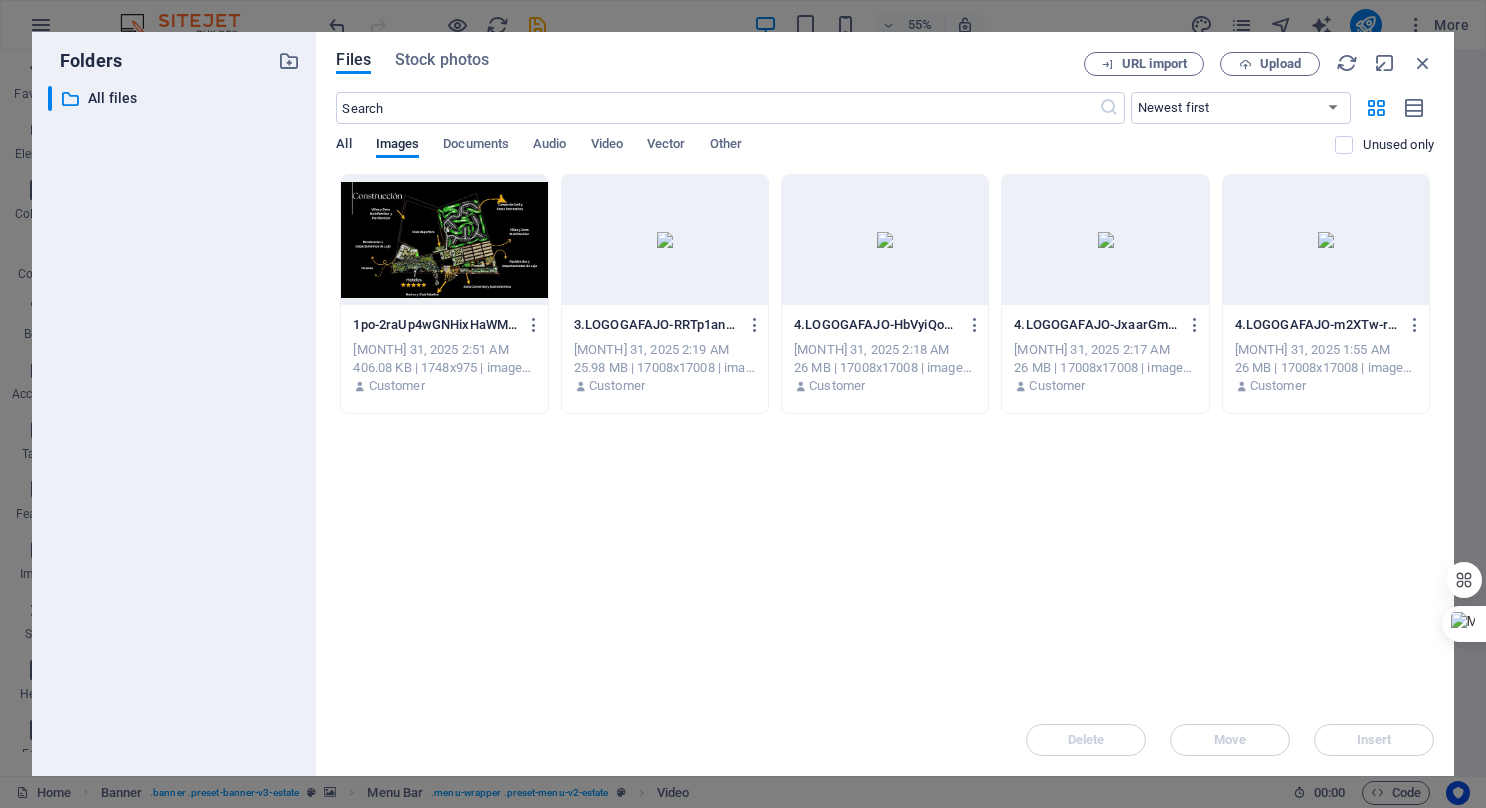 click on "All" at bounding box center [343, 146] 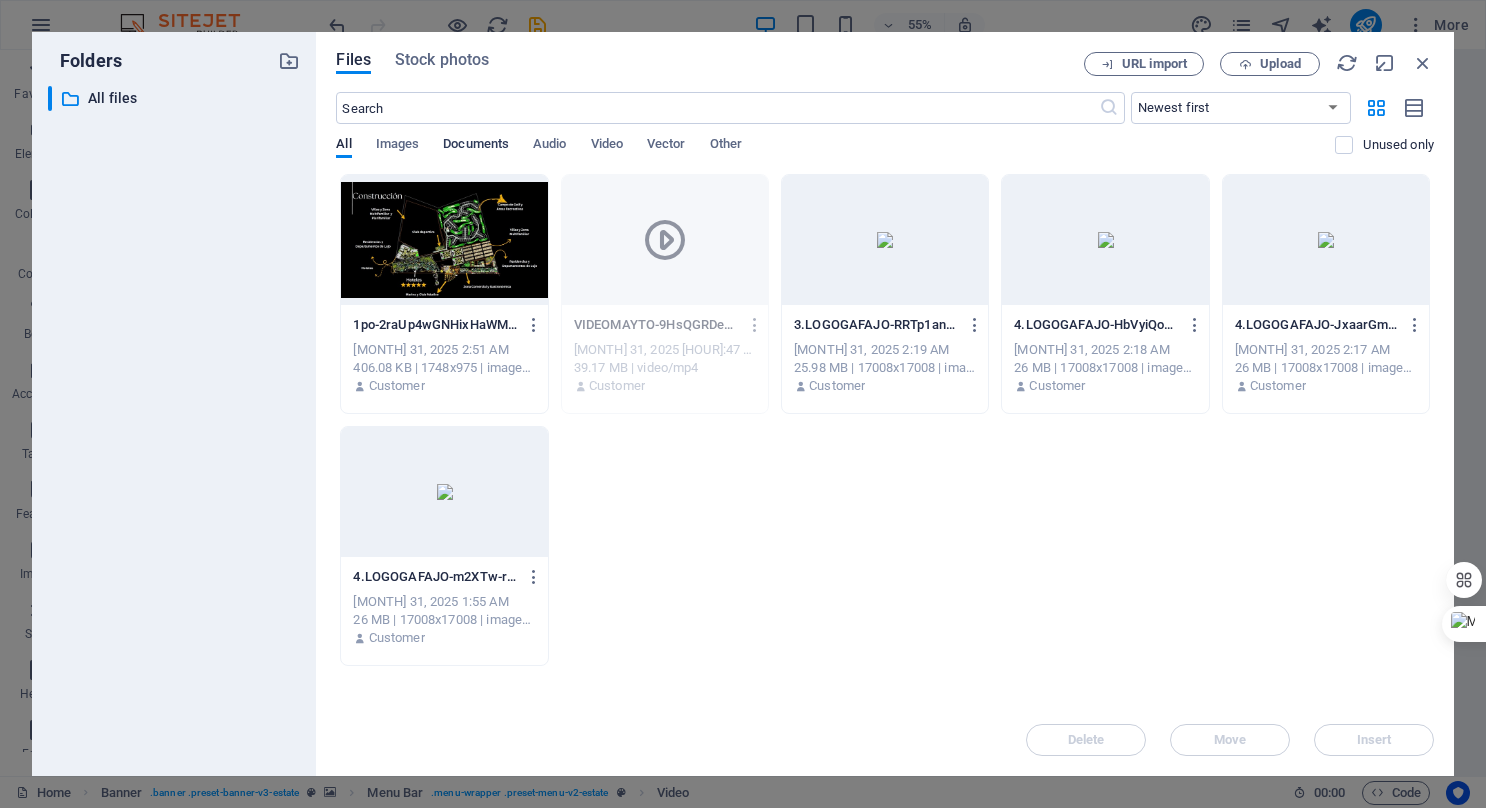 click on "Documents" at bounding box center (476, 146) 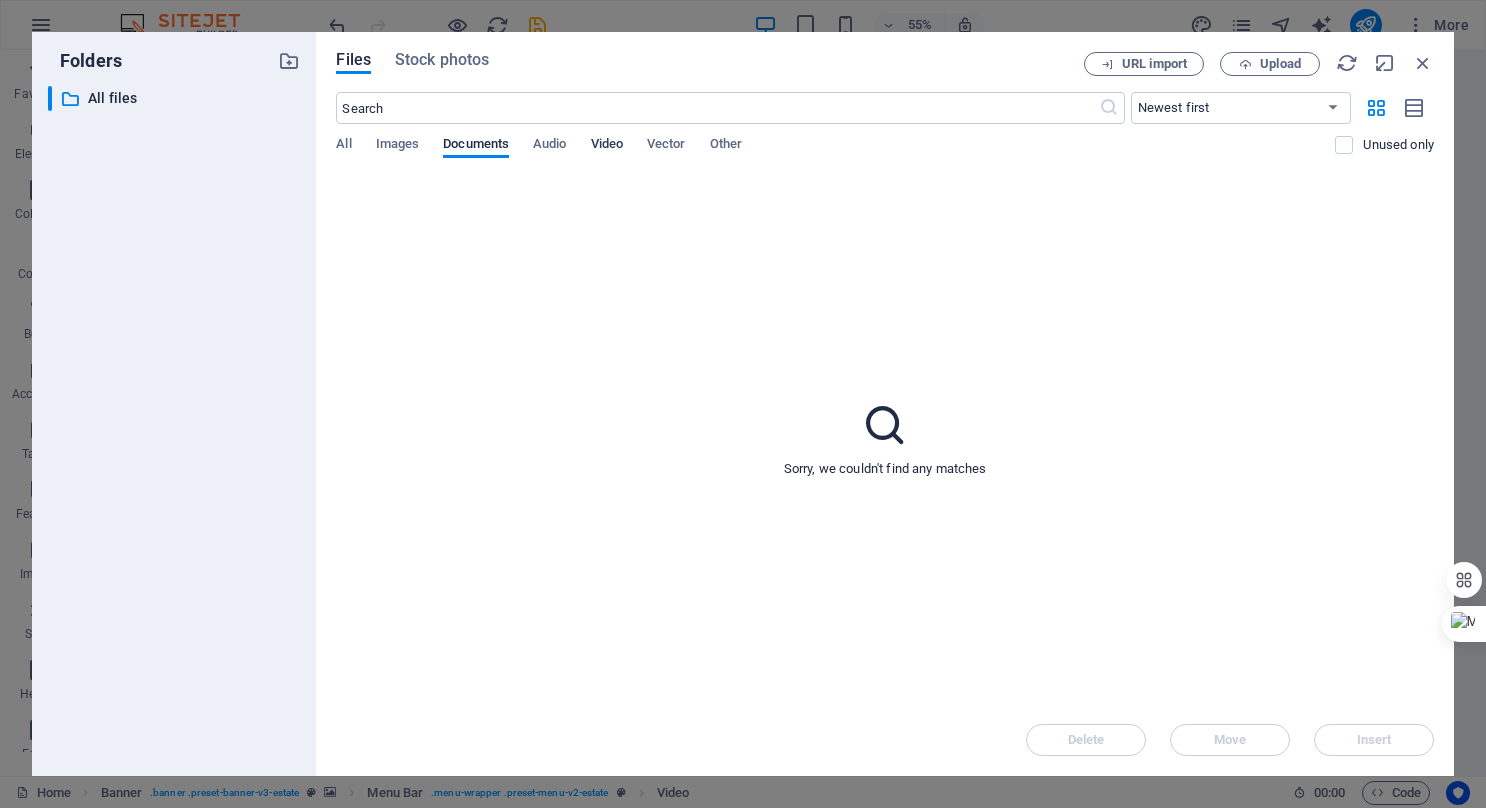 click on "Video" at bounding box center (607, 146) 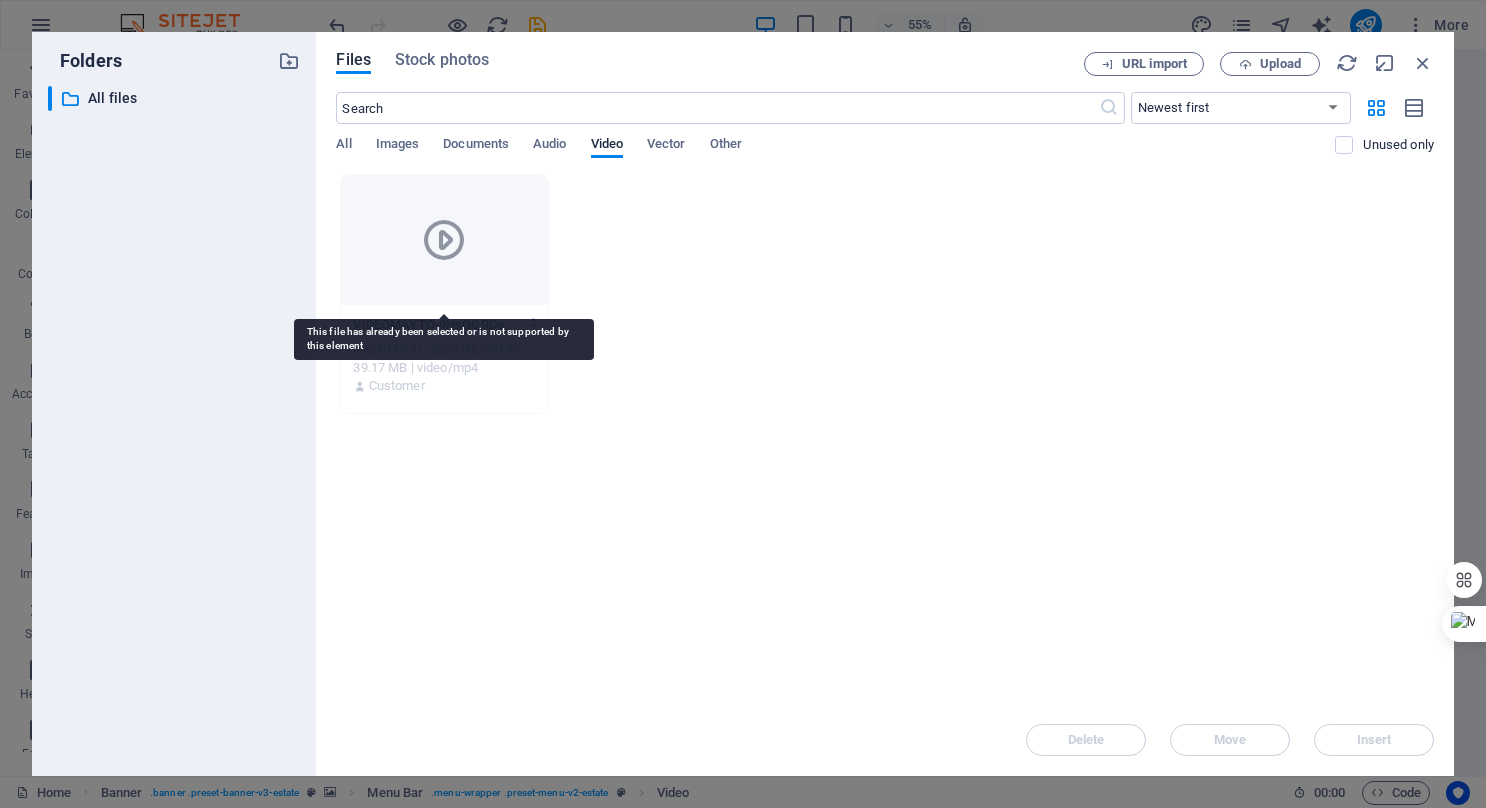 click at bounding box center [444, 240] 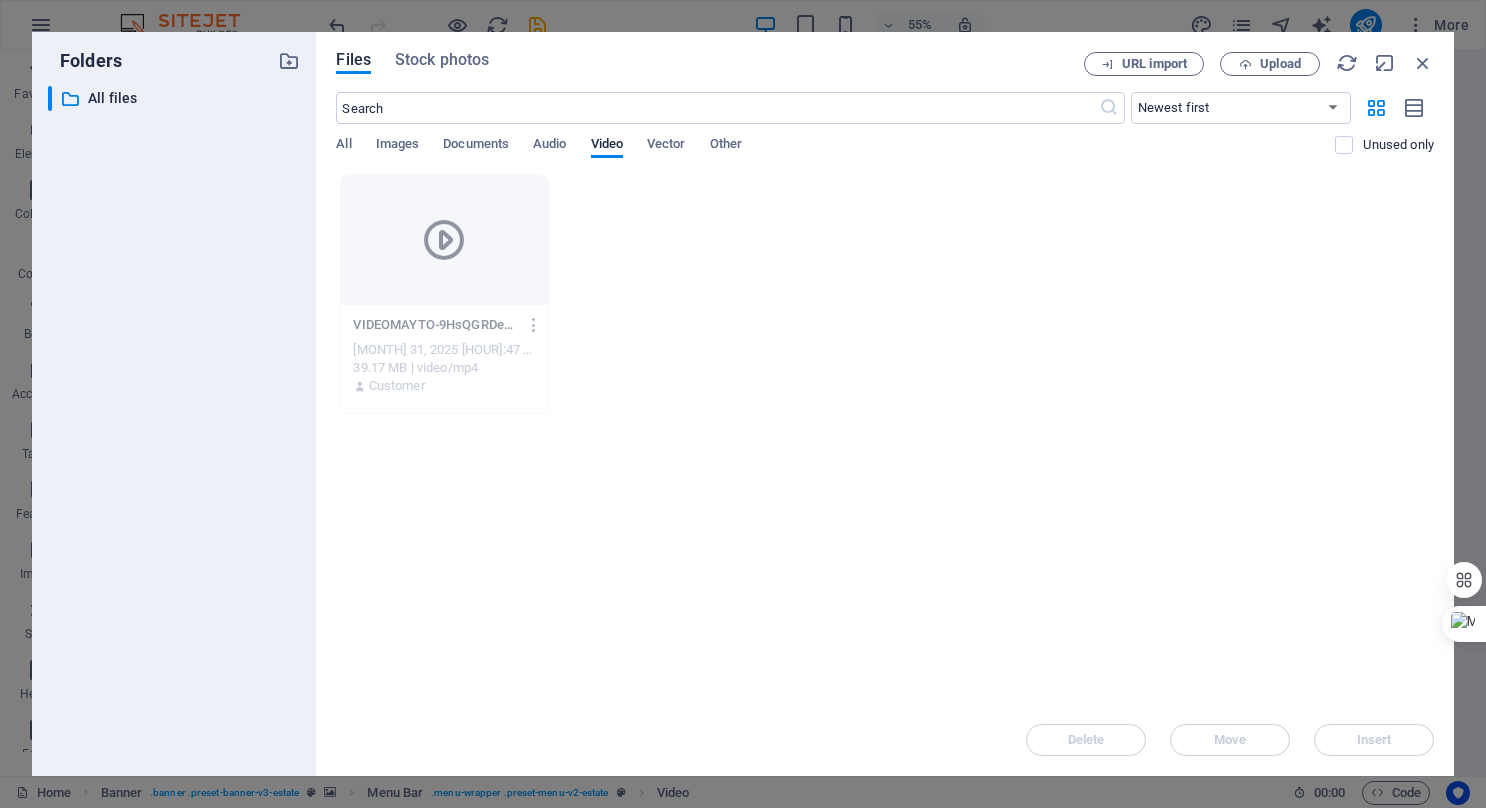 click on "VIDEOMAYTO-9HsQGRDepazkw6pY-lPegQ.mp4" at bounding box center (435, 325) 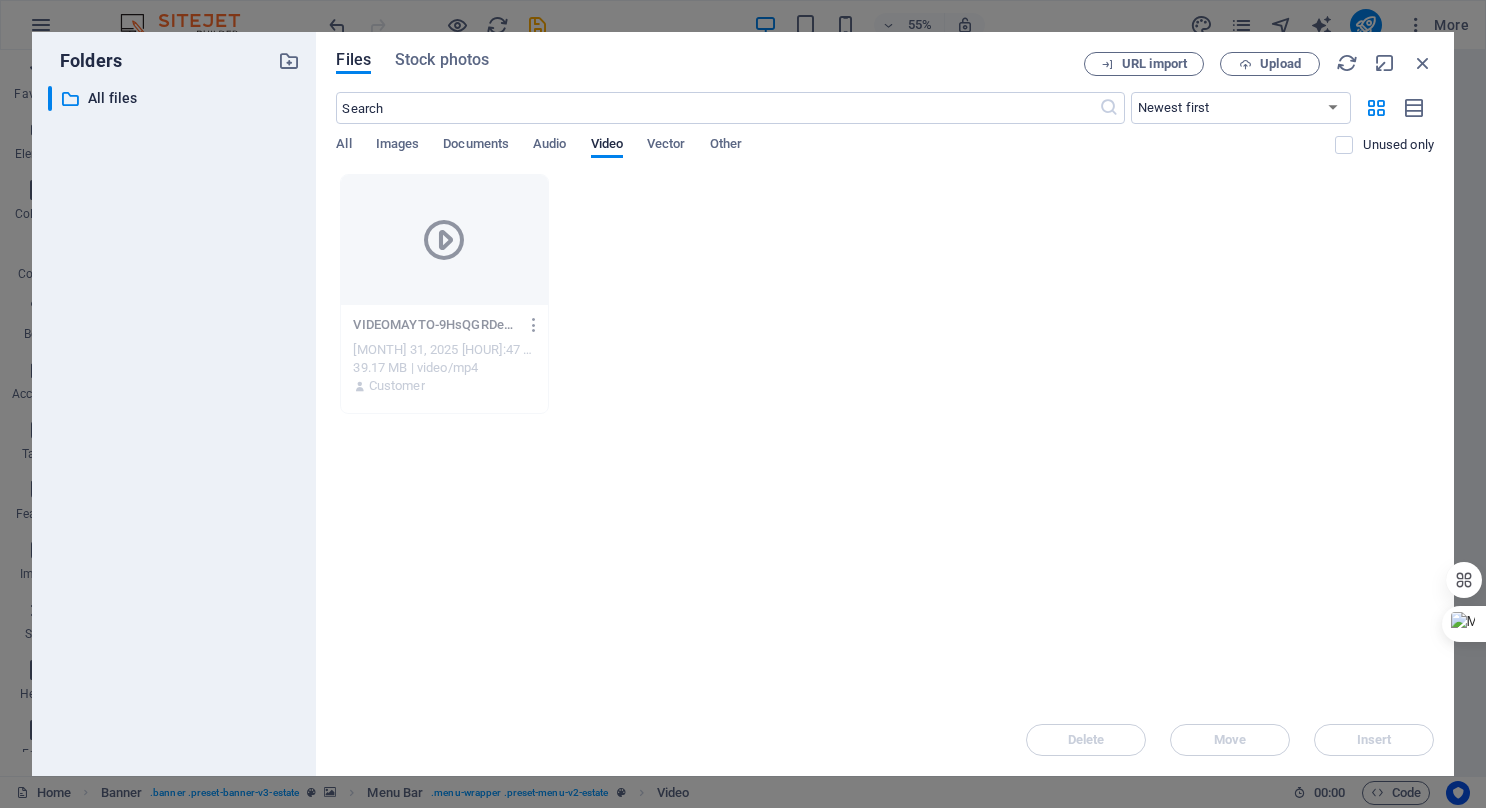 click at bounding box center [534, 325] 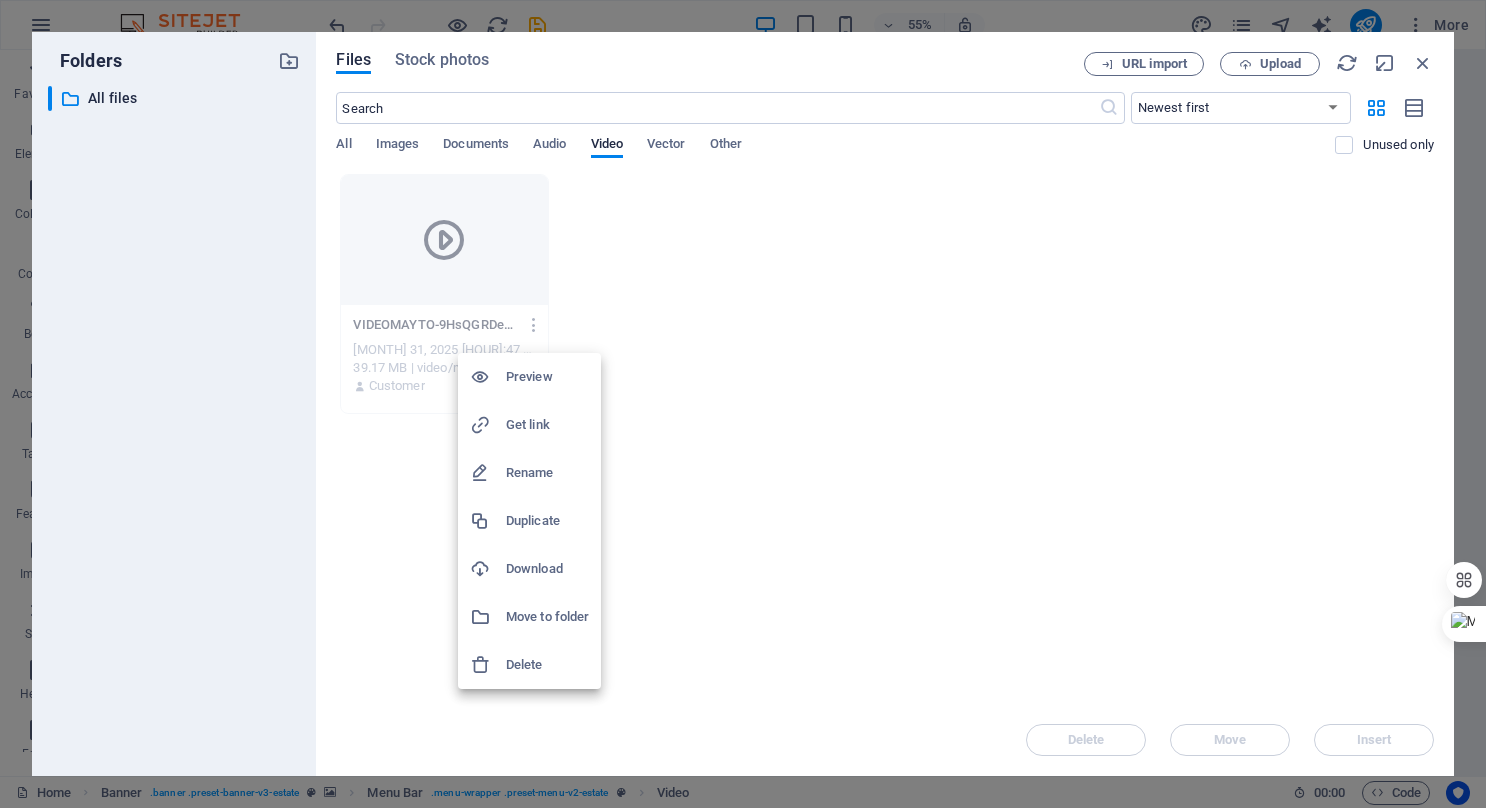 click on "Preview" at bounding box center (547, 377) 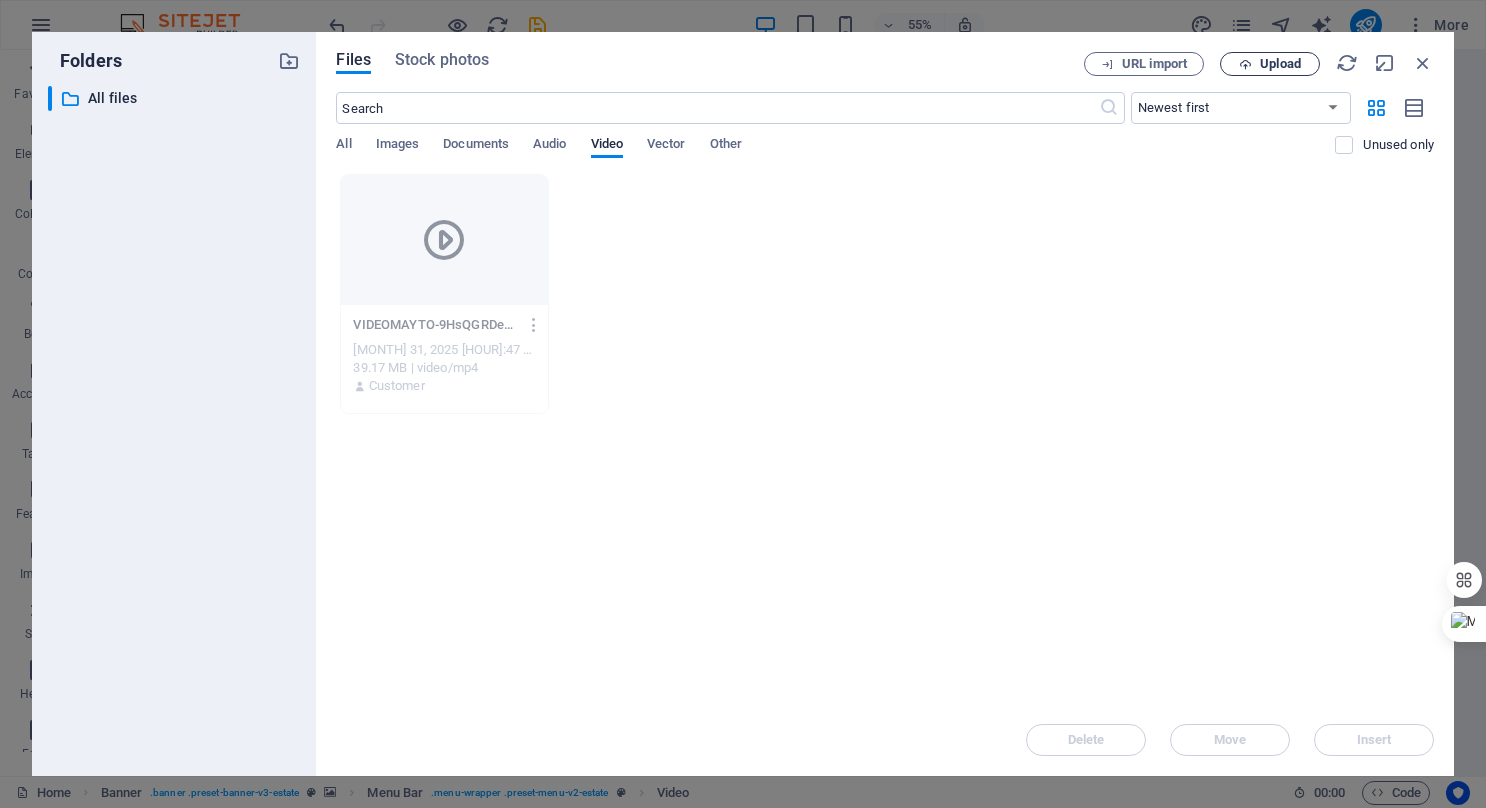 click on "Upload" at bounding box center [1280, 64] 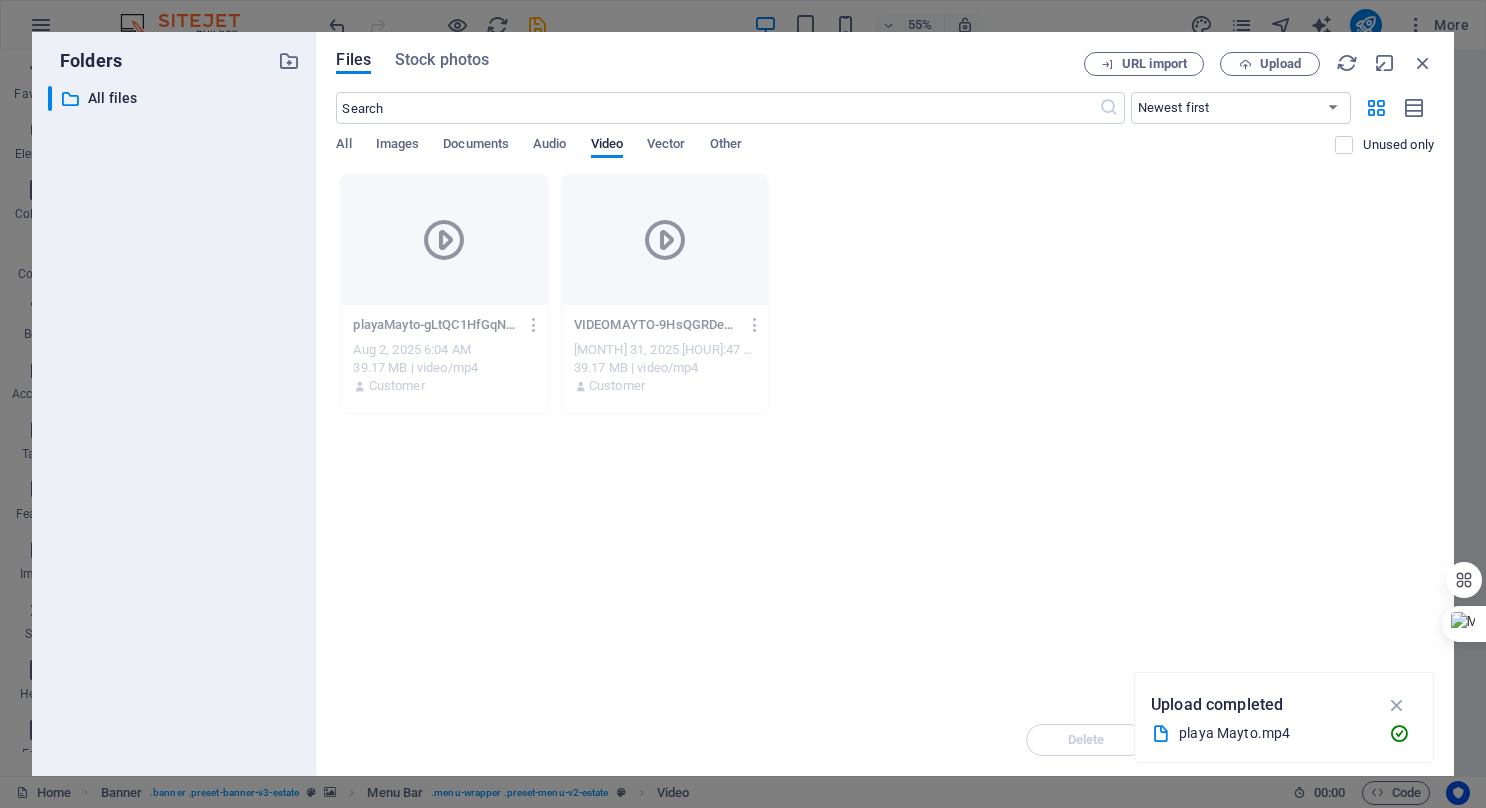 drag, startPoint x: 804, startPoint y: 683, endPoint x: 1236, endPoint y: 733, distance: 434.88388 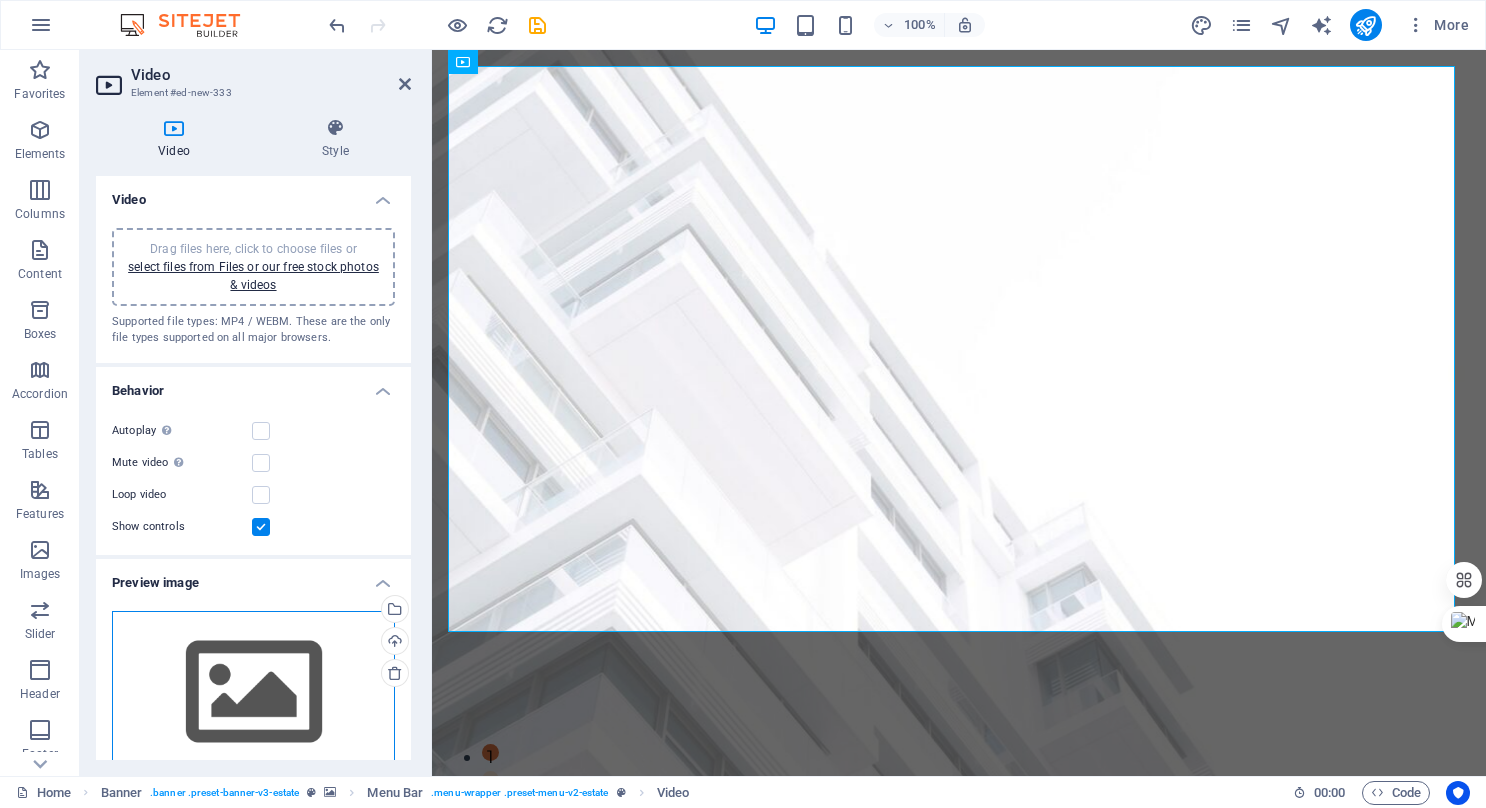 click on "Drag files here, click to choose files or select files from Files or our free stock photos & videos" at bounding box center [253, 693] 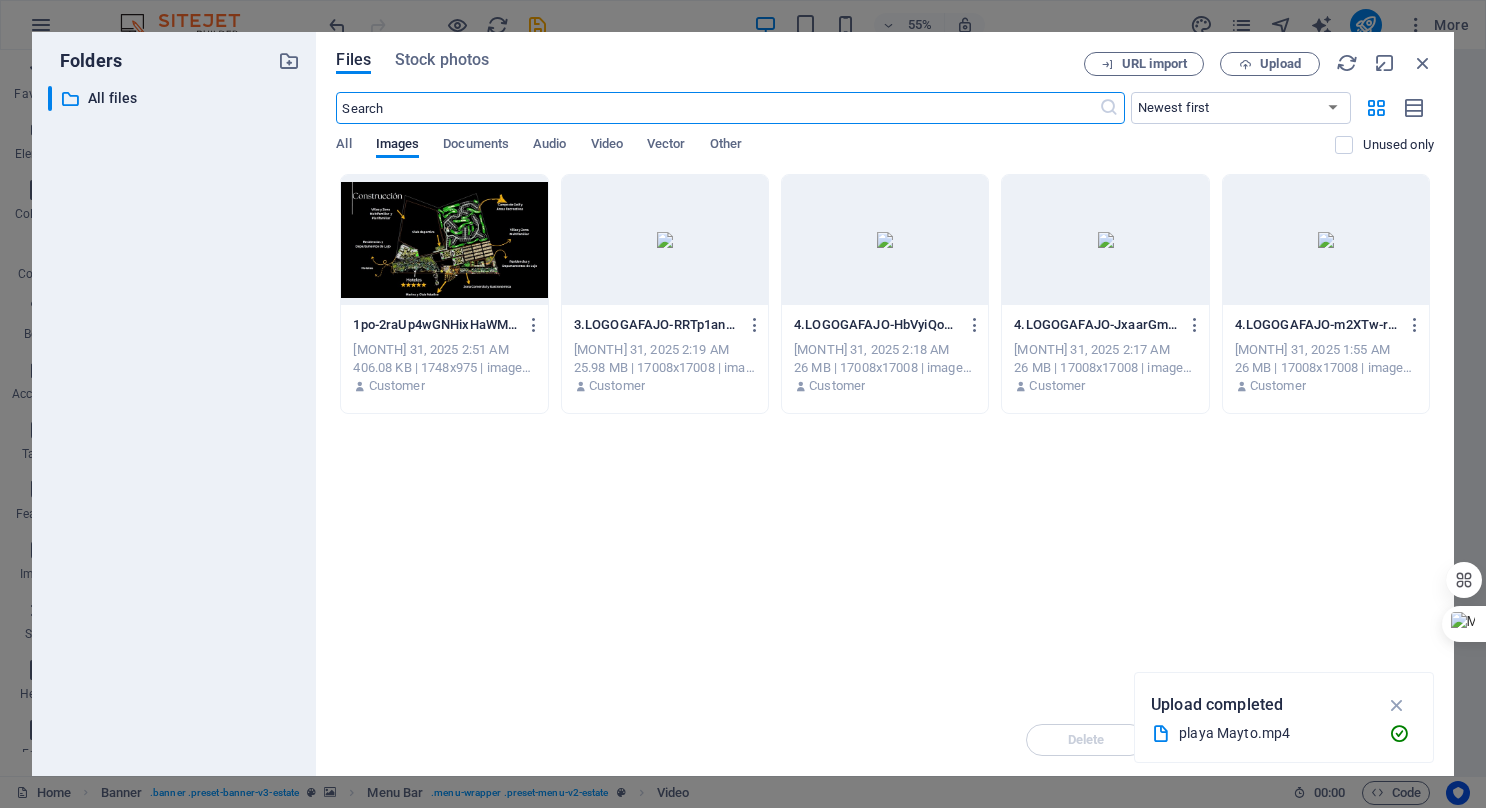 click on "All Images Documents Audio Video Vector Other" at bounding box center (835, 155) 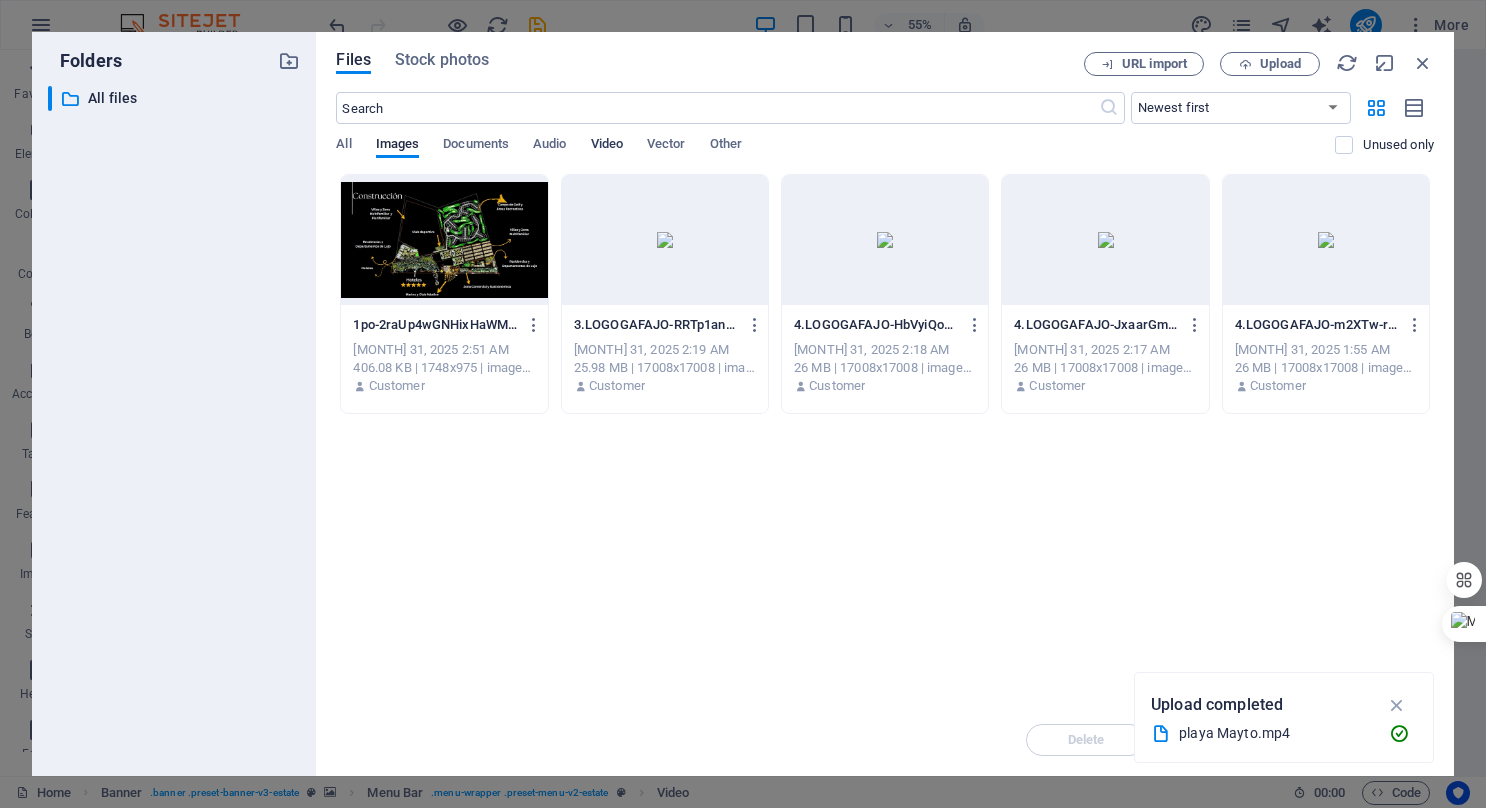 click on "Video" at bounding box center [607, 146] 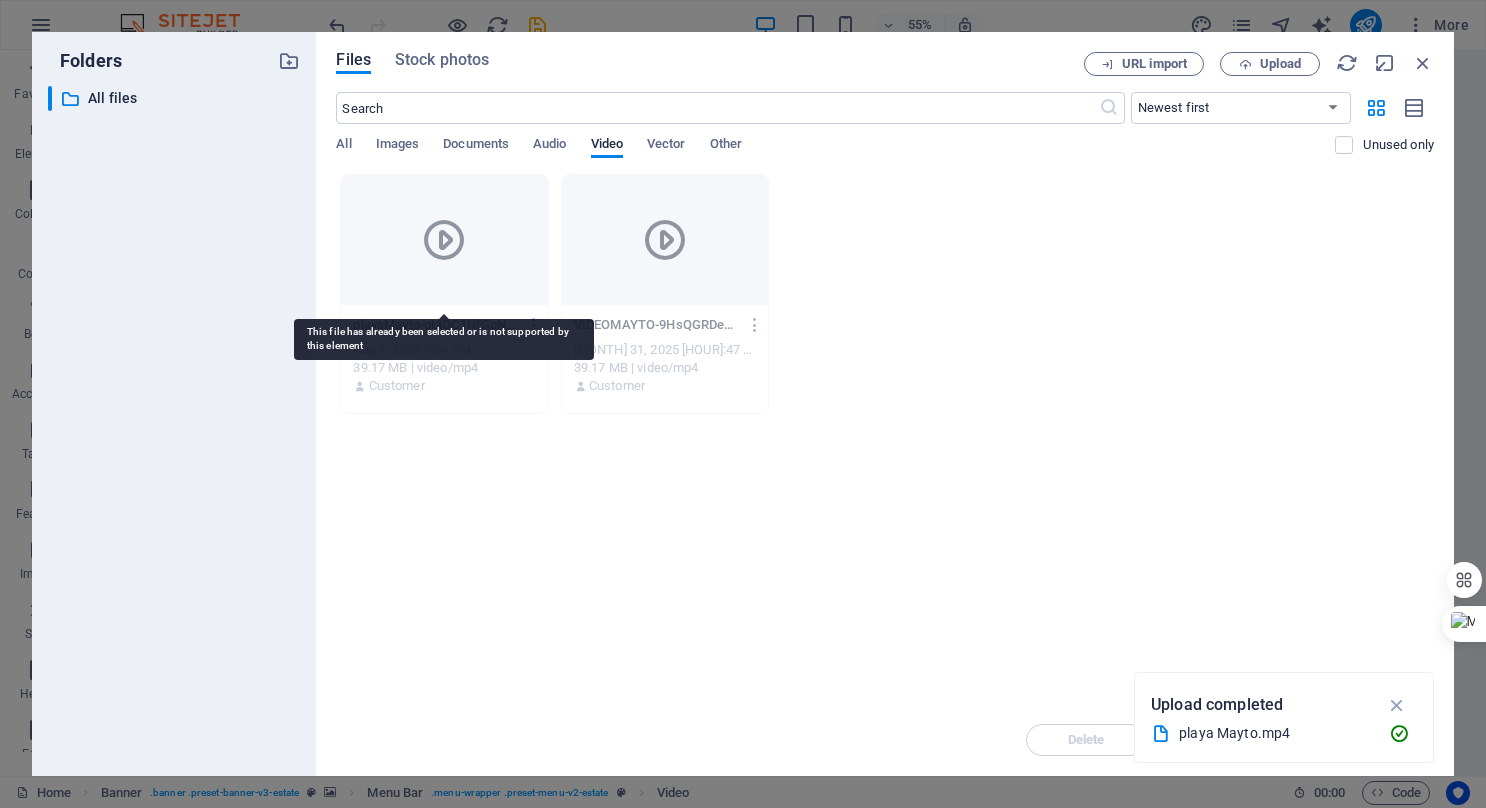 click at bounding box center [444, 240] 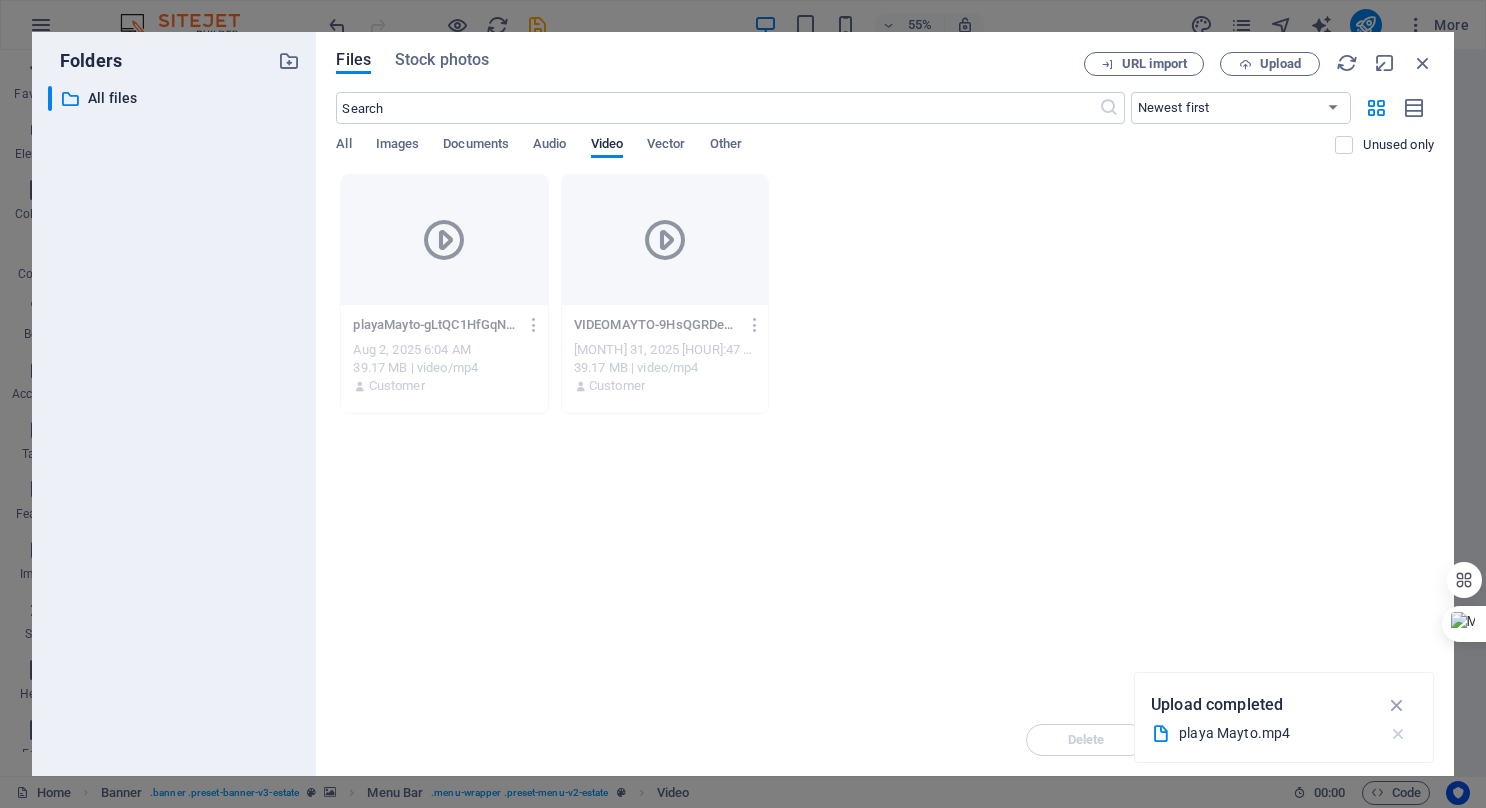 click at bounding box center (1398, 734) 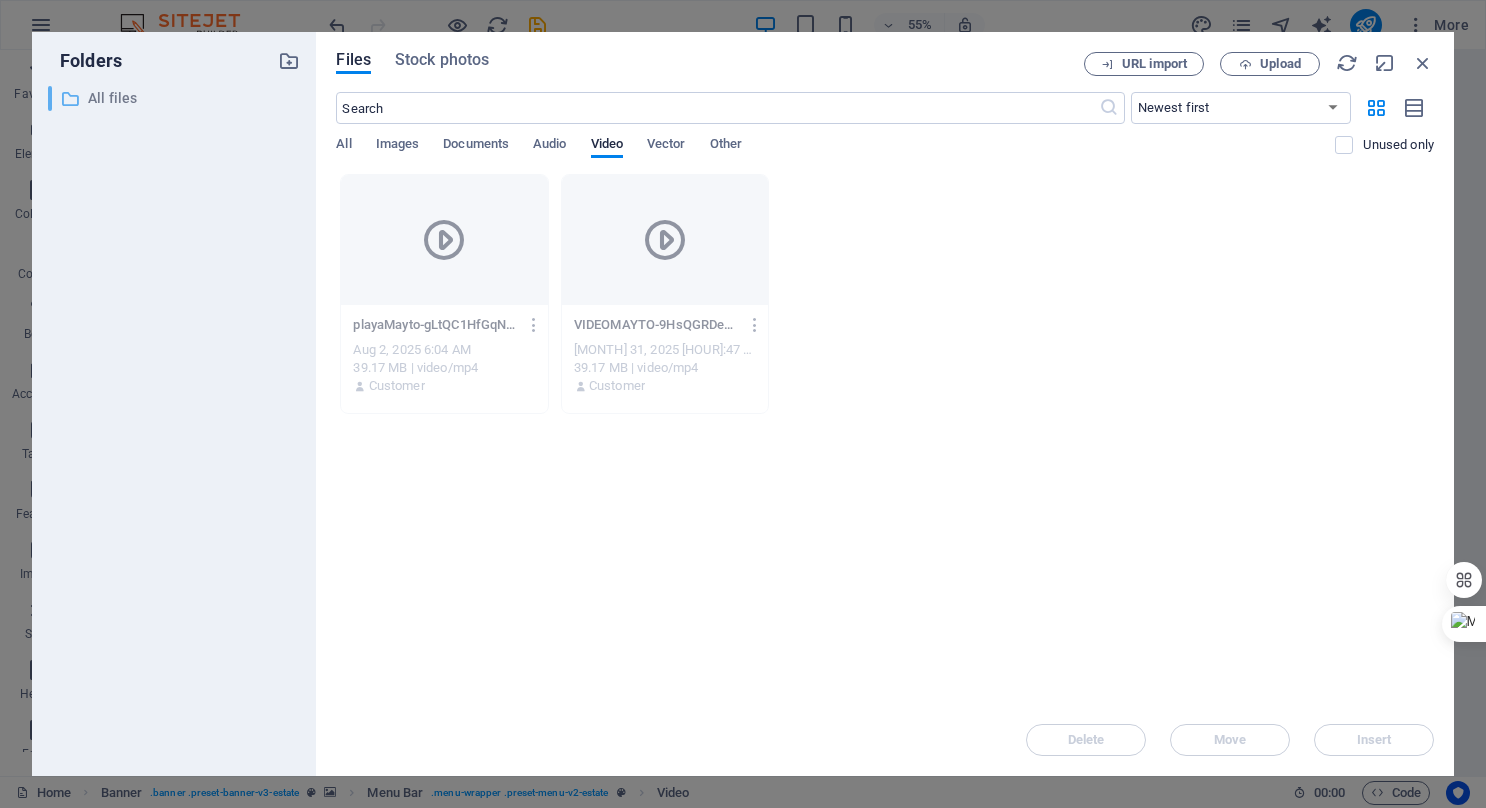 click on "All files" at bounding box center [176, 98] 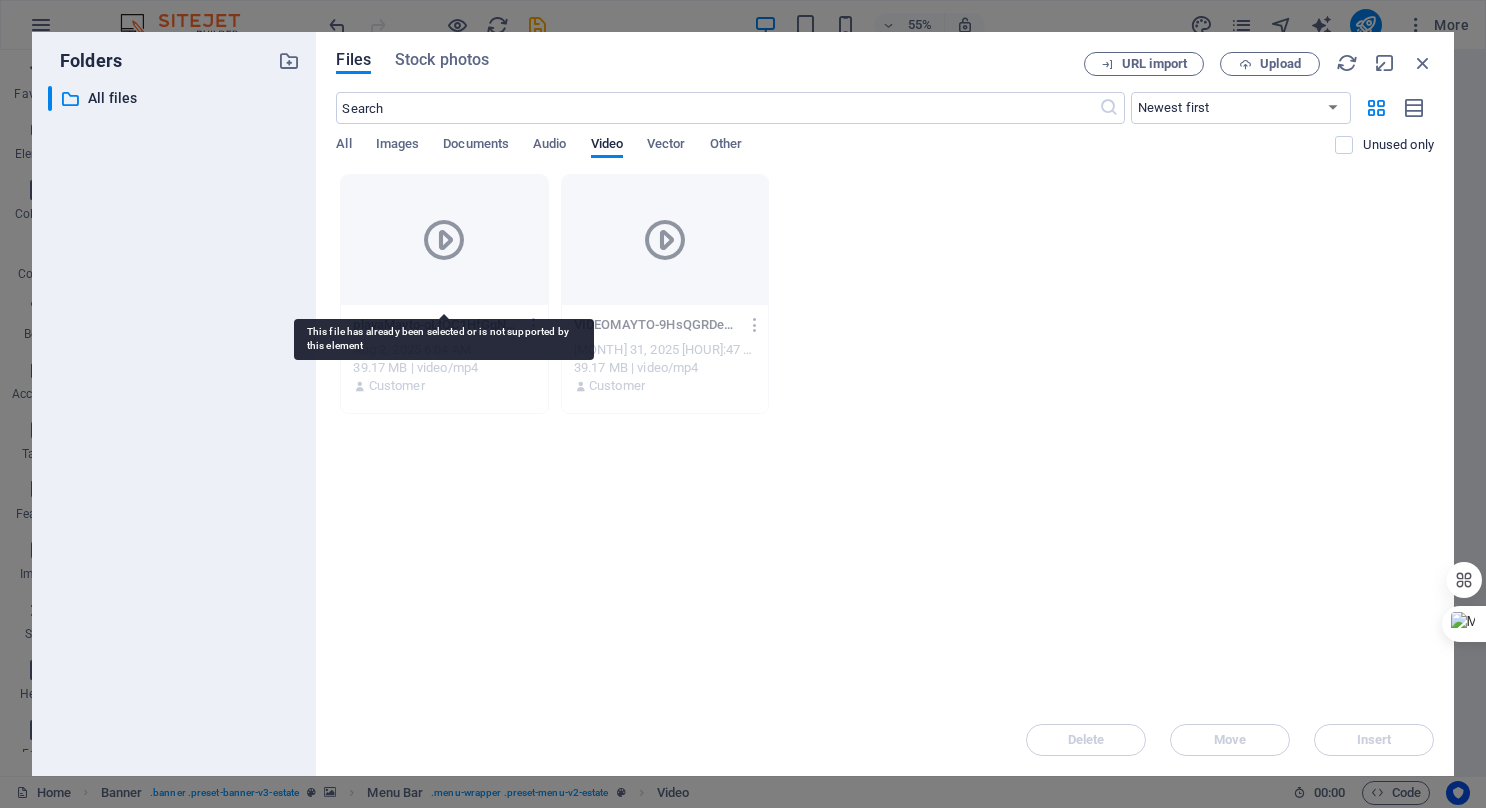click at bounding box center [444, 240] 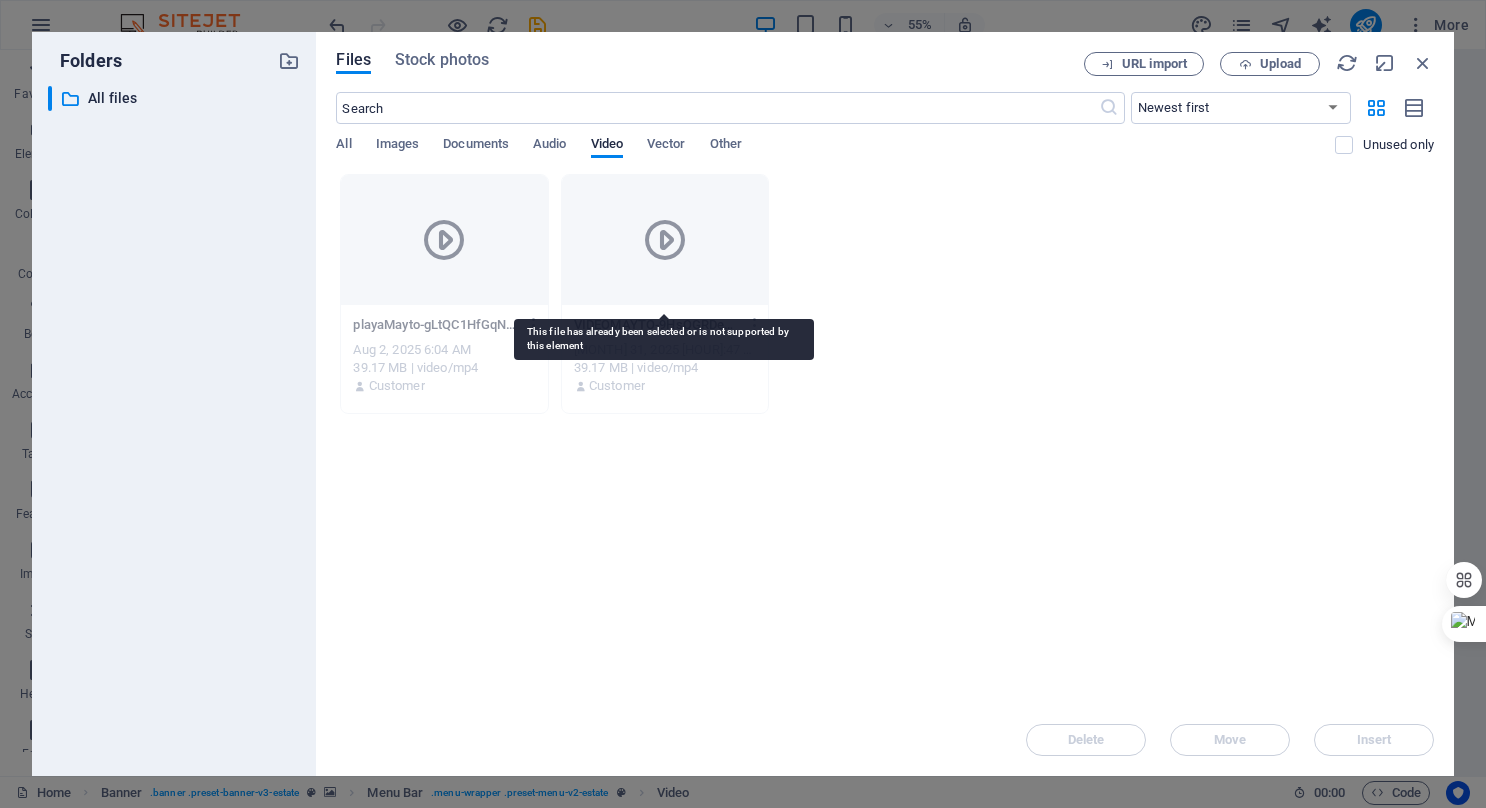click at bounding box center (665, 240) 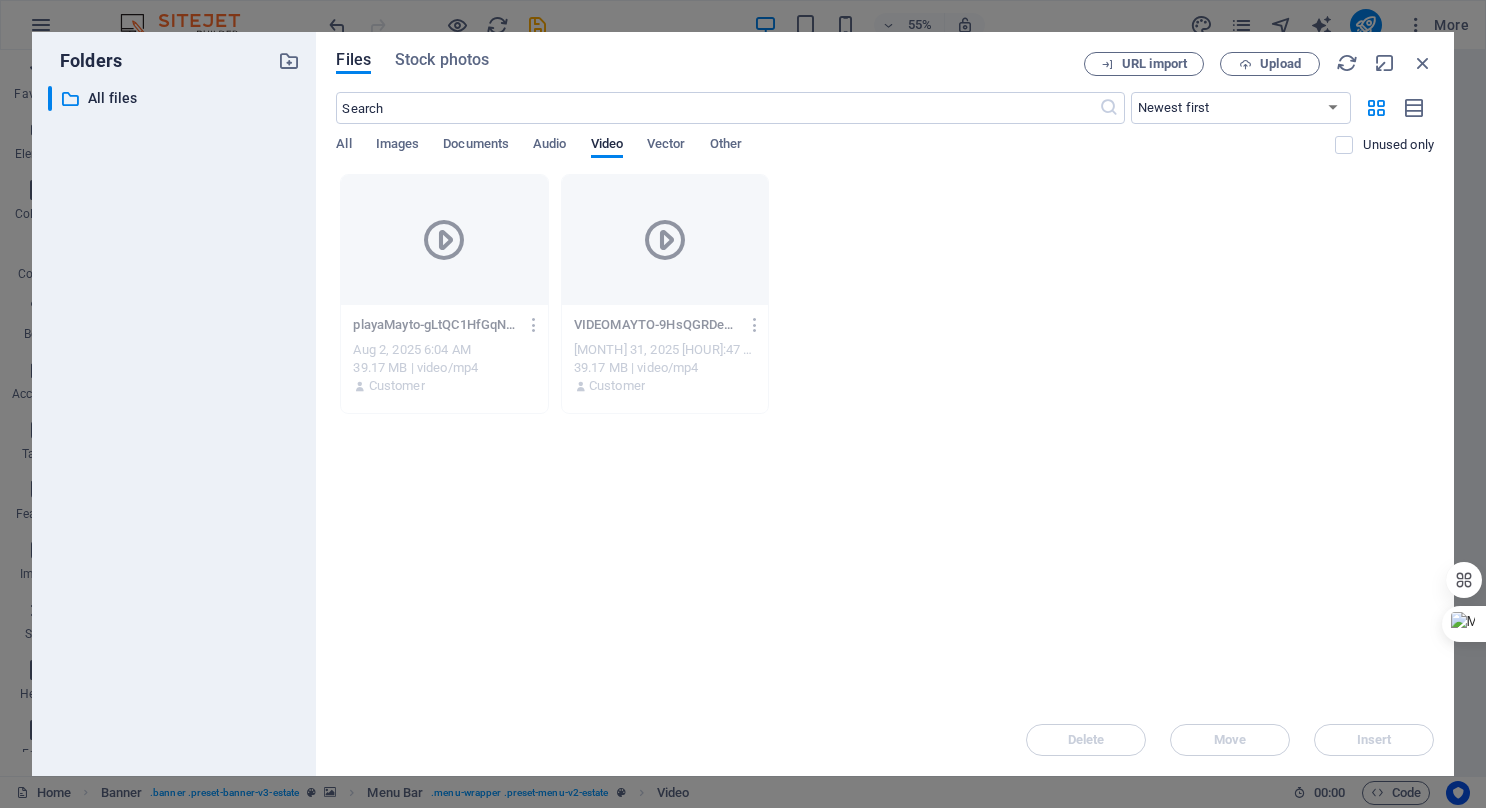 click on "playaMayto-gLtQC1HfGqNjKaEDi-pRbg.mp4 playaMayto-gLtQC1HfGqNjKaEDi-pRbg.mp4 Aug 2, 2025 6:04 AM 39.17 MB | video/mp4 Customer VIDEOMAYTO-9HsQGRDepazkw6pY-lPegQ.mp4 VIDEOMAYTO-9HsQGRDepazkw6pY-lPegQ.mp4 Jul 31, 2025 2:47 AM 39.17 MB | video/mp4 Customer" at bounding box center (885, 294) 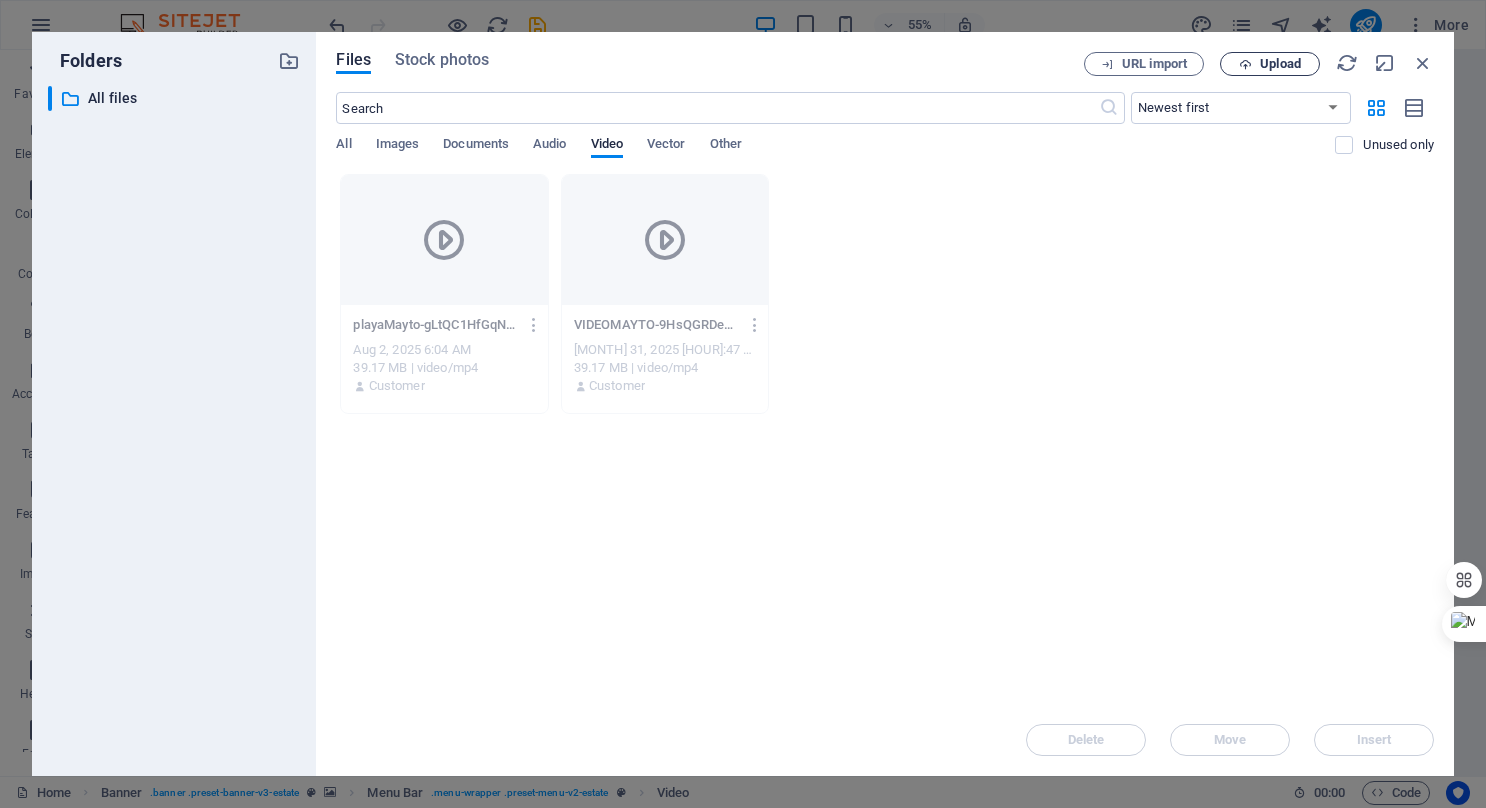 click at bounding box center [1245, 64] 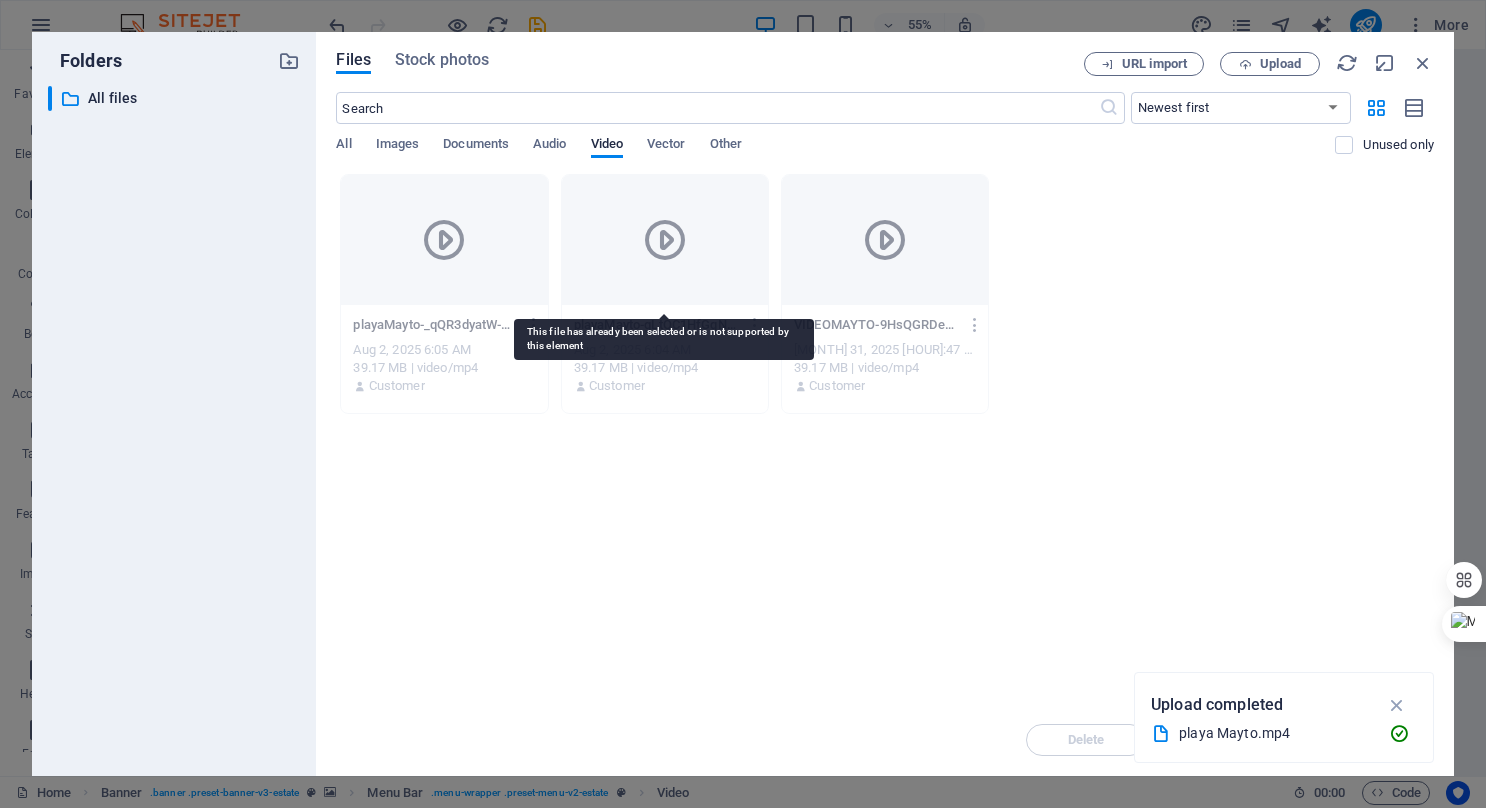 click at bounding box center [665, 240] 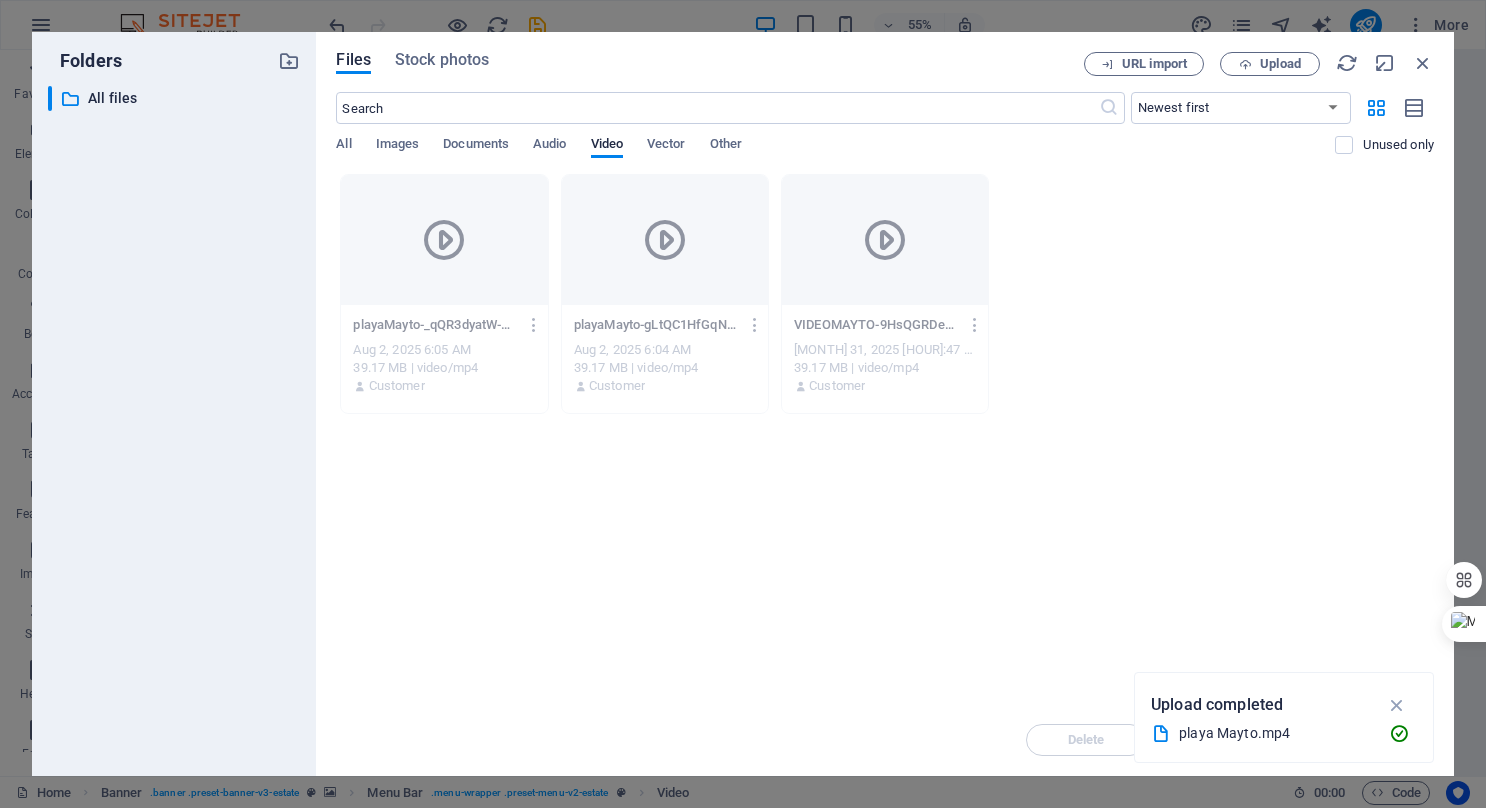 click on "playa Mayto.mp4" at bounding box center (1276, 733) 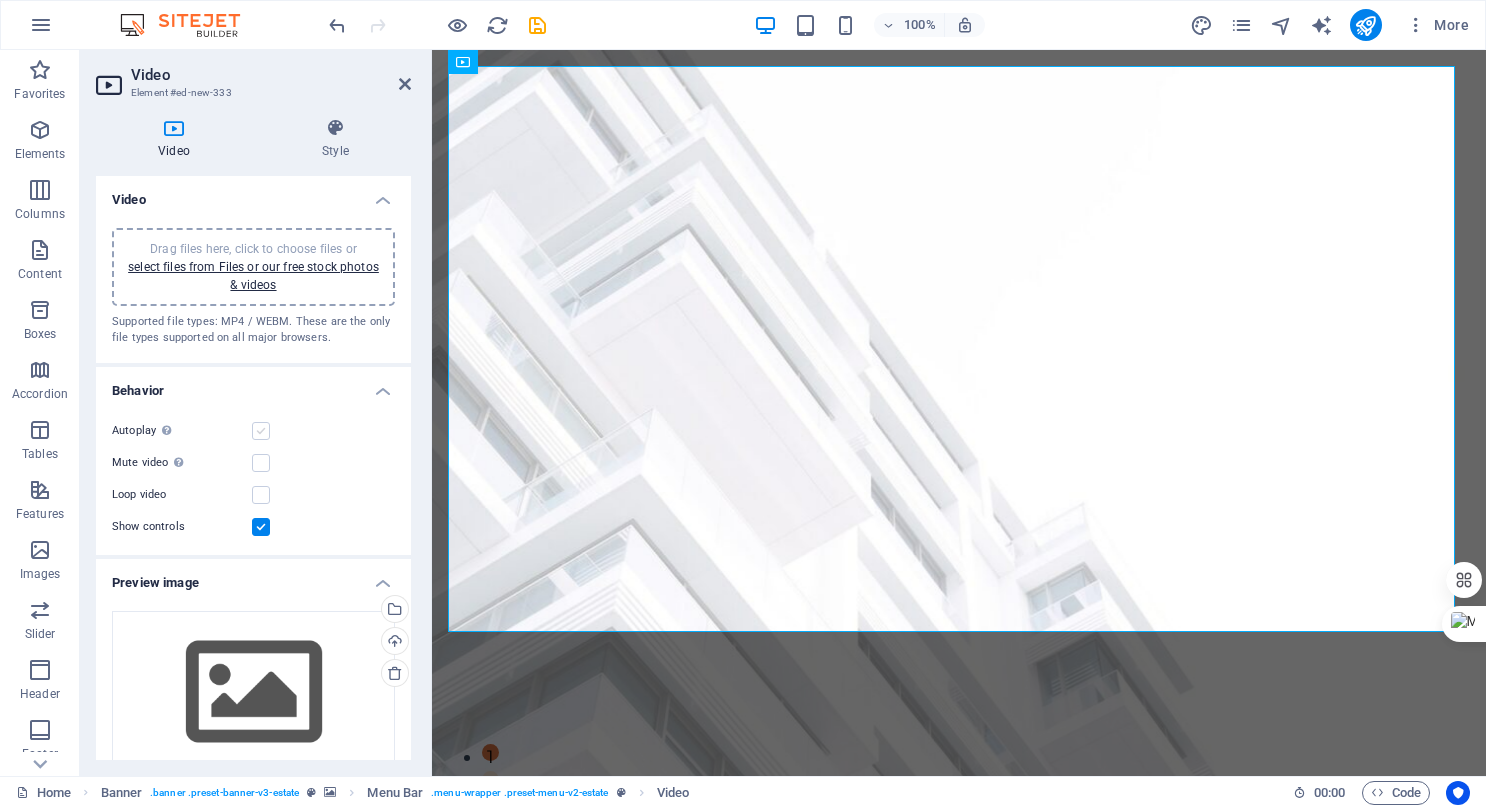 click at bounding box center (261, 431) 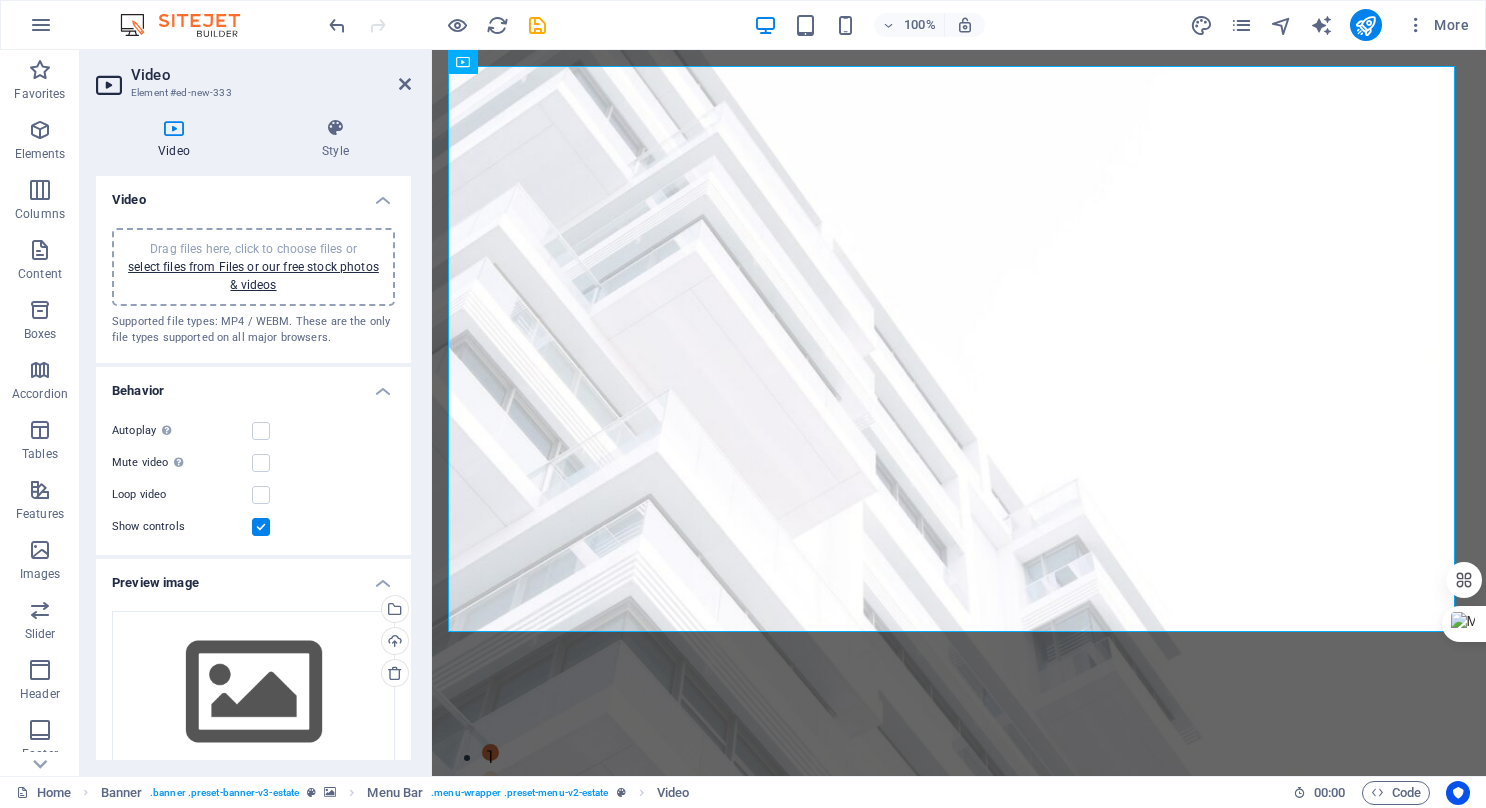 click on "Mute video Autoplay will be available if muted is checked" at bounding box center [253, 463] 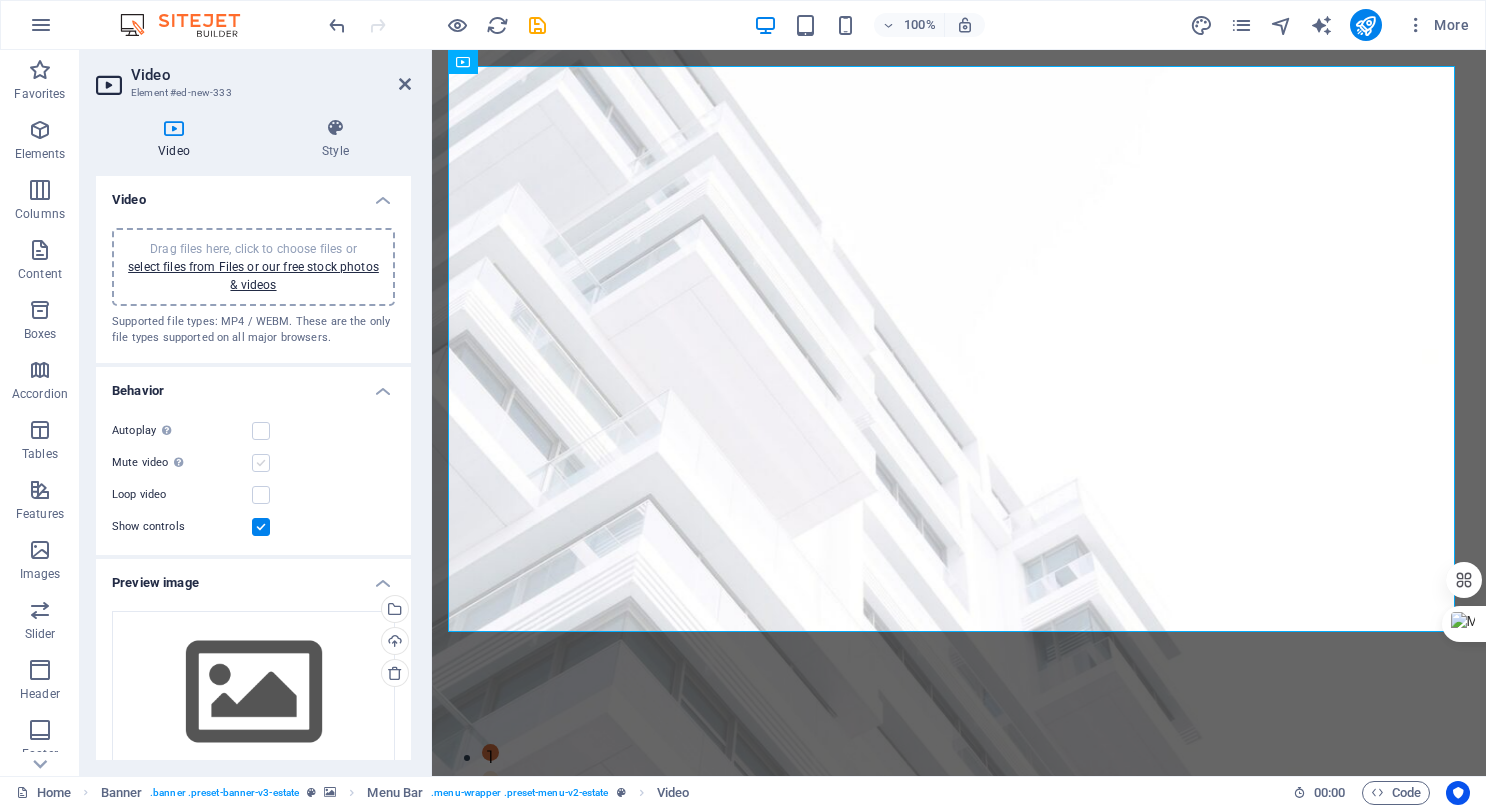 click at bounding box center [261, 463] 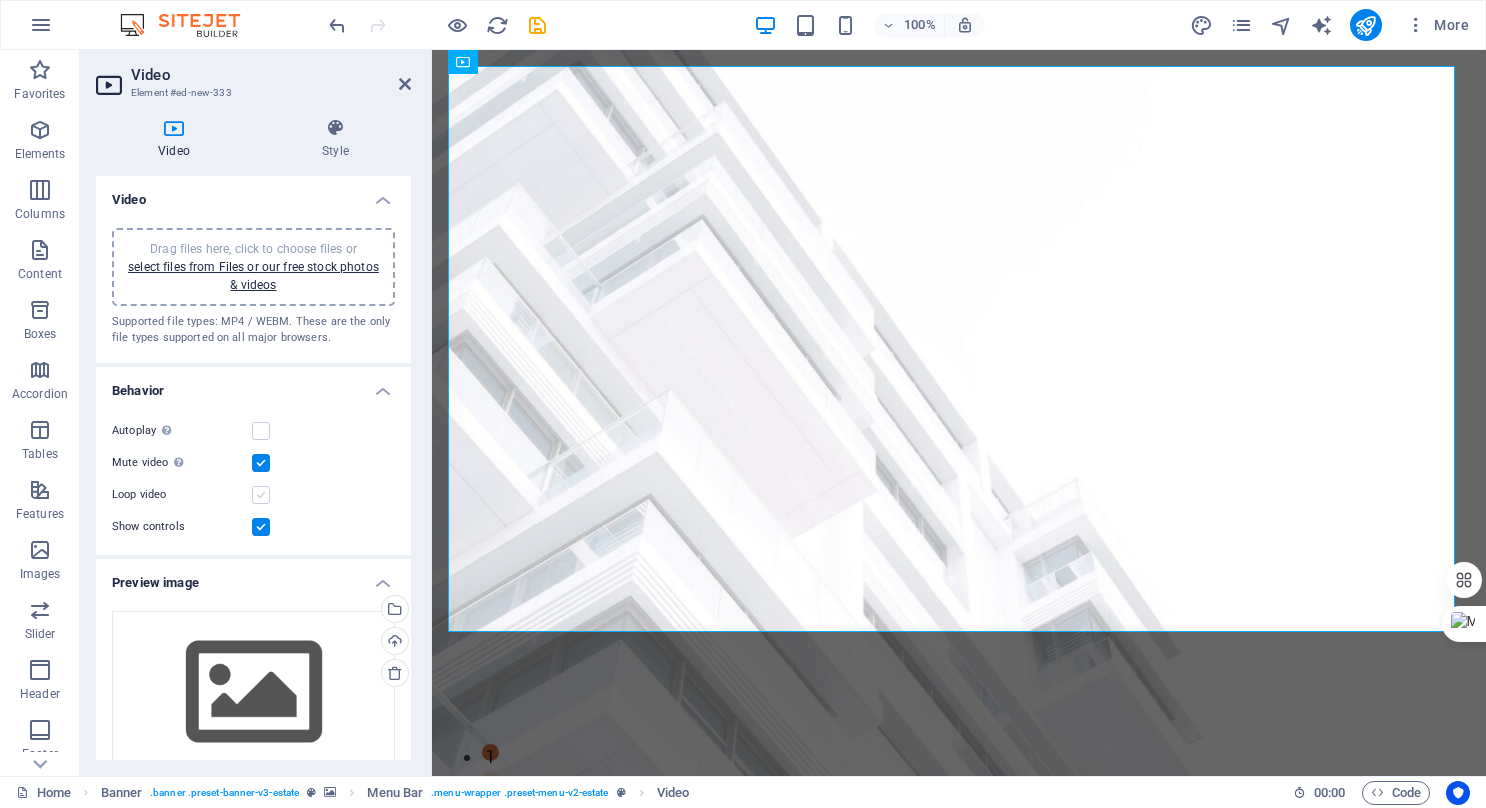 click at bounding box center [261, 495] 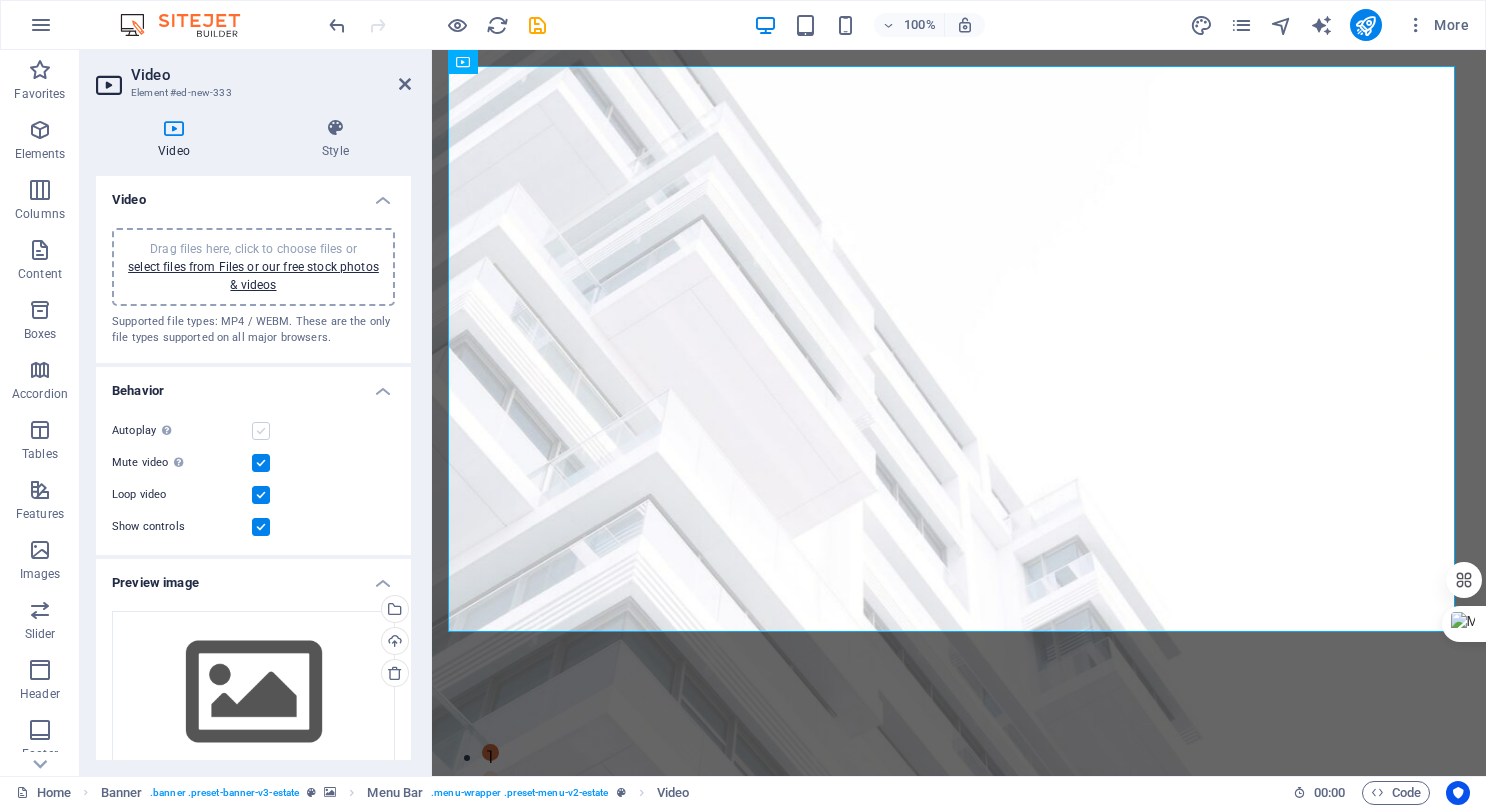 click at bounding box center [261, 431] 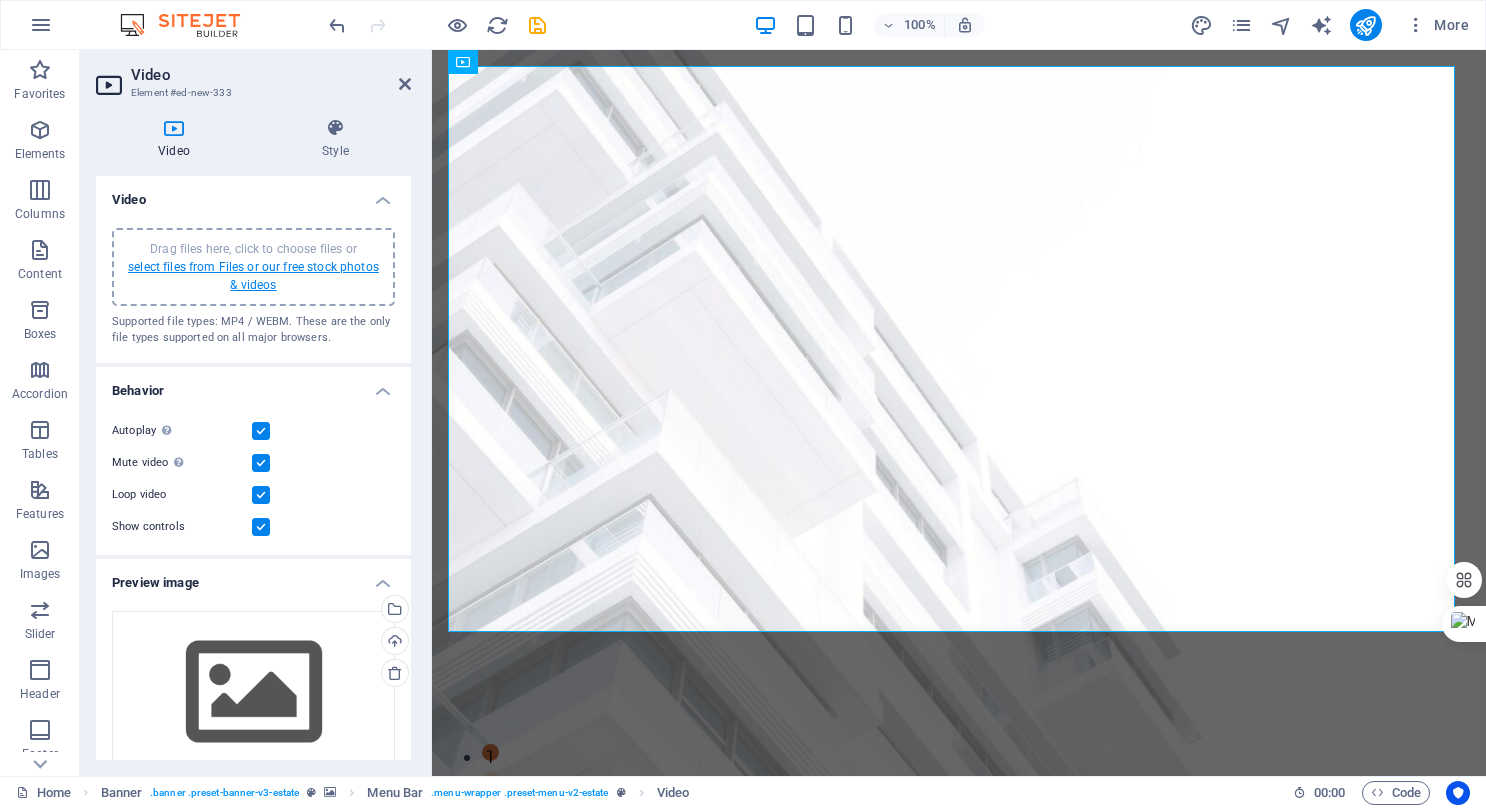 click on "select files from Files or our free stock photos & videos" at bounding box center [253, 276] 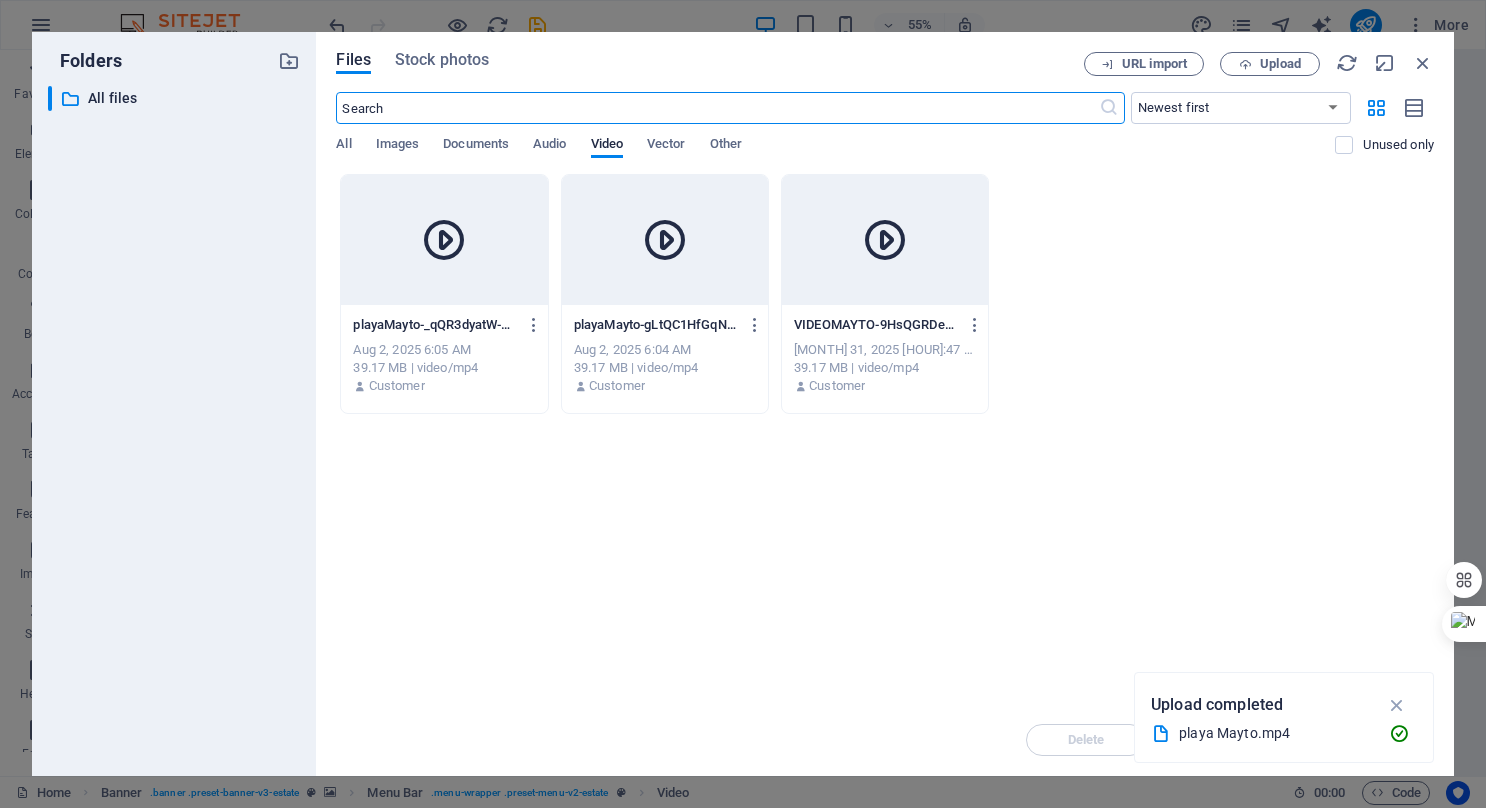 click at bounding box center [885, 240] 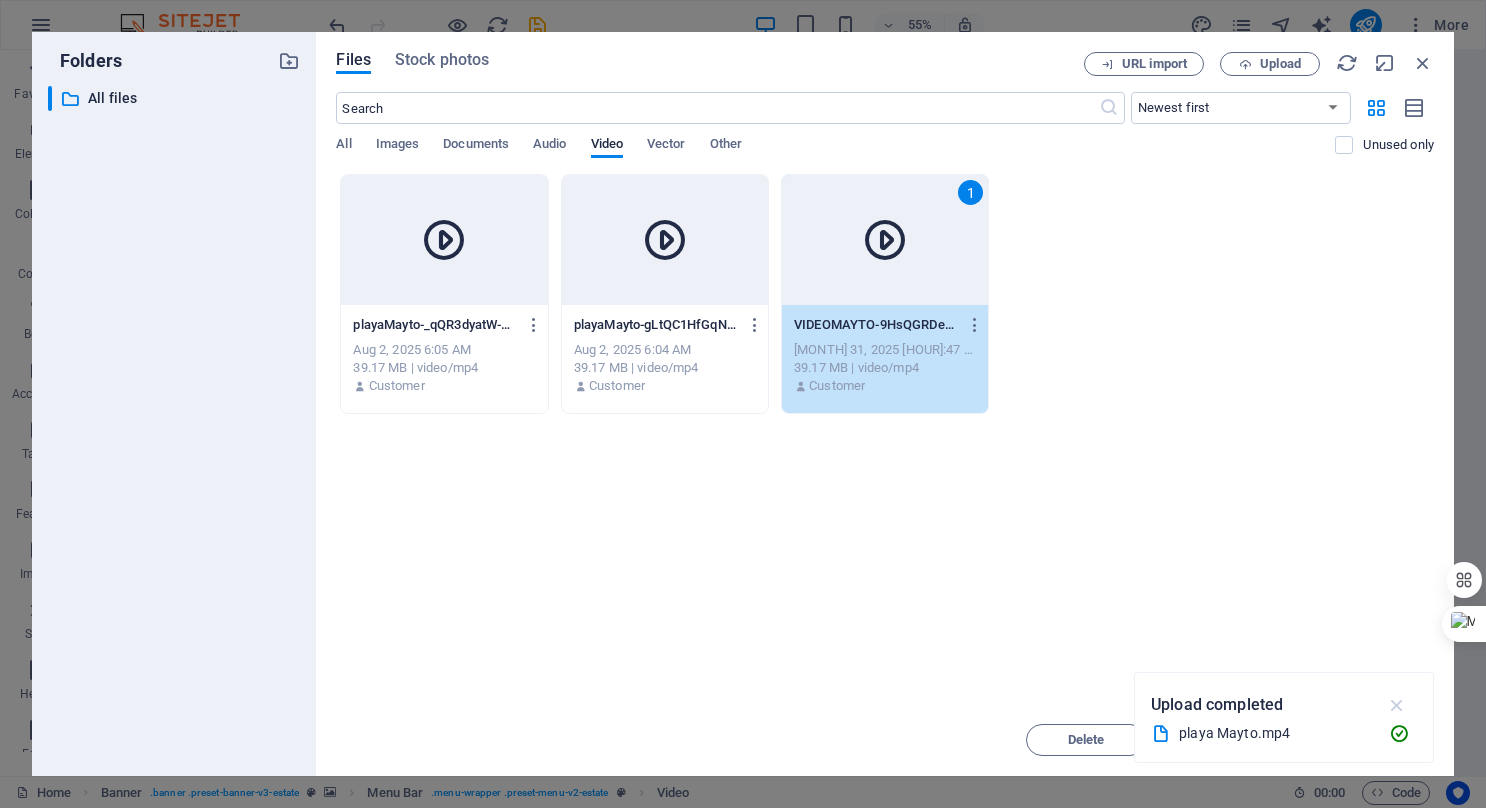 click at bounding box center (1397, 705) 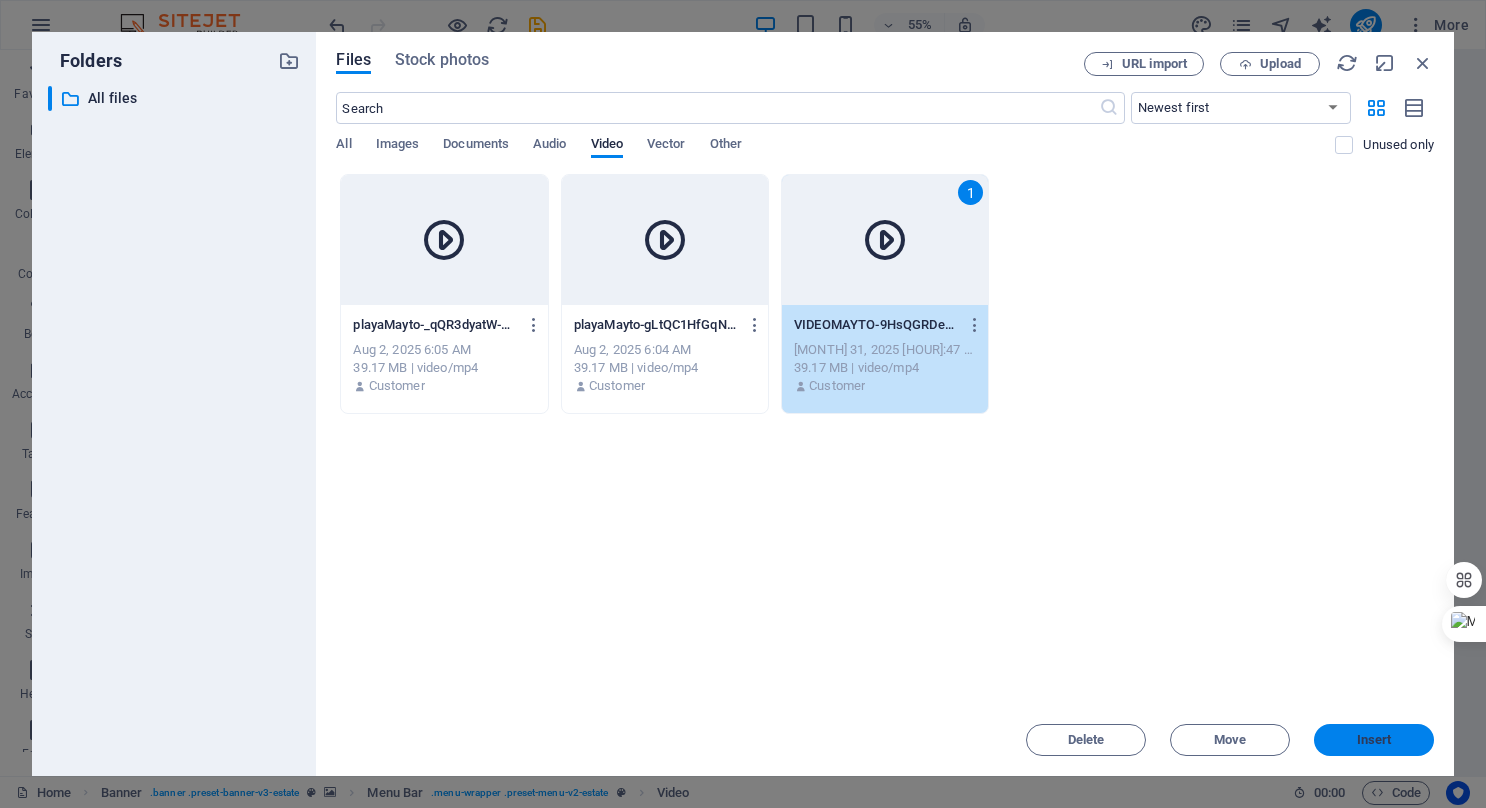 click on "Insert" at bounding box center [1374, 740] 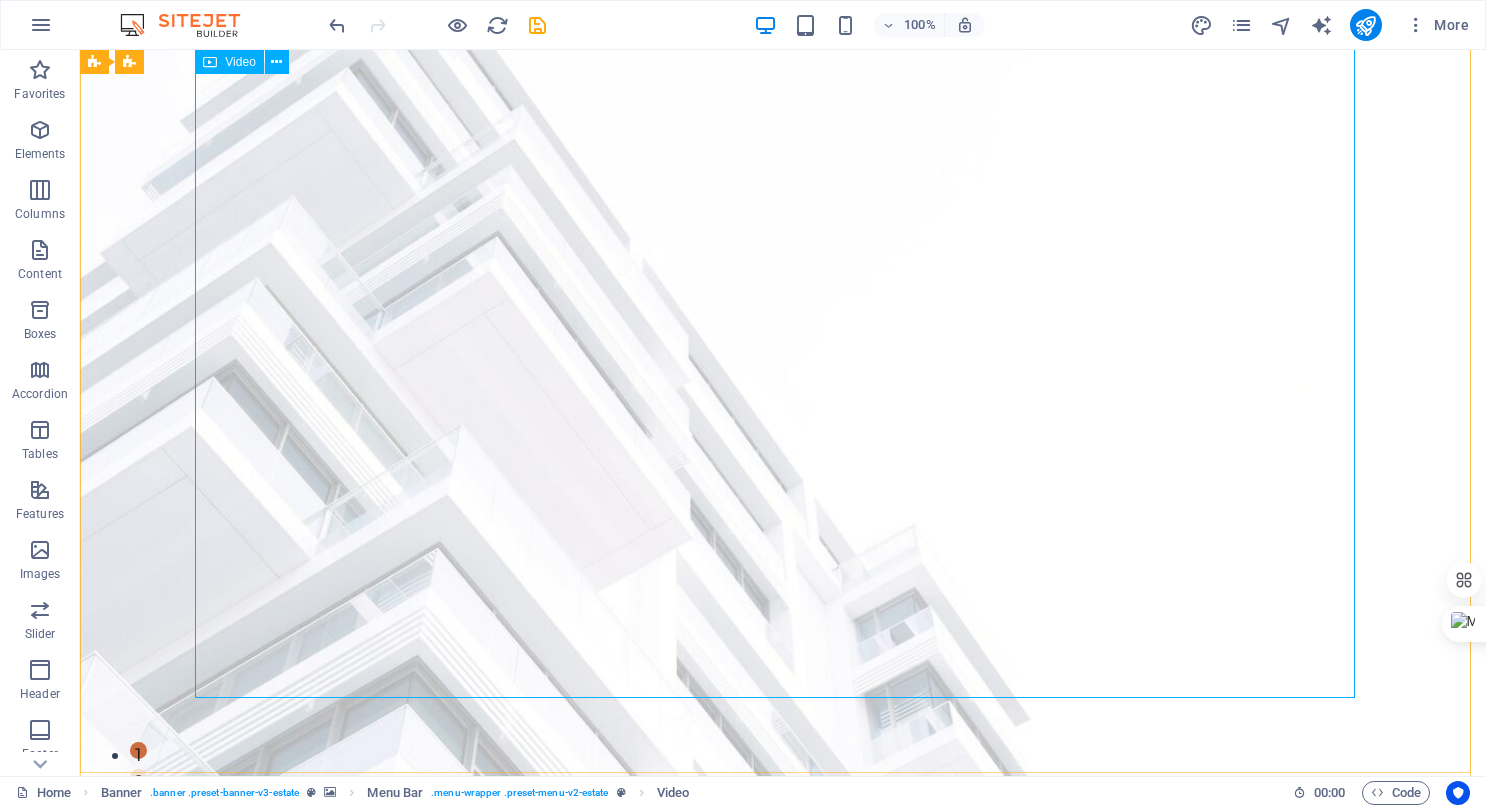 scroll, scrollTop: 0, scrollLeft: 0, axis: both 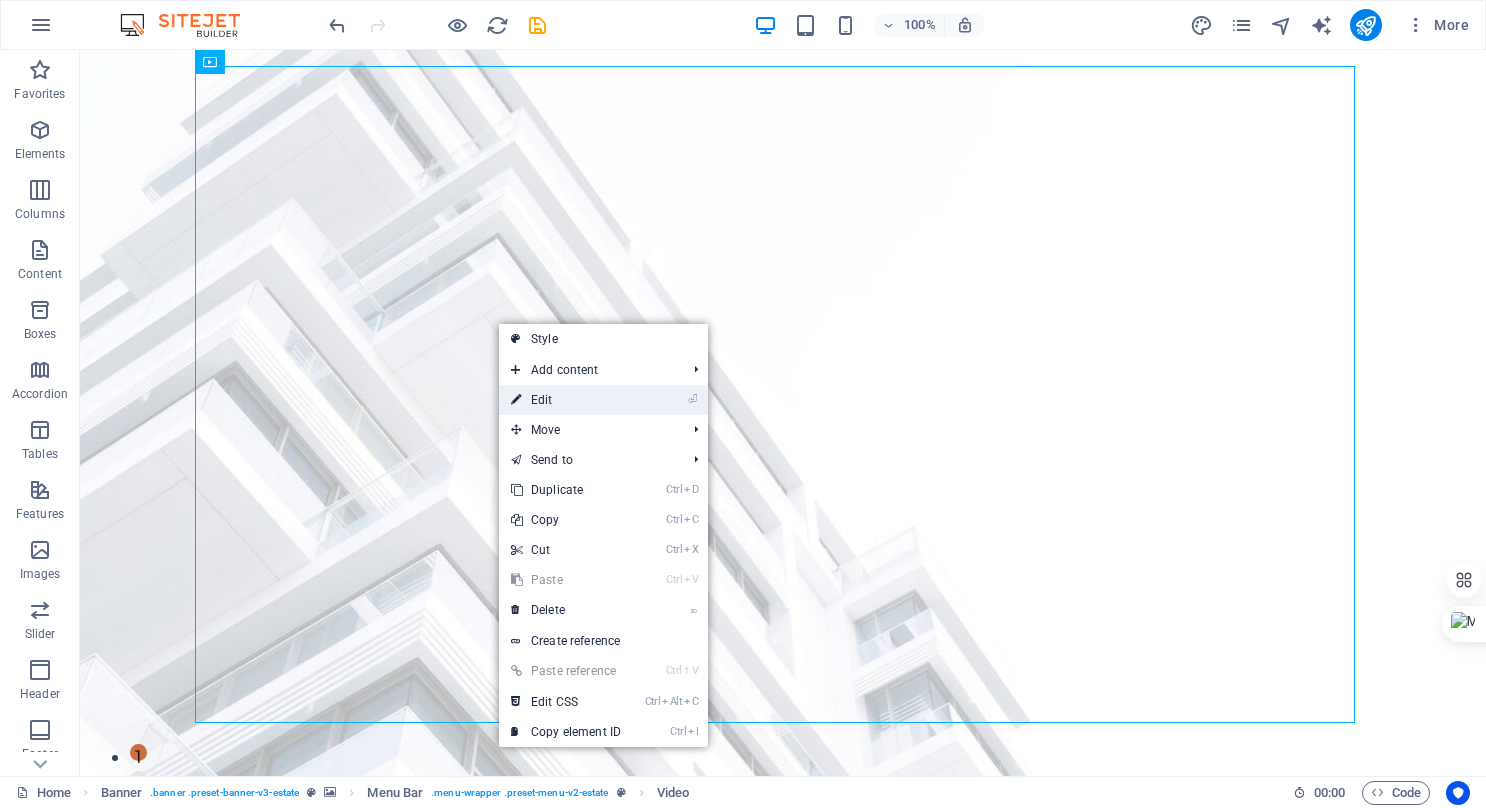 click on "⏎  Edit" at bounding box center (566, 400) 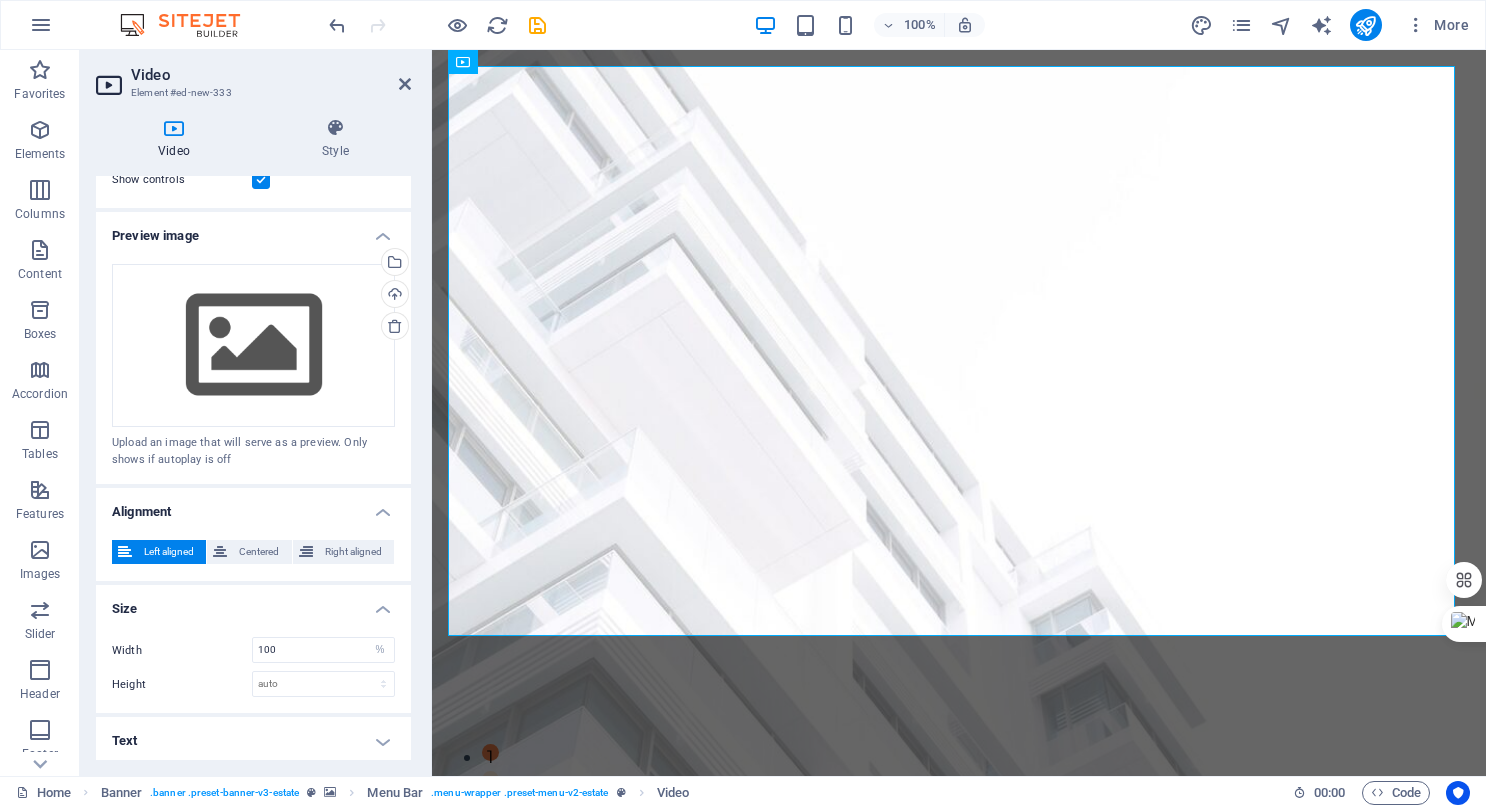 scroll, scrollTop: 348, scrollLeft: 0, axis: vertical 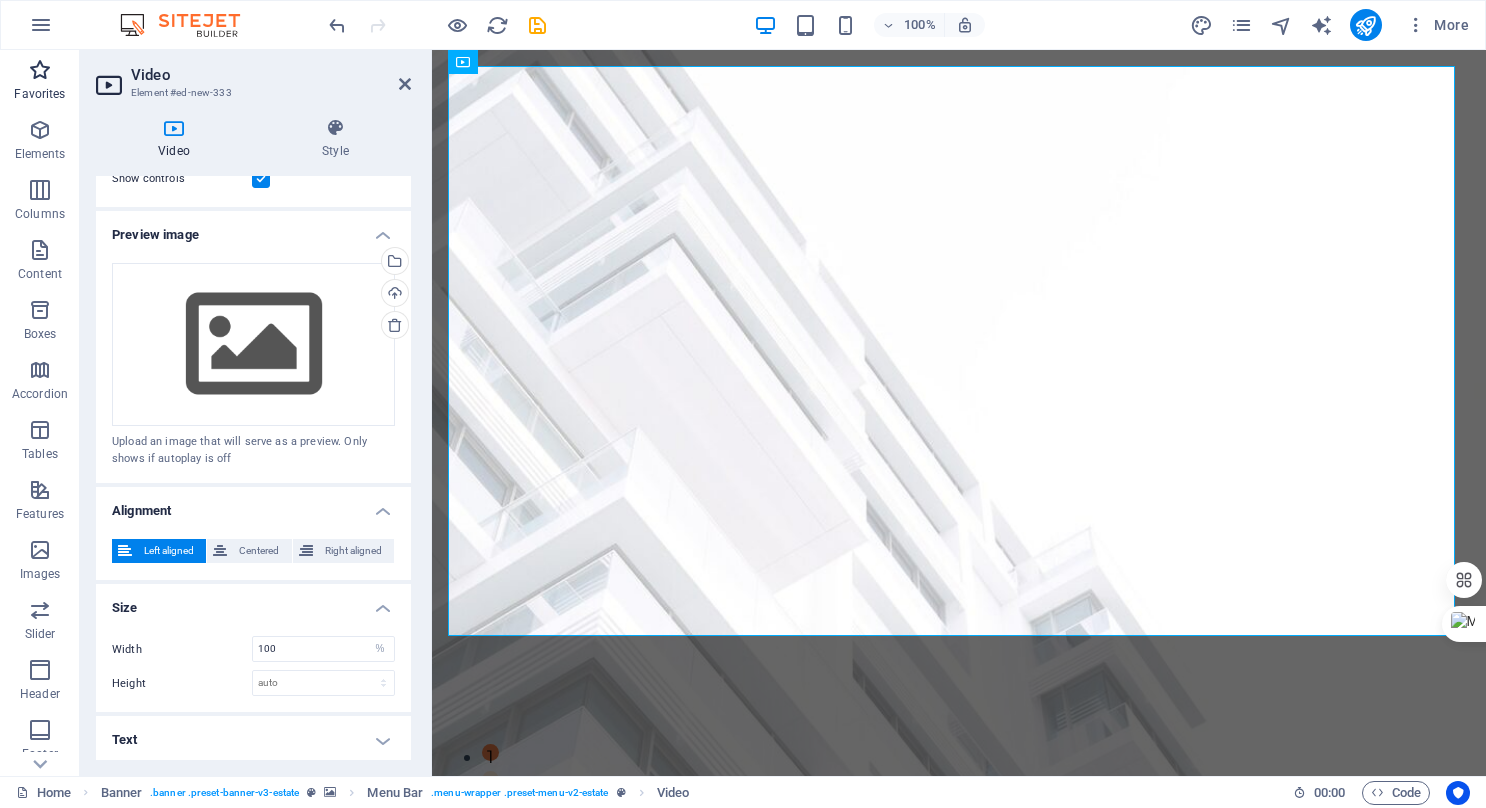 click at bounding box center [40, 70] 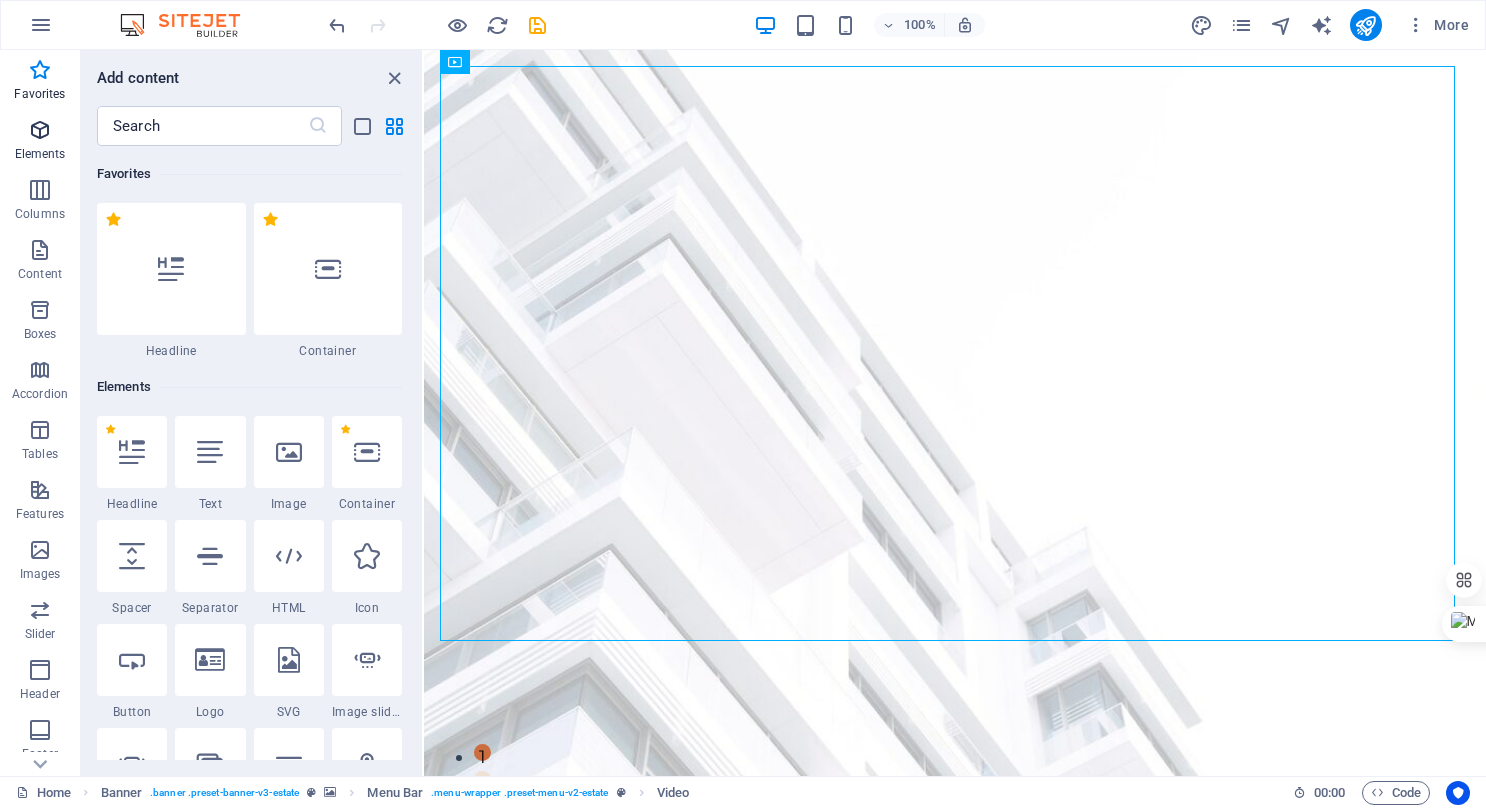 click on "Elements" at bounding box center (40, 142) 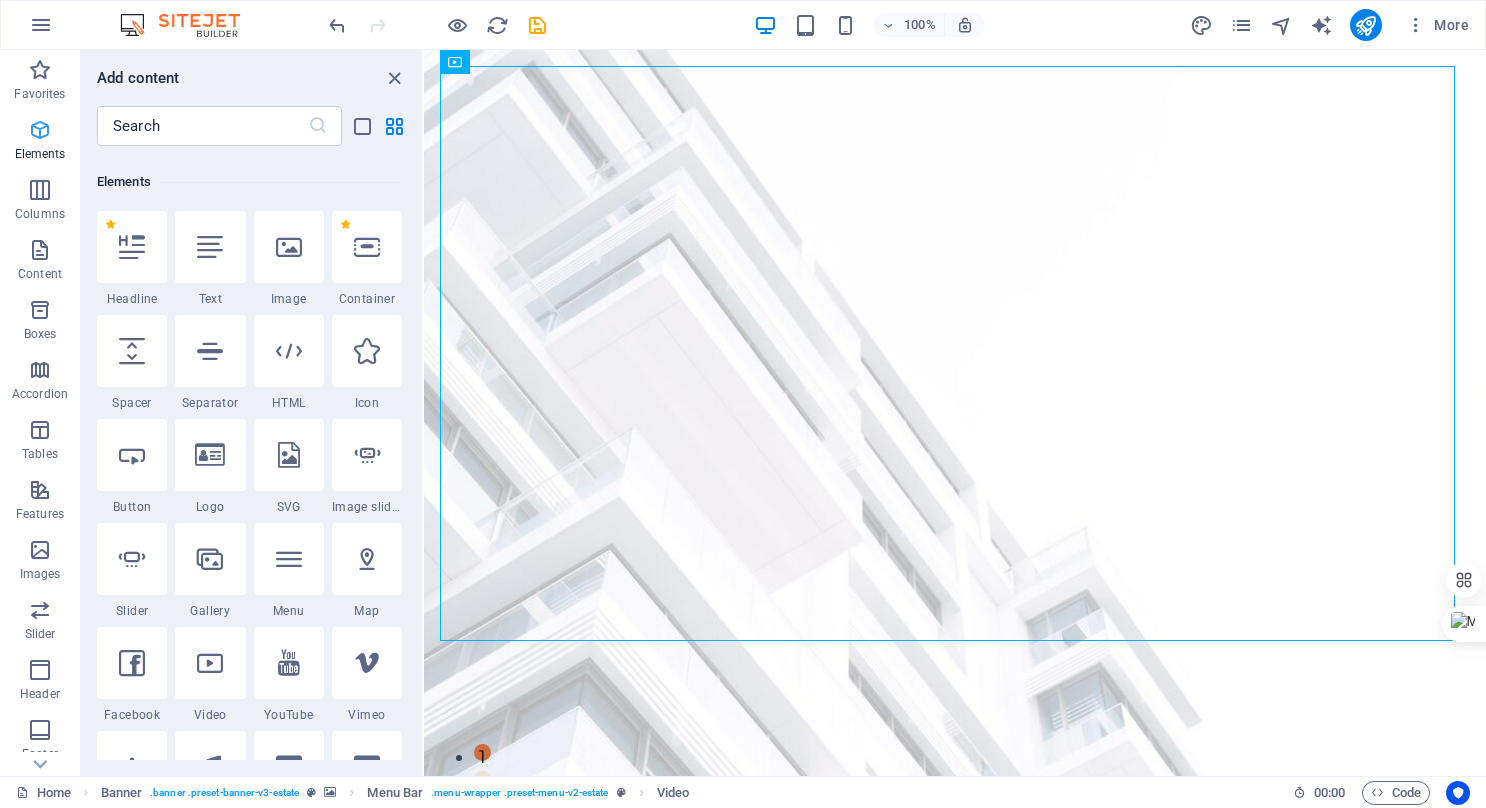scroll, scrollTop: 213, scrollLeft: 0, axis: vertical 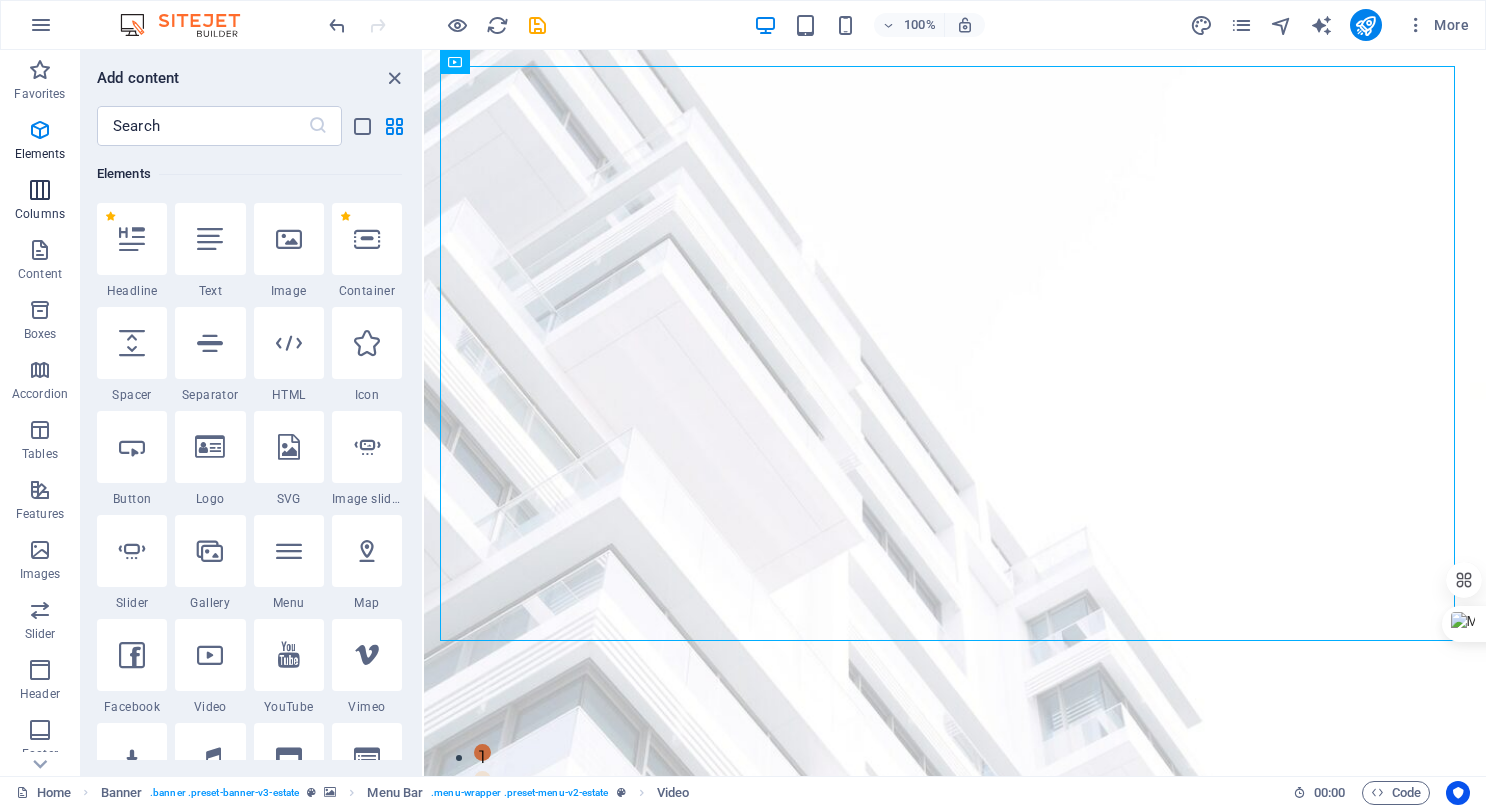 click on "Columns" at bounding box center [40, 202] 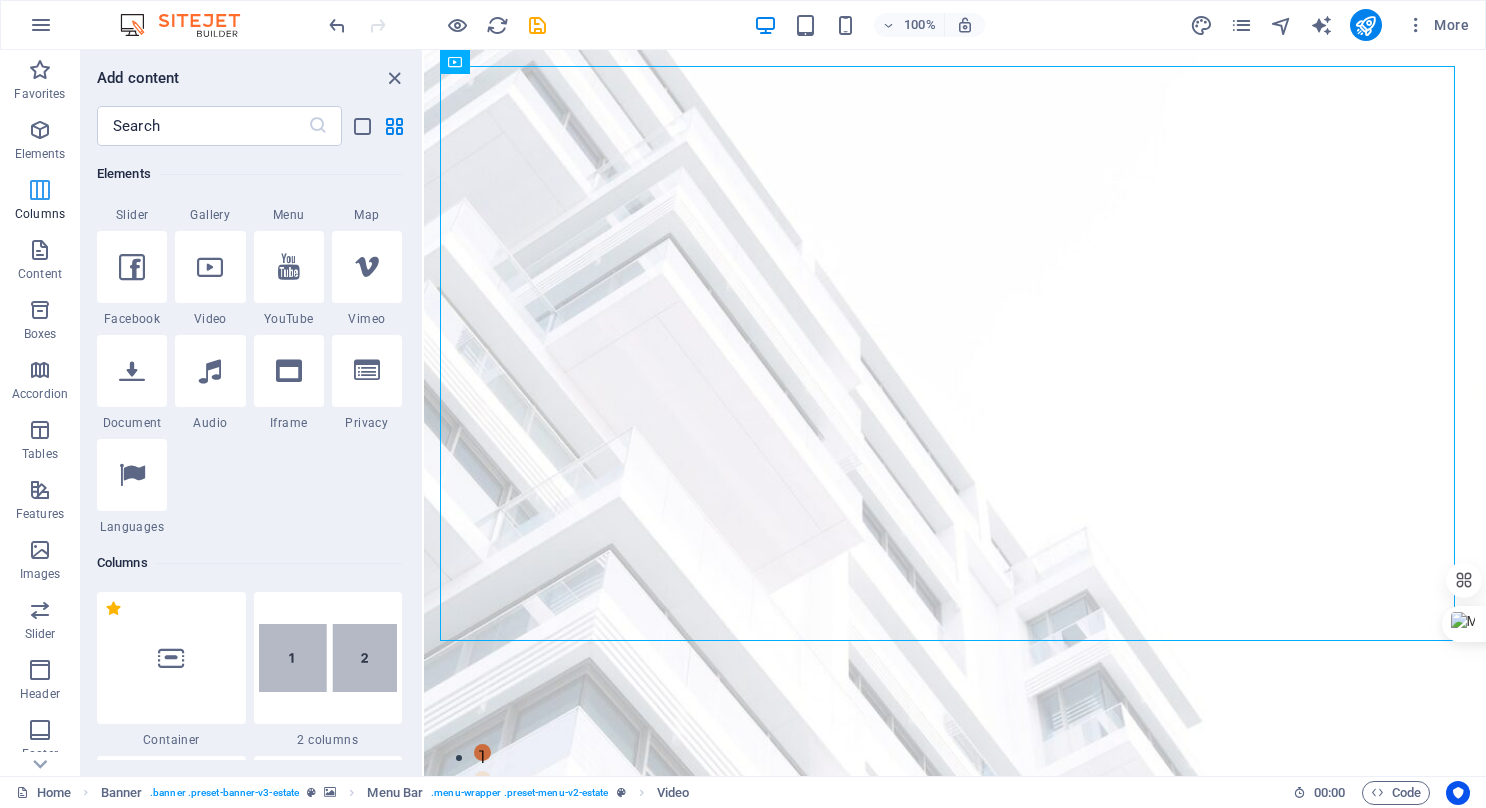 scroll, scrollTop: 990, scrollLeft: 0, axis: vertical 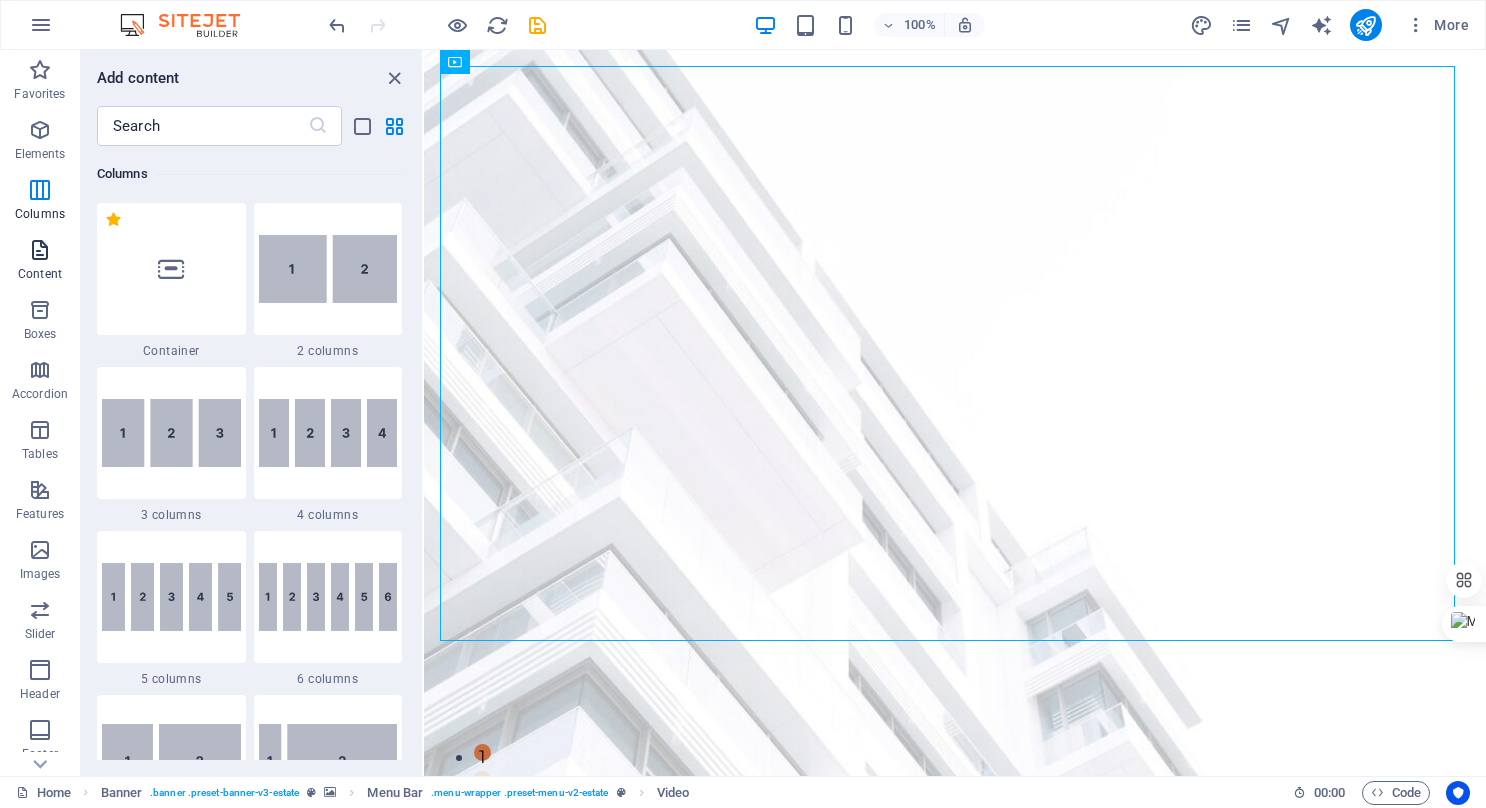 click on "Content" at bounding box center [40, 274] 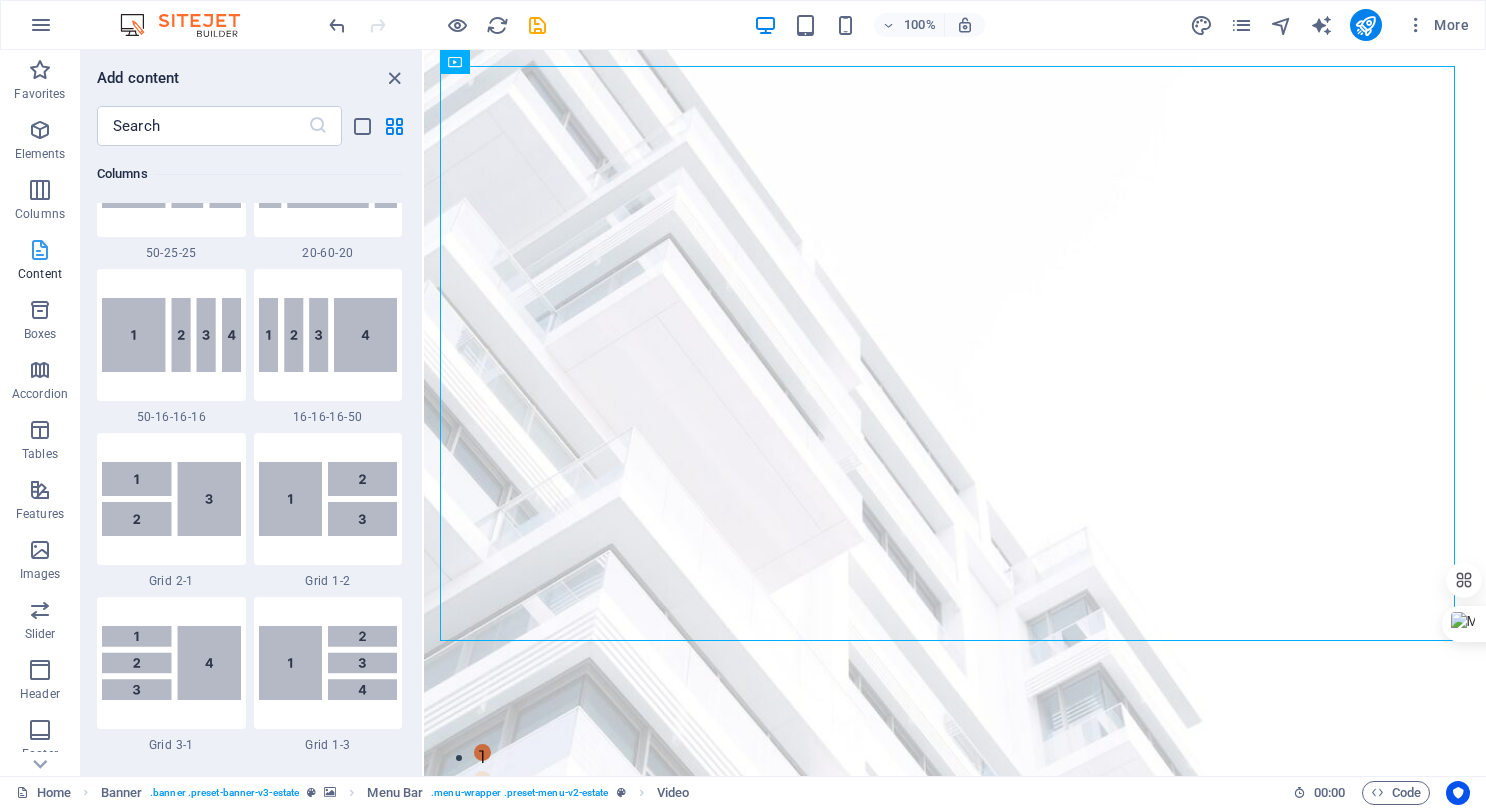 scroll, scrollTop: 3498, scrollLeft: 0, axis: vertical 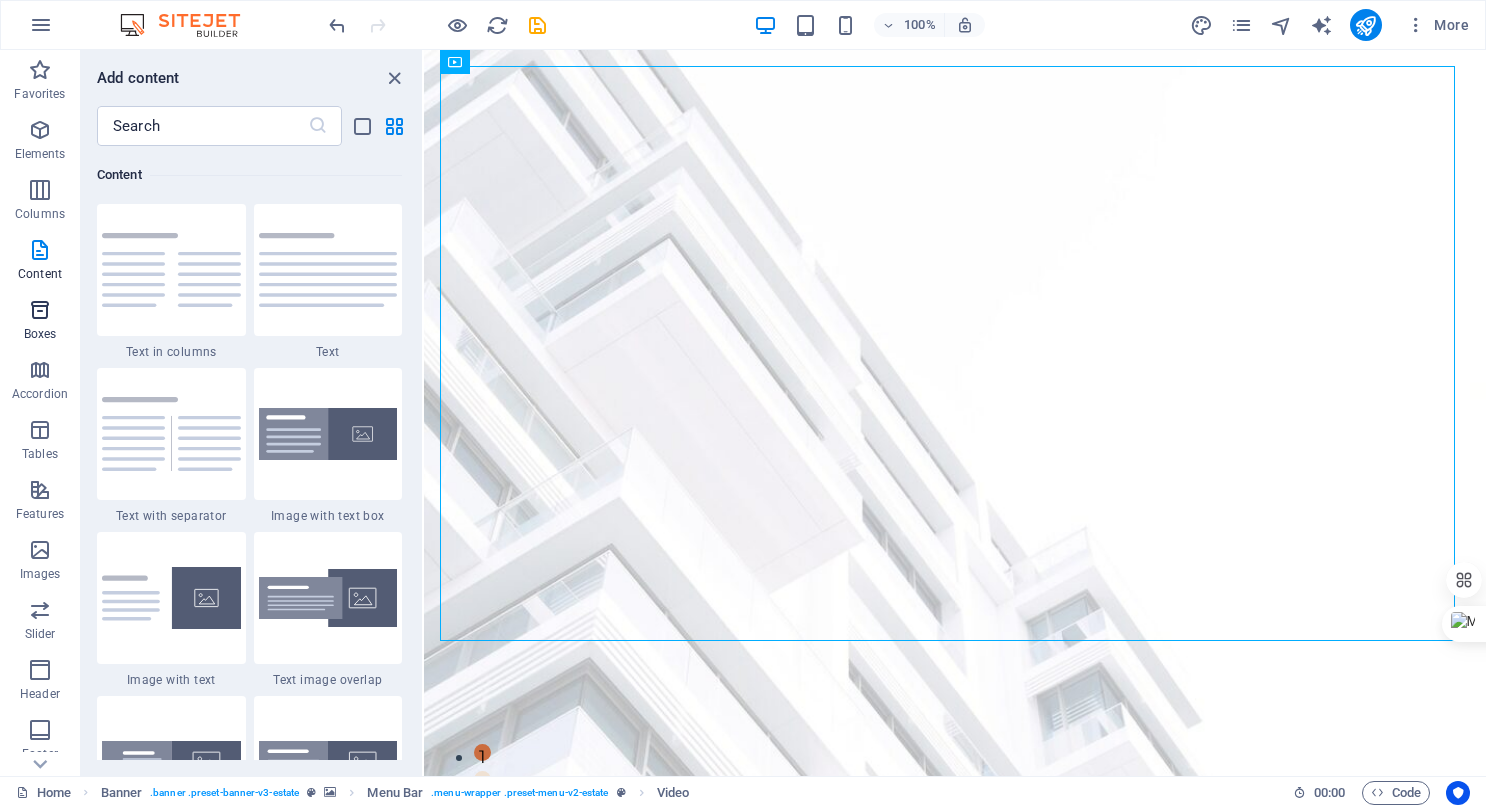 click at bounding box center [40, 310] 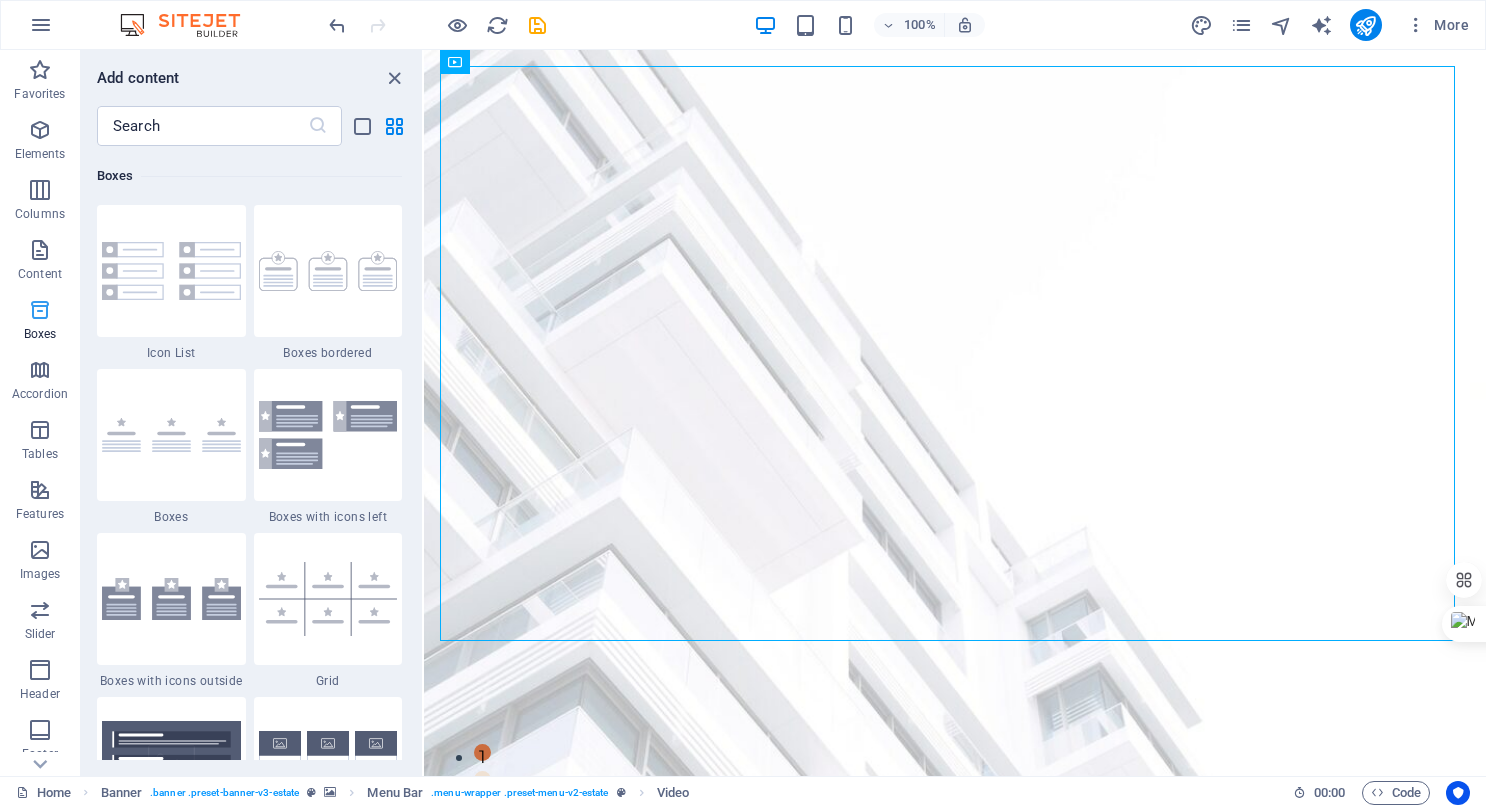 scroll, scrollTop: 5516, scrollLeft: 0, axis: vertical 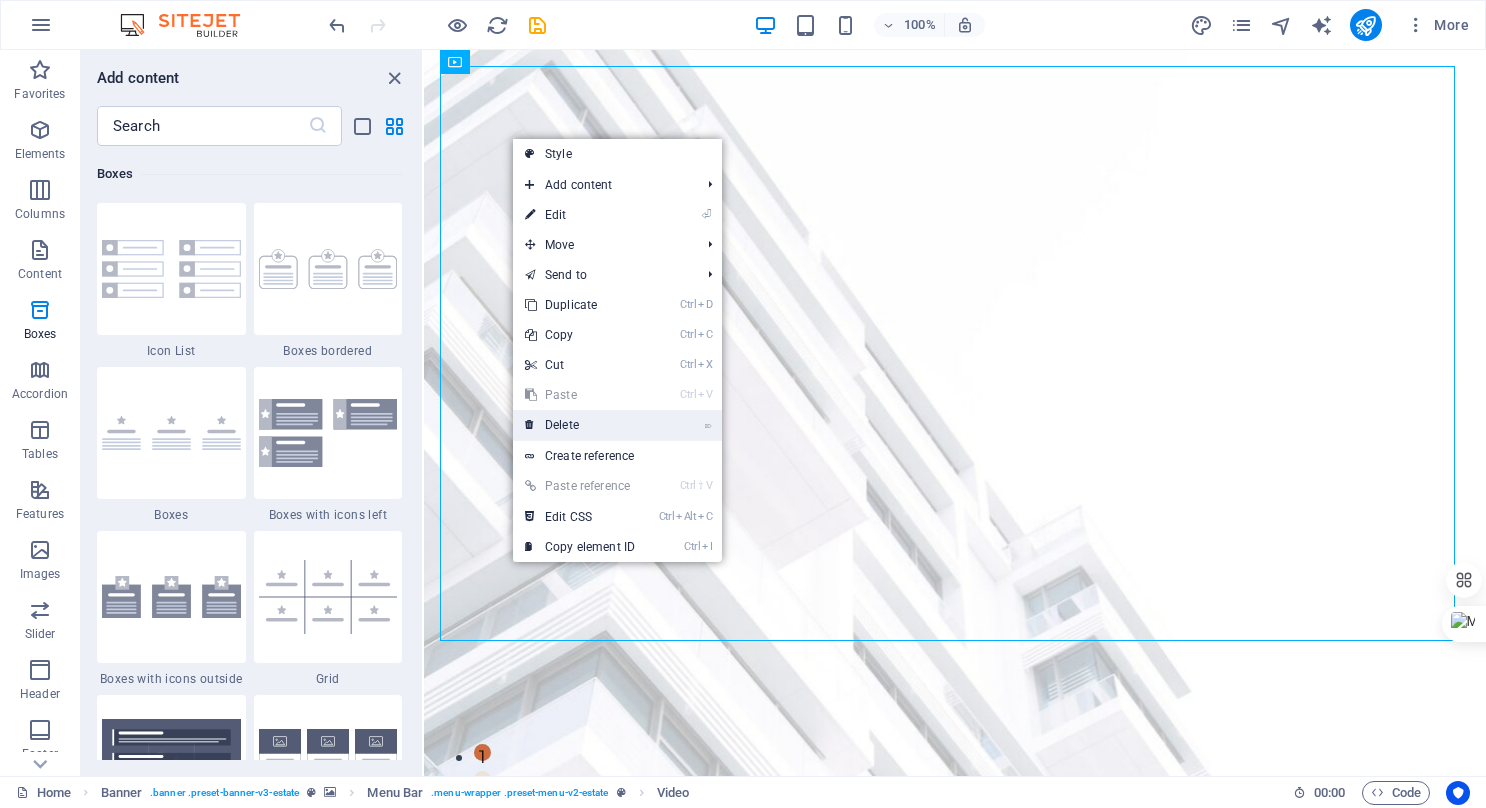 click on "⌦  Delete" at bounding box center (580, 425) 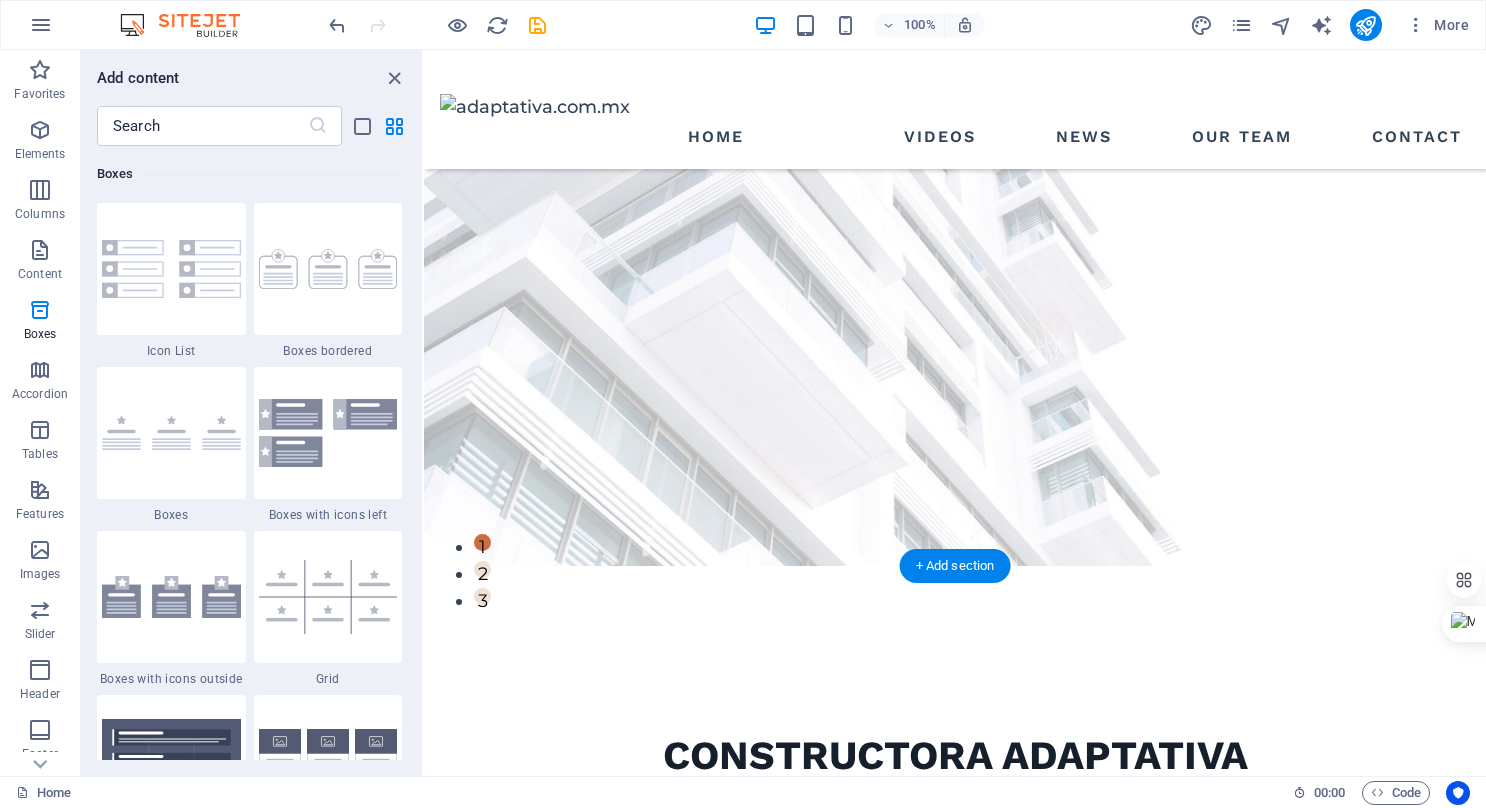 scroll, scrollTop: 0, scrollLeft: 0, axis: both 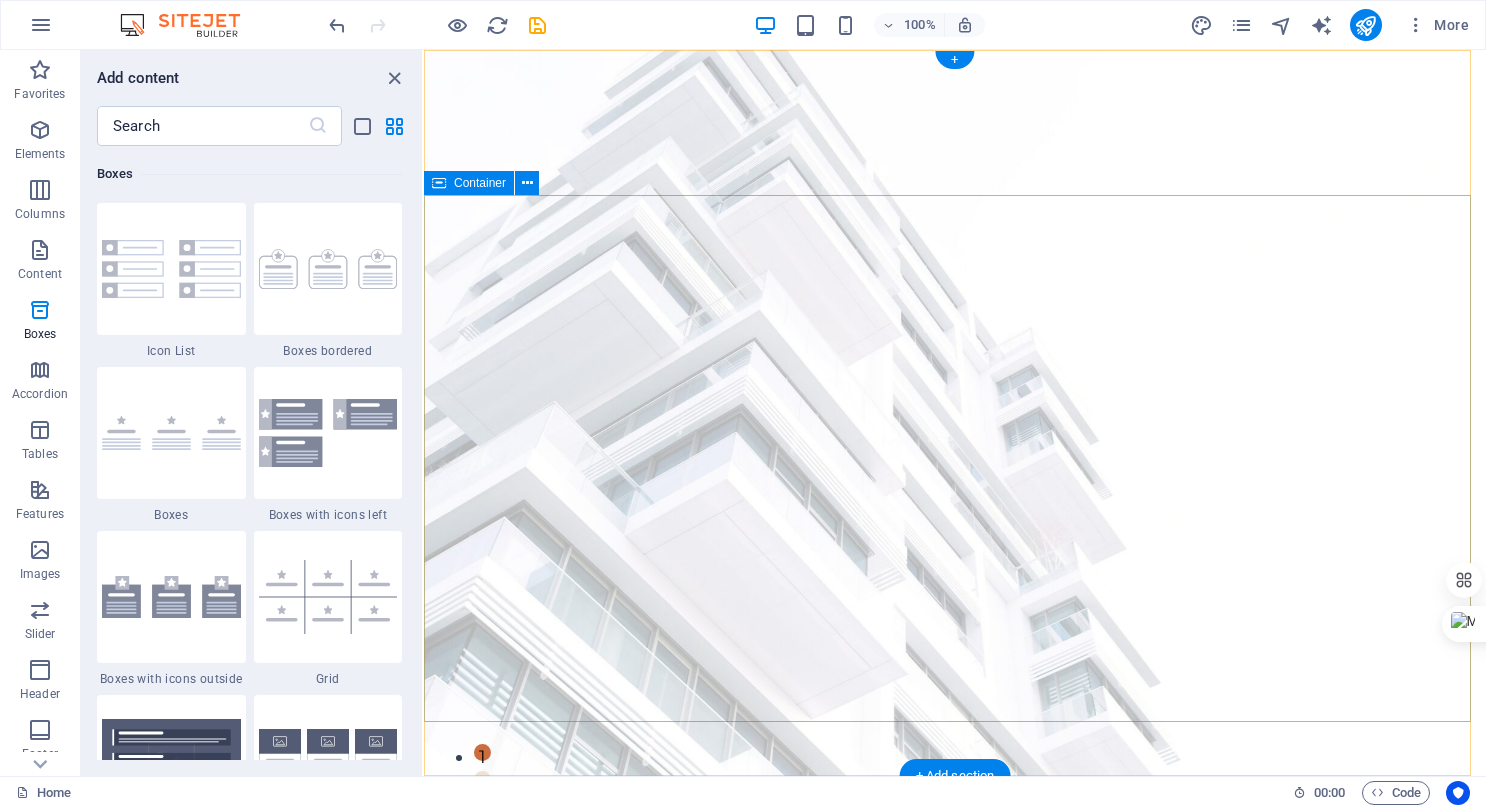 click on "En Constructora Adaptativa trabajamos para ofrecer desarrollos inmobiliarios de playa que inspiran y respetan la belleza natural de [REGION]. Junto con nuestro socio  GAFAJO  diseñamos y comercializamos proyectos inmobiliarios de alta calidad. get started" at bounding box center (955, 1131) 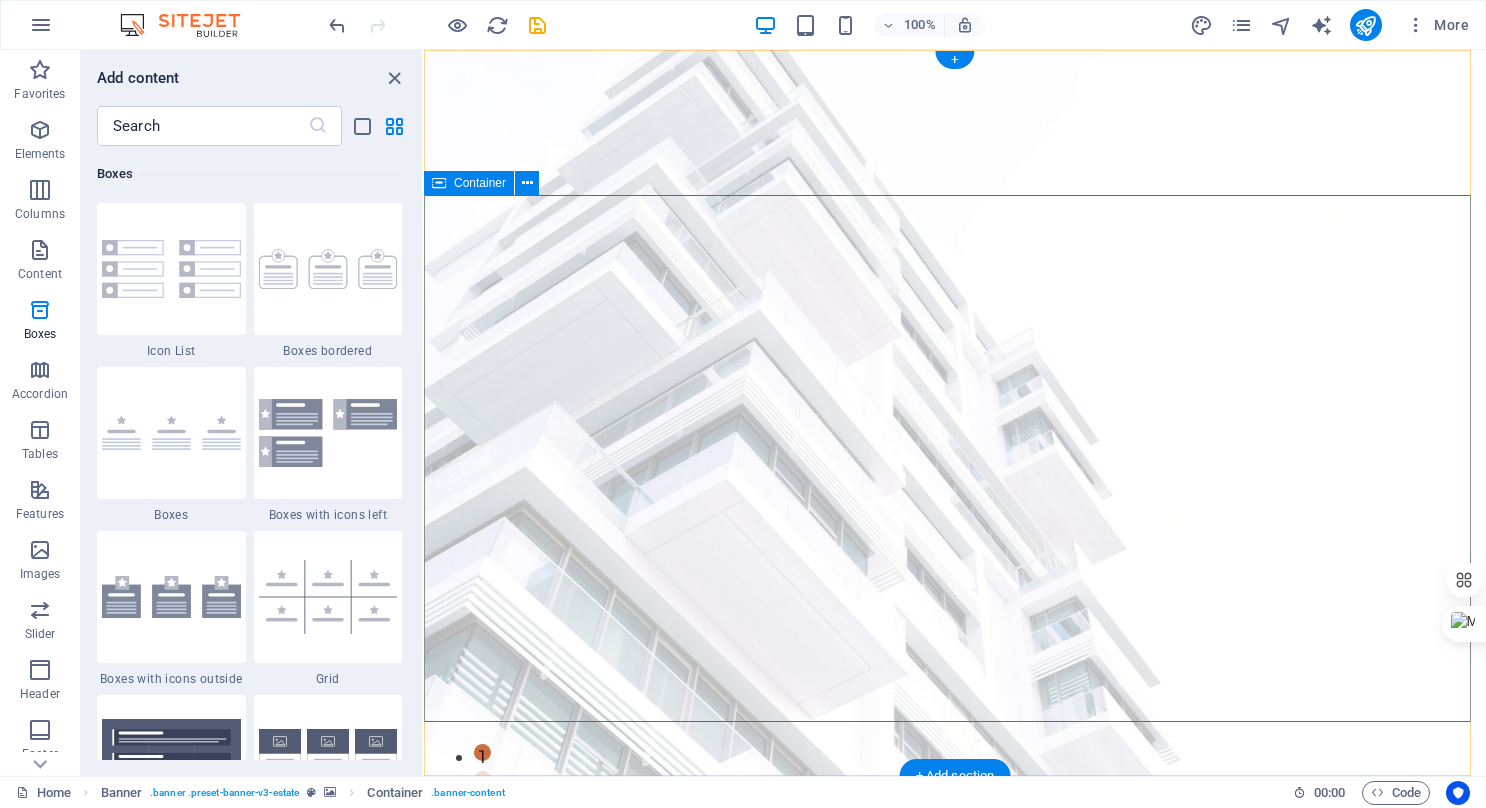 click on "En Constructora Adaptativa trabajamos para ofrecer desarrollos inmobiliarios de playa que inspiran y respetan la belleza natural de [REGION]. Junto con nuestro socio  GAFAJO  diseñamos y comercializamos proyectos inmobiliarios de alta calidad. get started" at bounding box center [955, 1131] 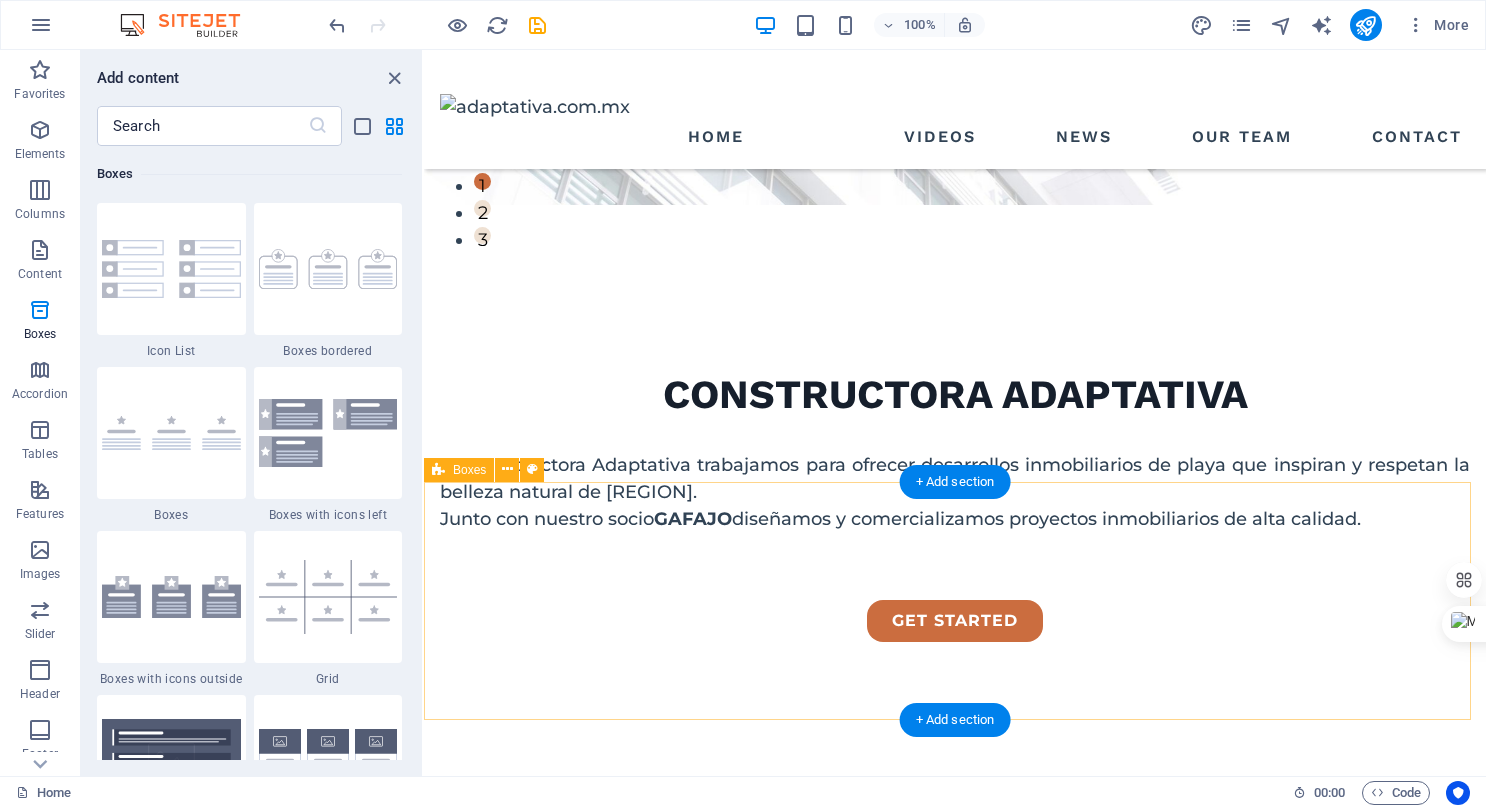 scroll, scrollTop: 600, scrollLeft: 0, axis: vertical 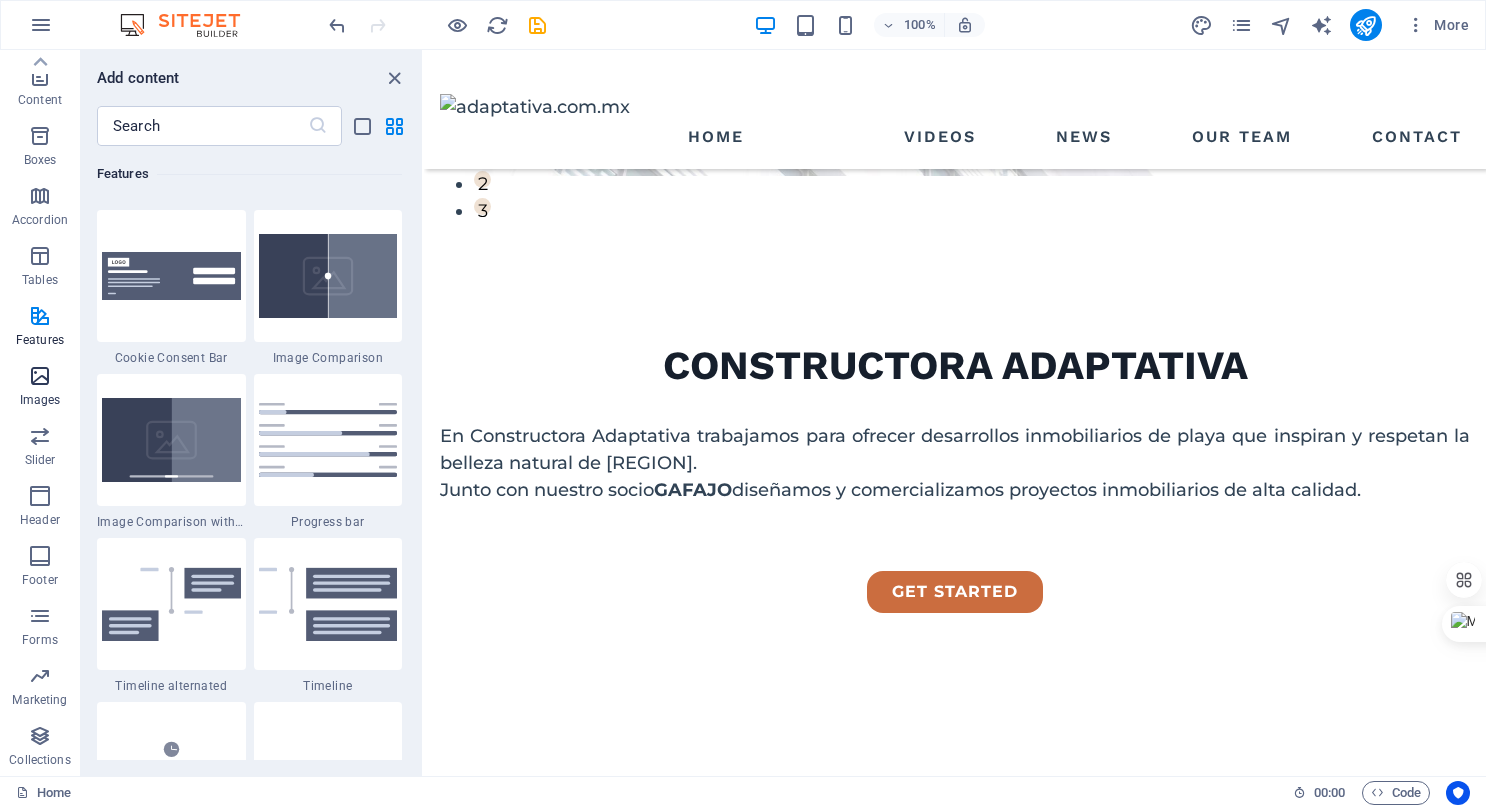 click on "Images" at bounding box center (40, 400) 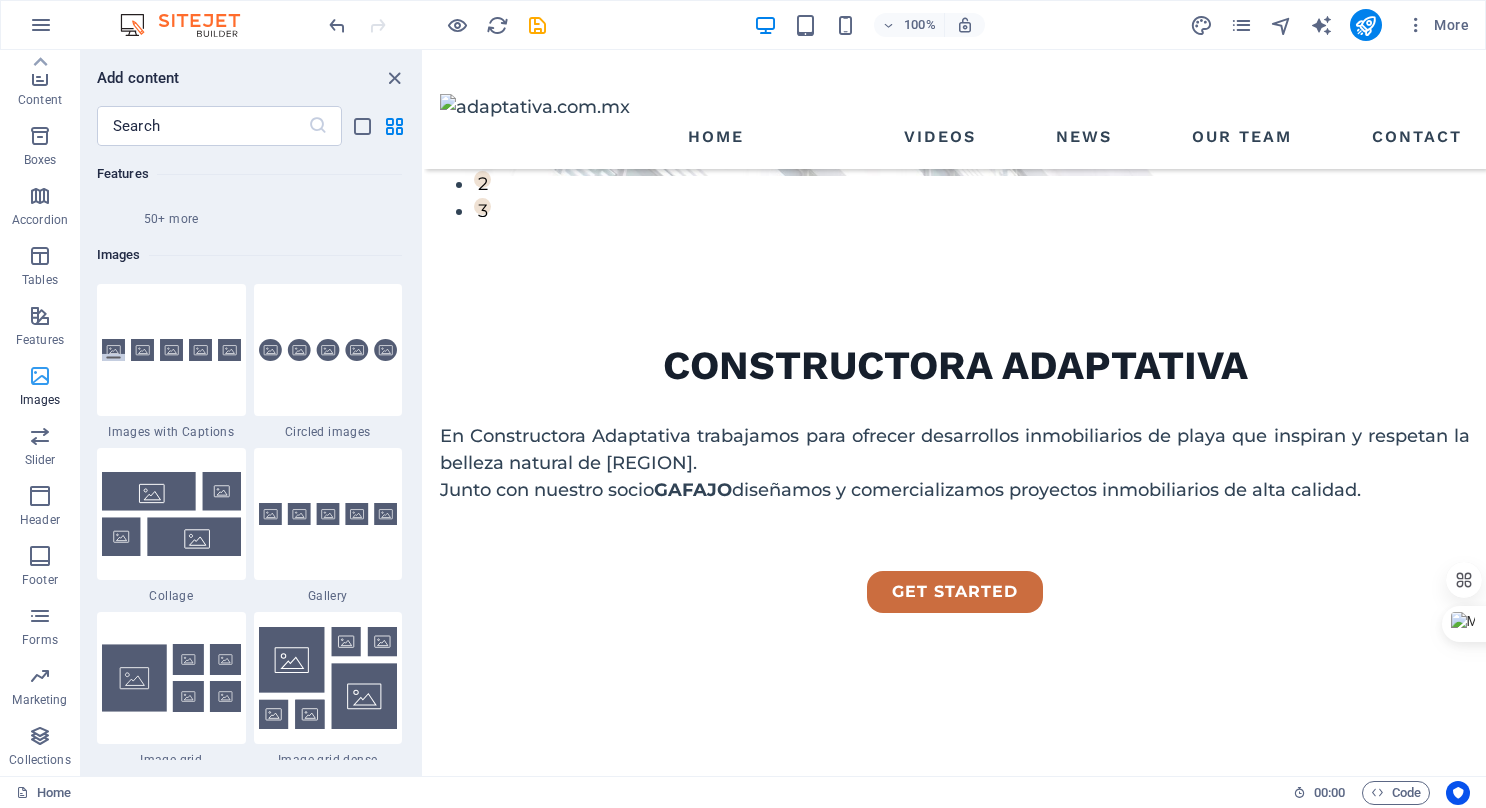 scroll, scrollTop: 10140, scrollLeft: 0, axis: vertical 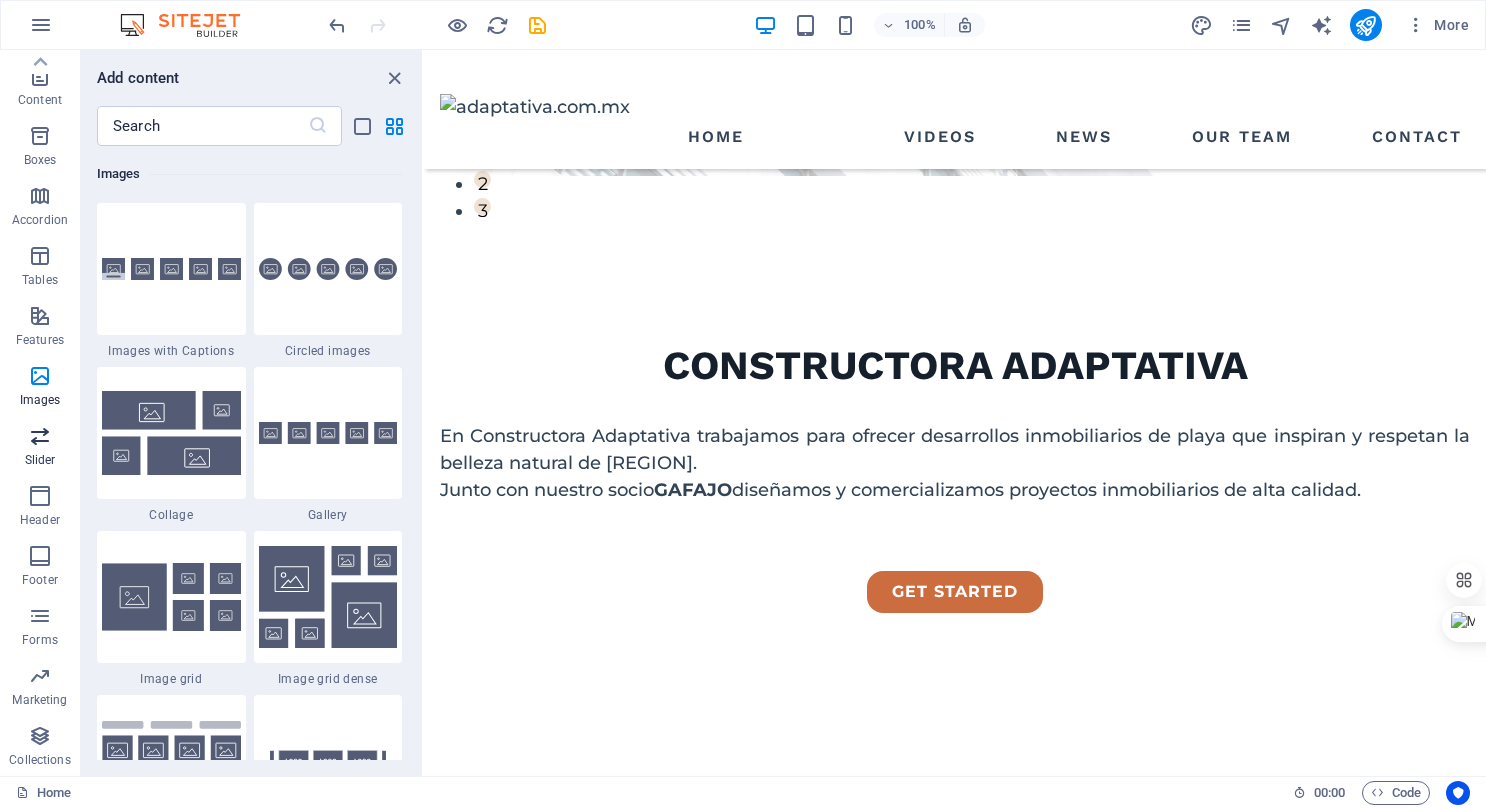 click on "Slider" at bounding box center (40, 448) 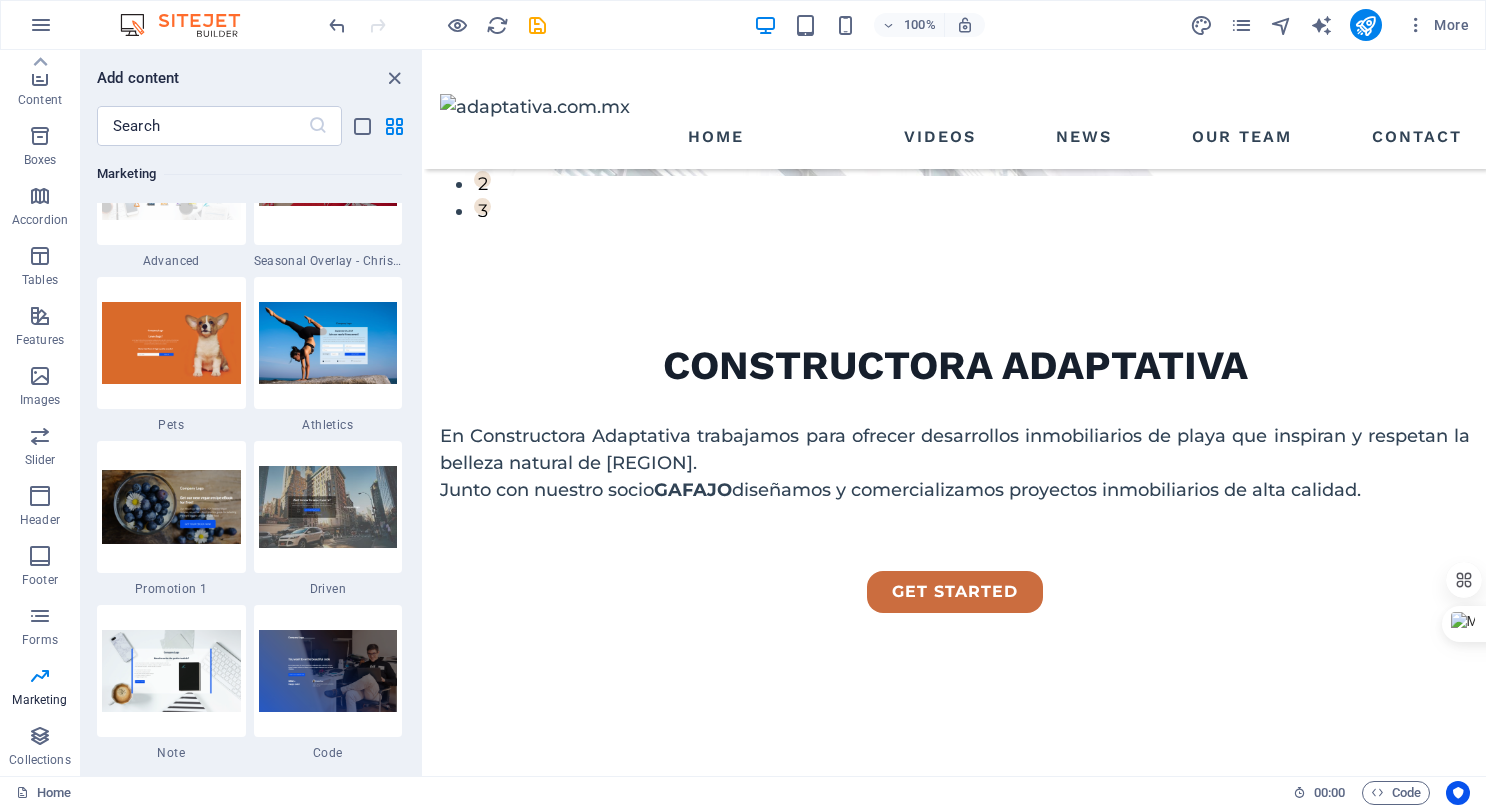 scroll, scrollTop: 17037, scrollLeft: 0, axis: vertical 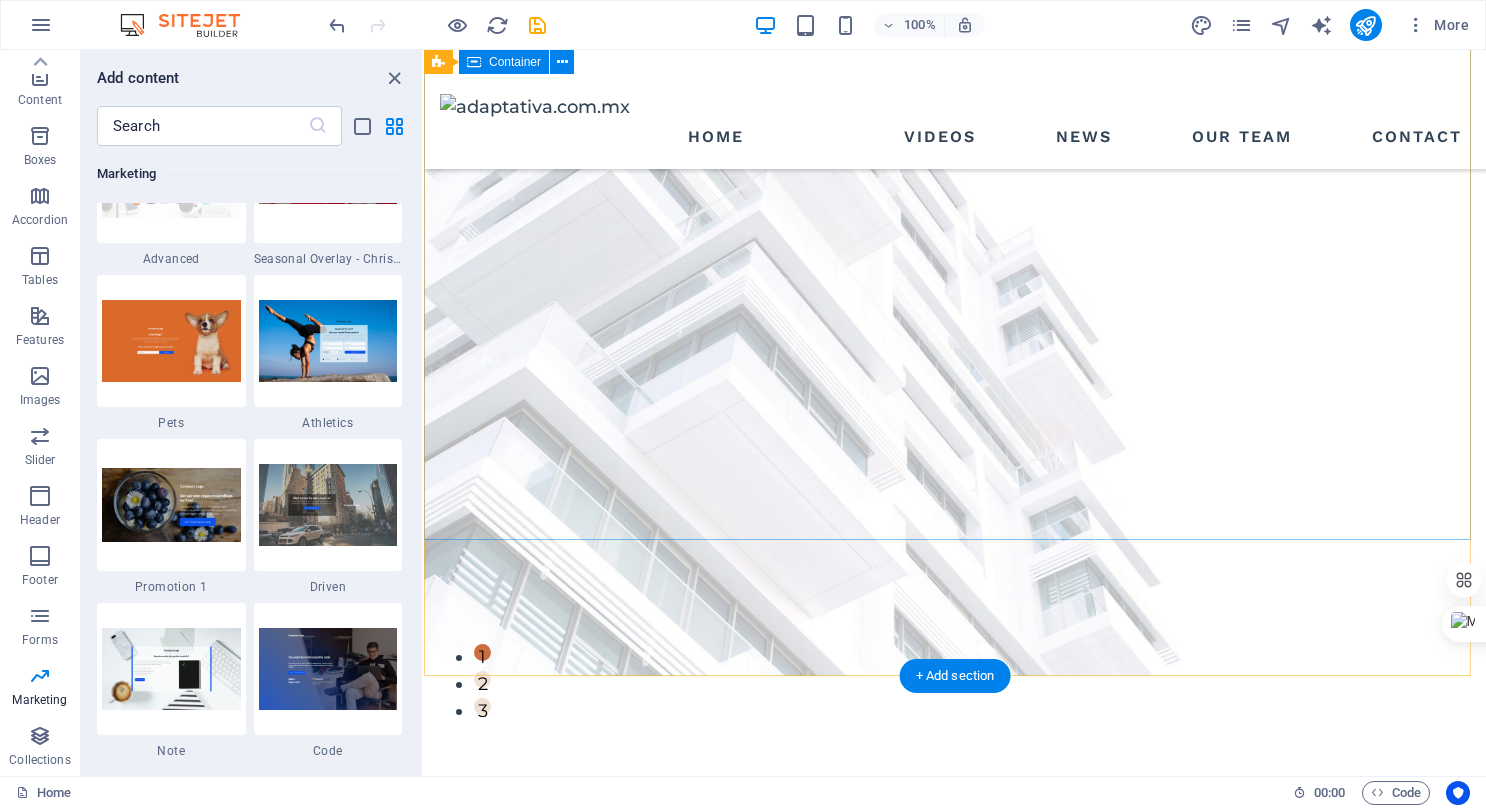 click on "En Constructora Adaptativa trabajamos para ofrecer desarrollos inmobiliarios de playa que inspiran y respetan la belleza natural de [REGION]. Junto con nuestro socio  GAFAJO  diseñamos y comercializamos proyectos inmobiliarios de alta calidad. get started" at bounding box center [955, 944] 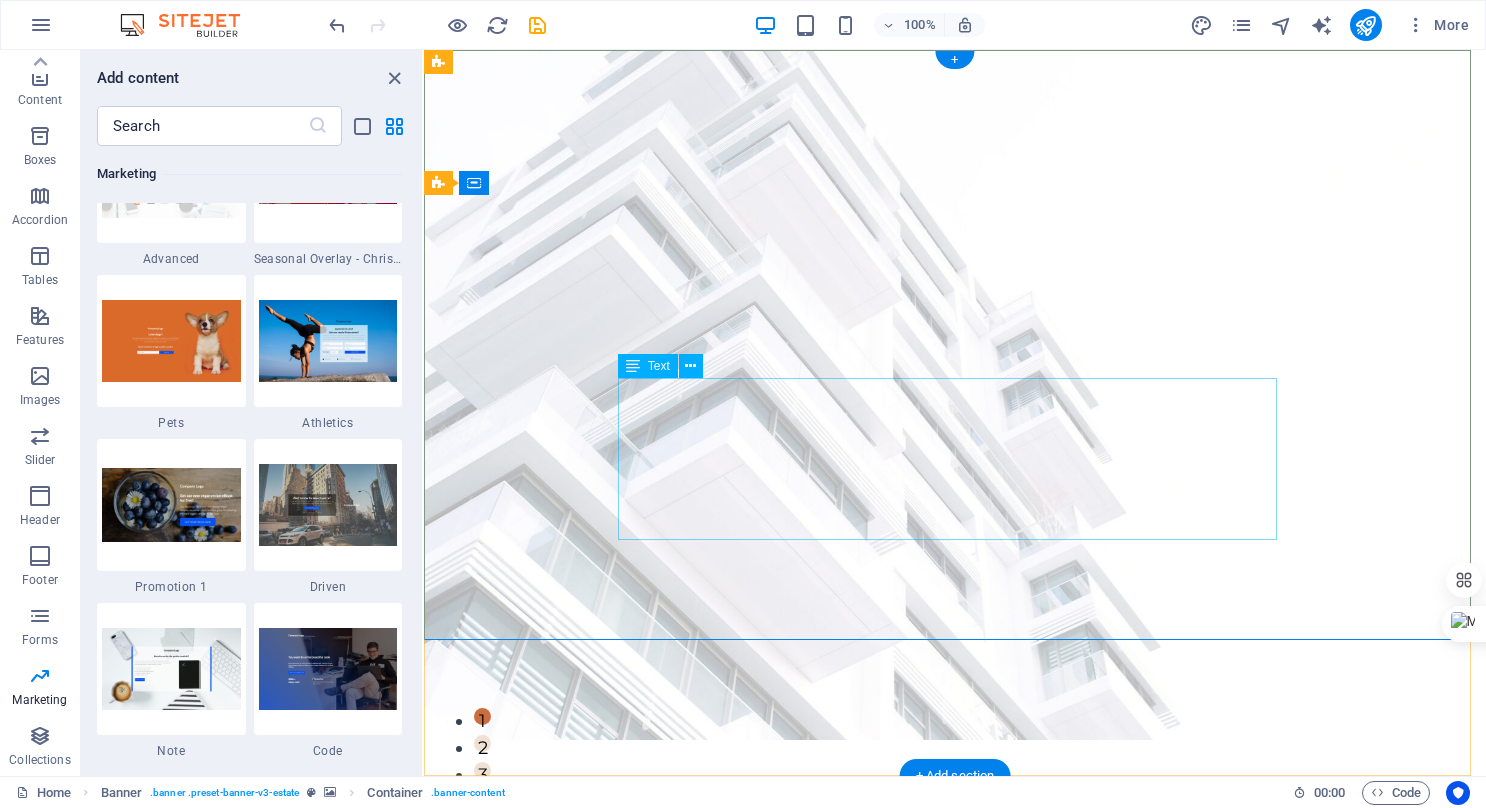 scroll, scrollTop: 0, scrollLeft: 0, axis: both 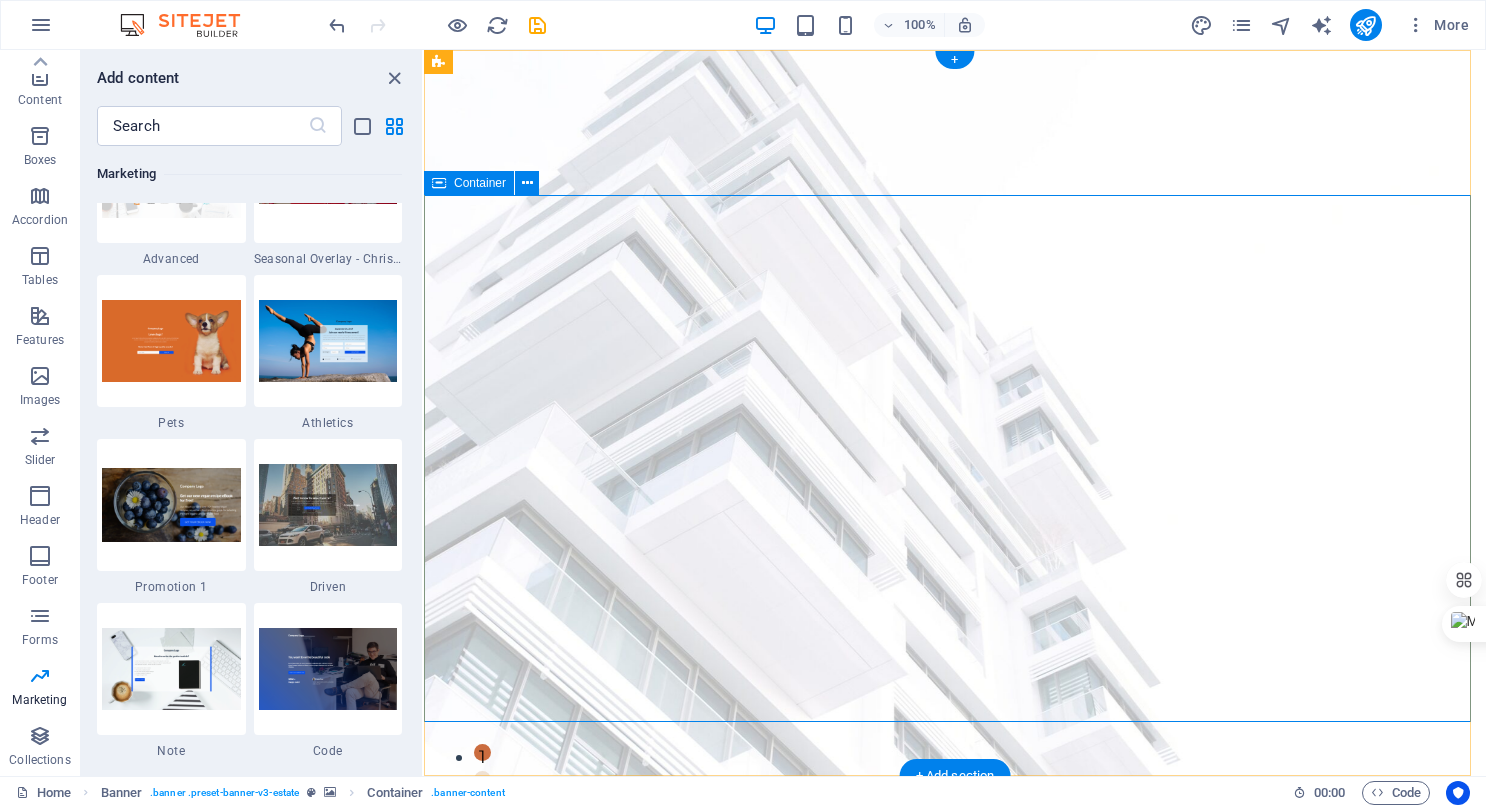 click on "En Constructora Adaptativa trabajamos para ofrecer desarrollos inmobiliarios de playa que inspiran y respetan la belleza natural de [REGION]. Junto con nuestro socio  GAFAJO  diseñamos y comercializamos proyectos inmobiliarios de alta calidad. get started" at bounding box center (955, 1131) 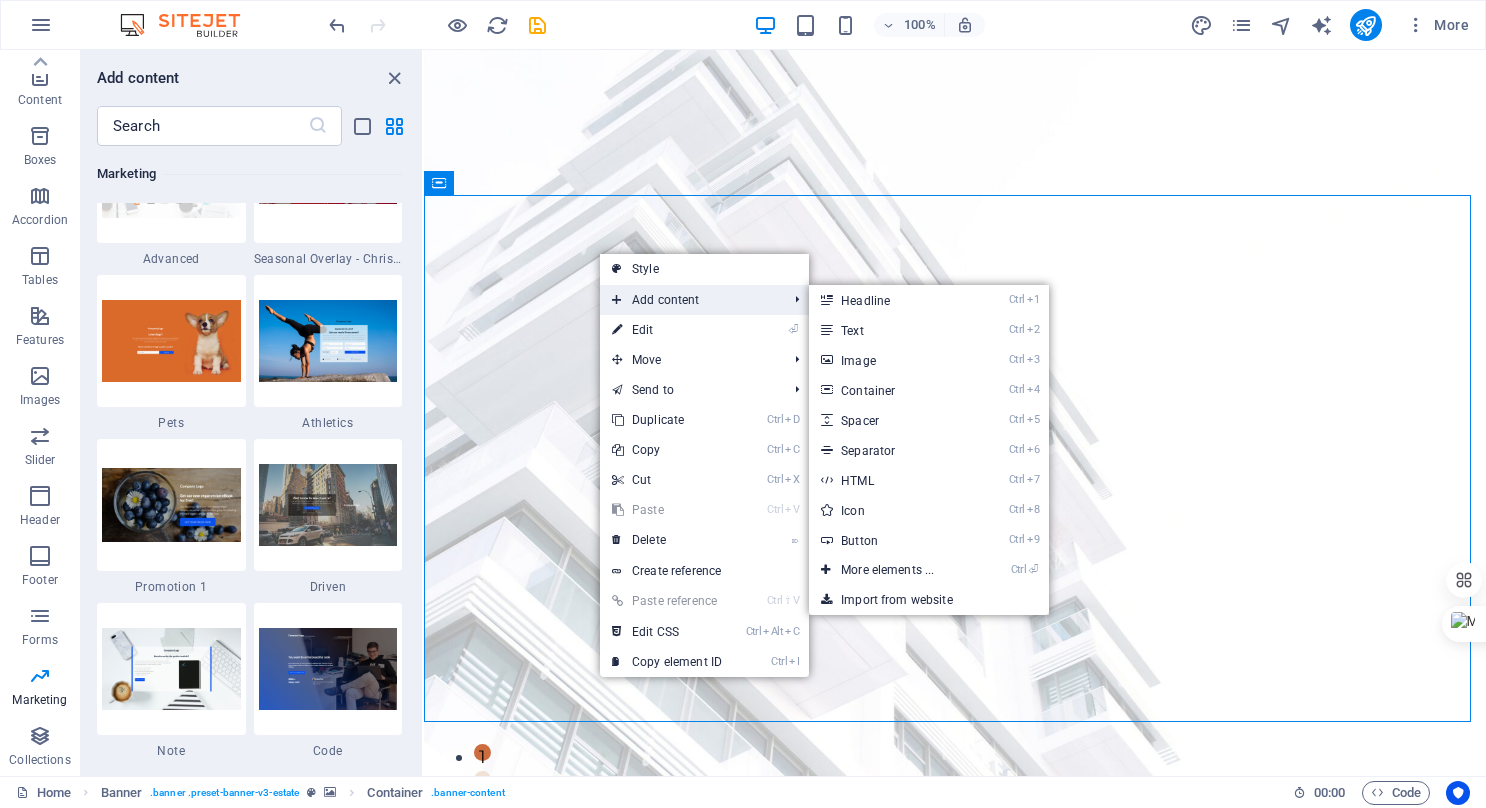 click on "Add content" at bounding box center [689, 300] 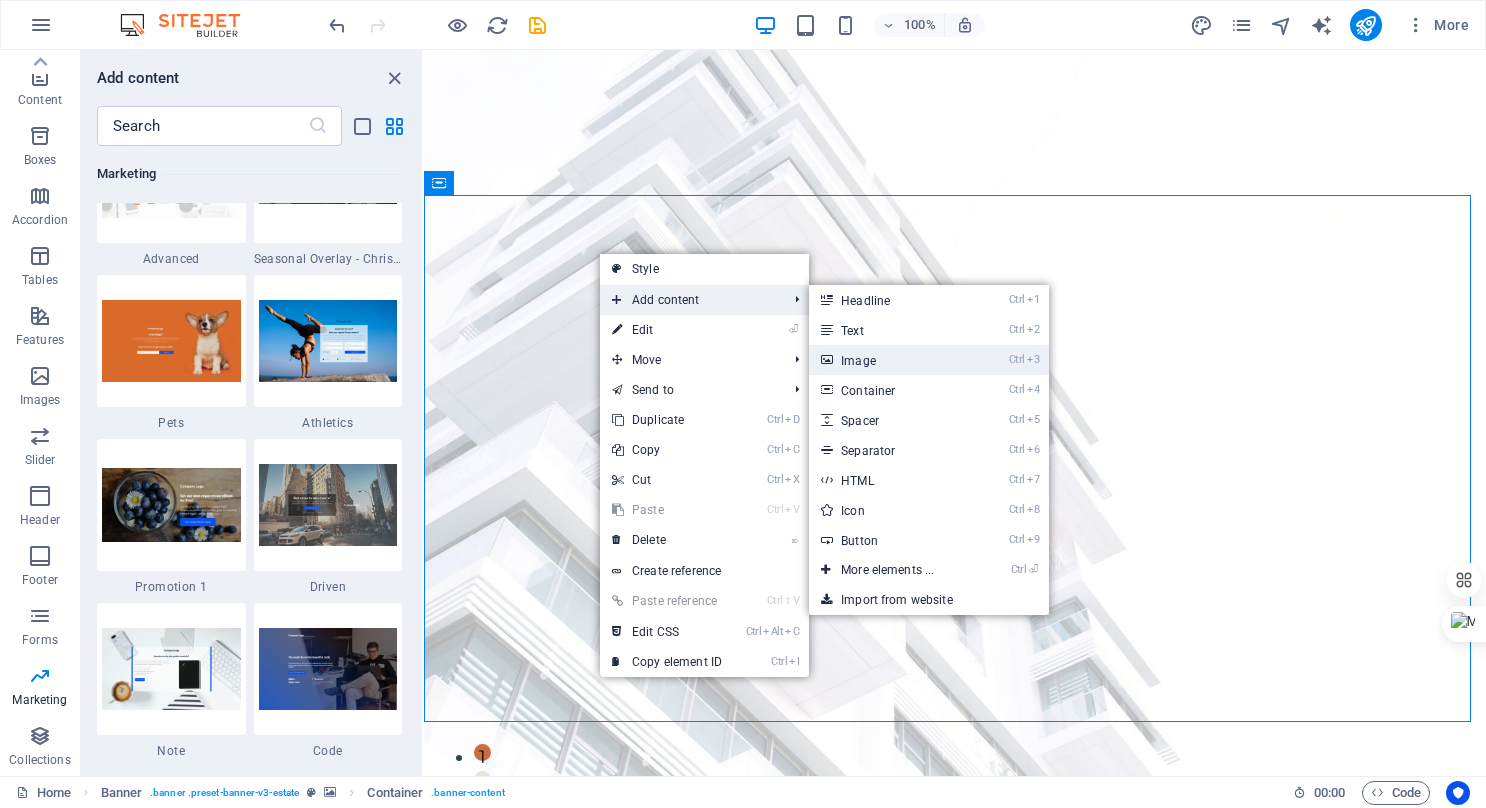 click on "Ctrl 3  Image" at bounding box center [891, 360] 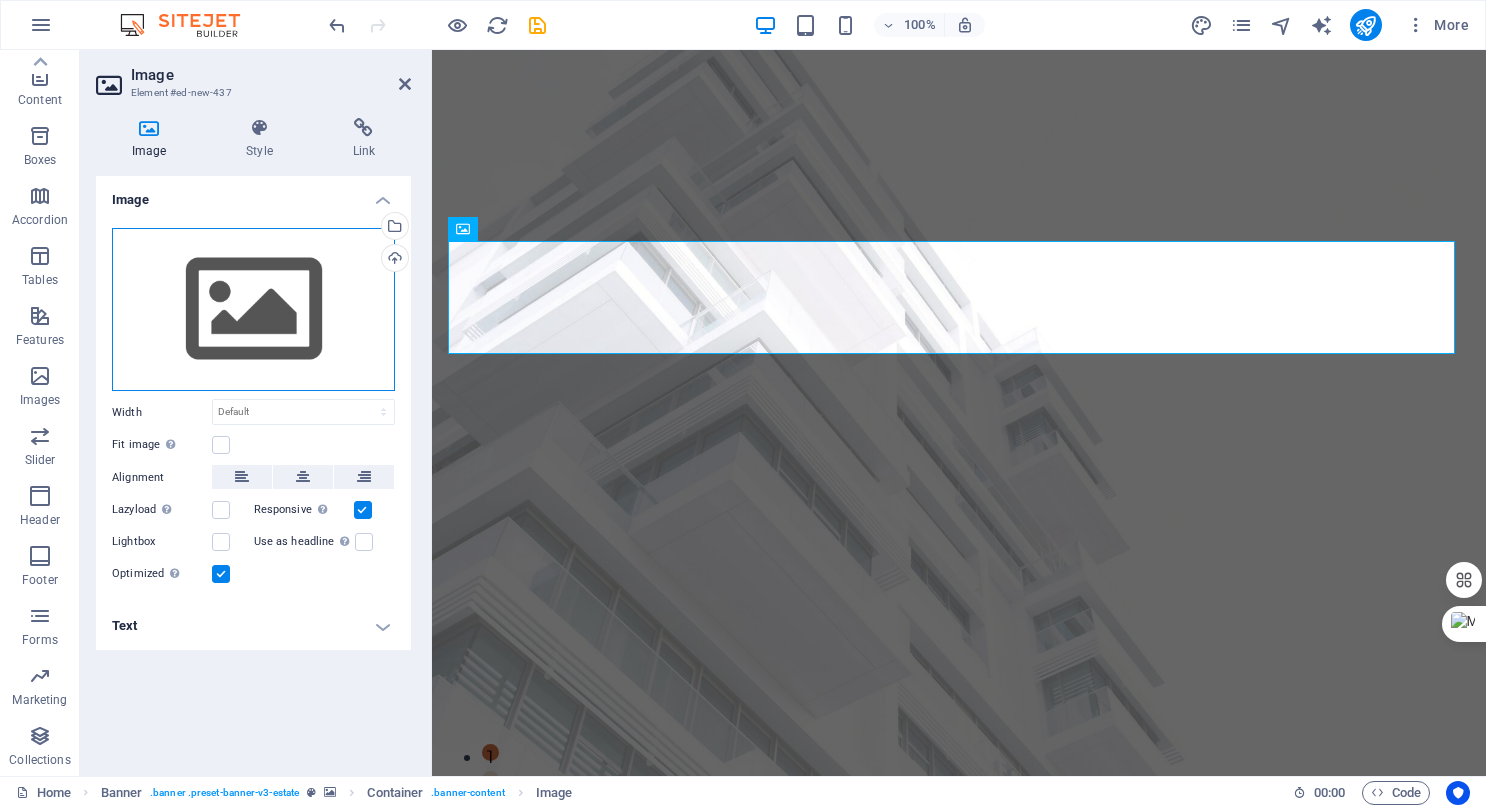click on "Drag files here, click to choose files or select files from Files or our free stock photos & videos" at bounding box center (253, 310) 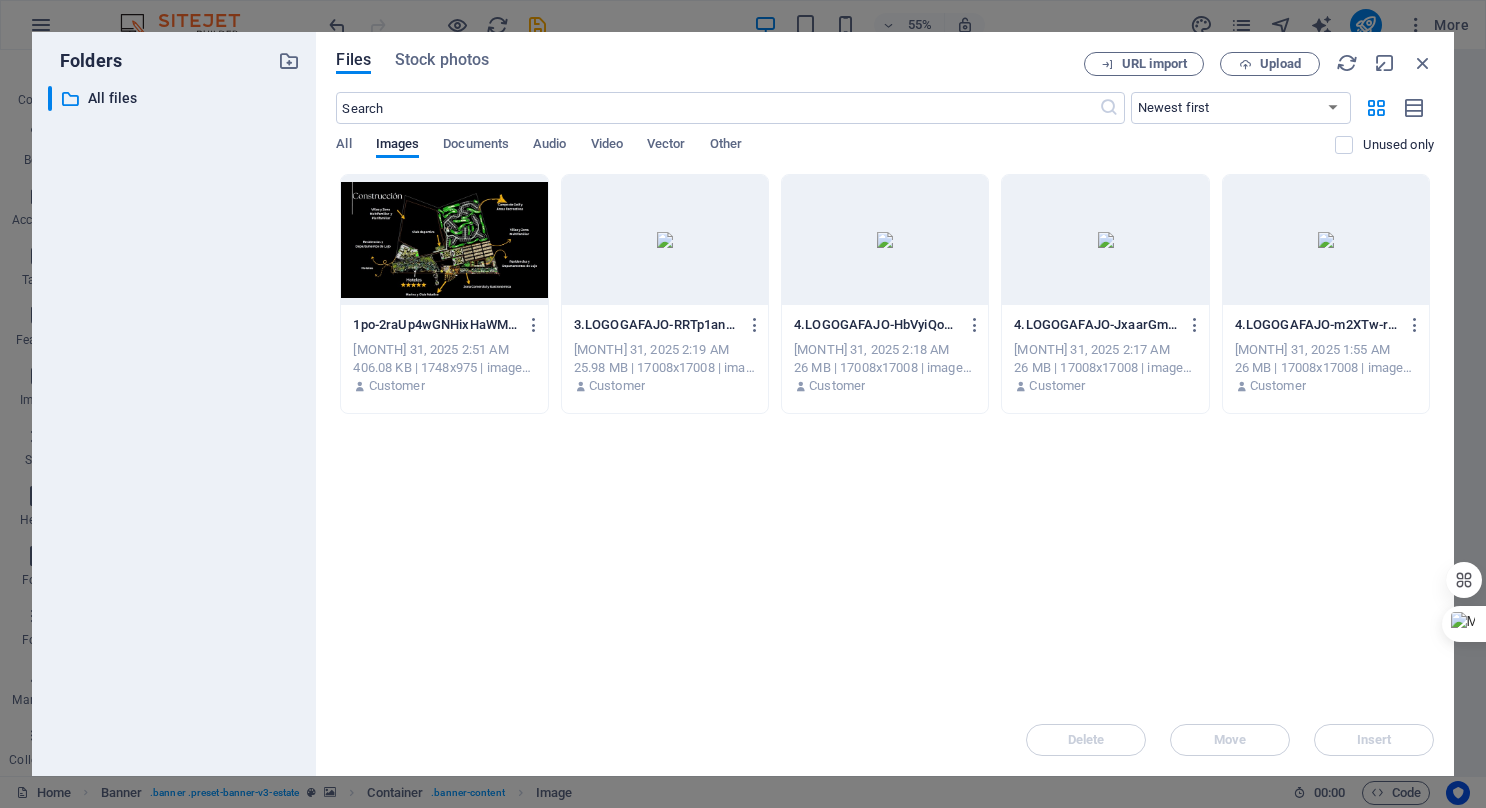 click on "​ Newest first Oldest first Name (A-Z) Name (Z-A) Size (0-9) Size (9-0) Resolution (0-9) Resolution (9-0) All Images Documents Audio Video Vector Other Unused only" at bounding box center [885, 133] 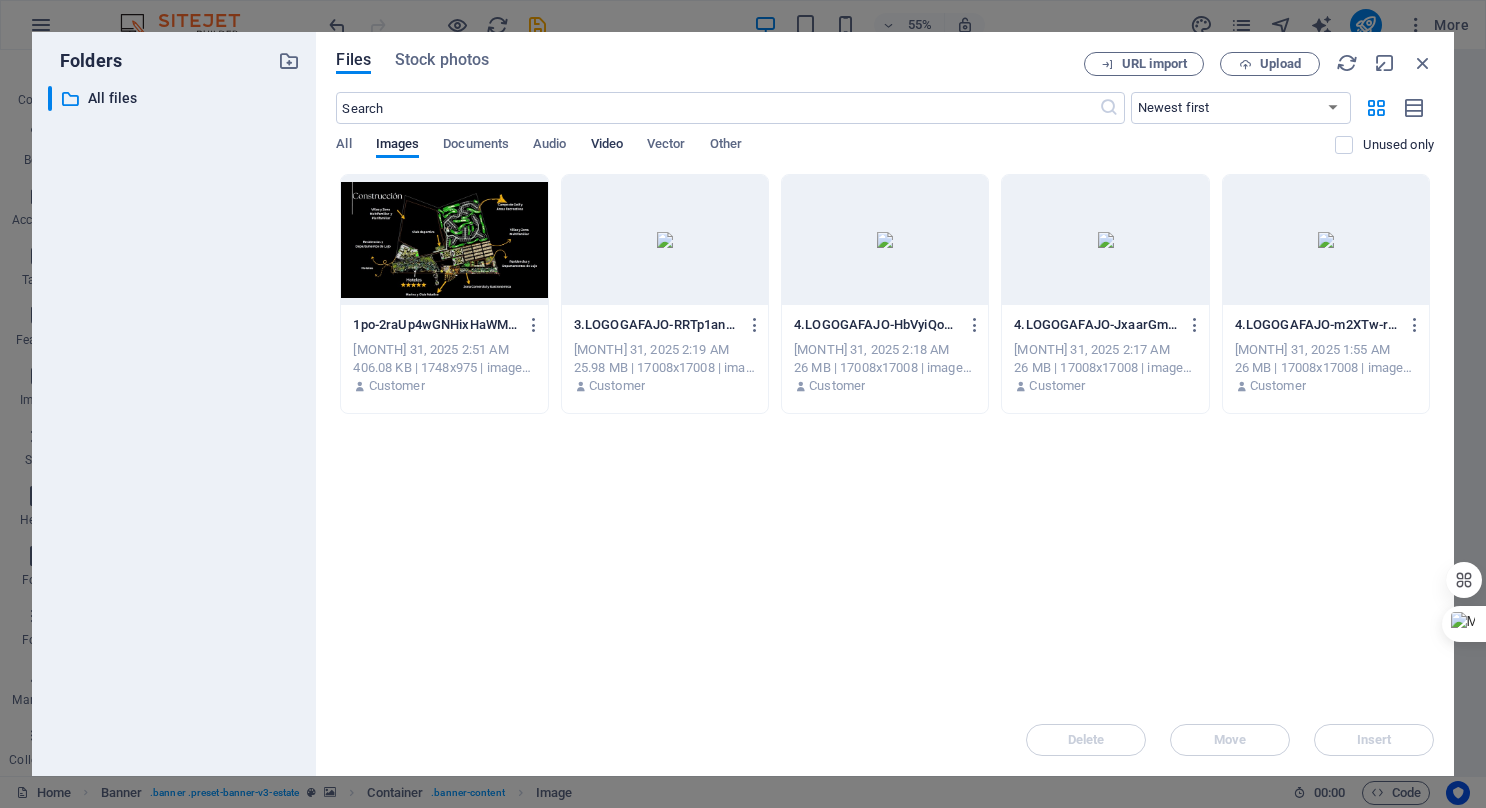 click on "Video" at bounding box center (607, 146) 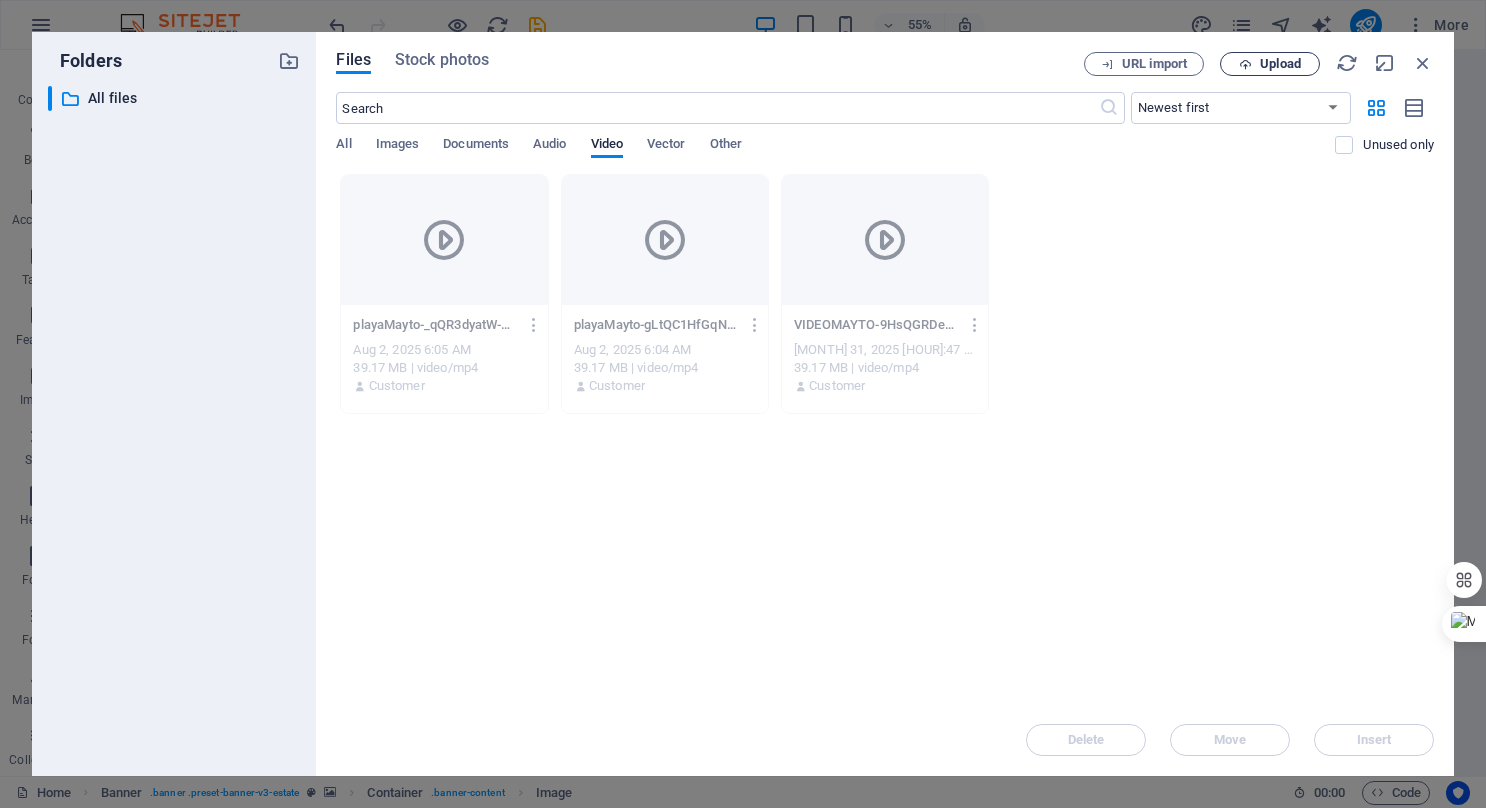 click on "Upload" at bounding box center (1280, 64) 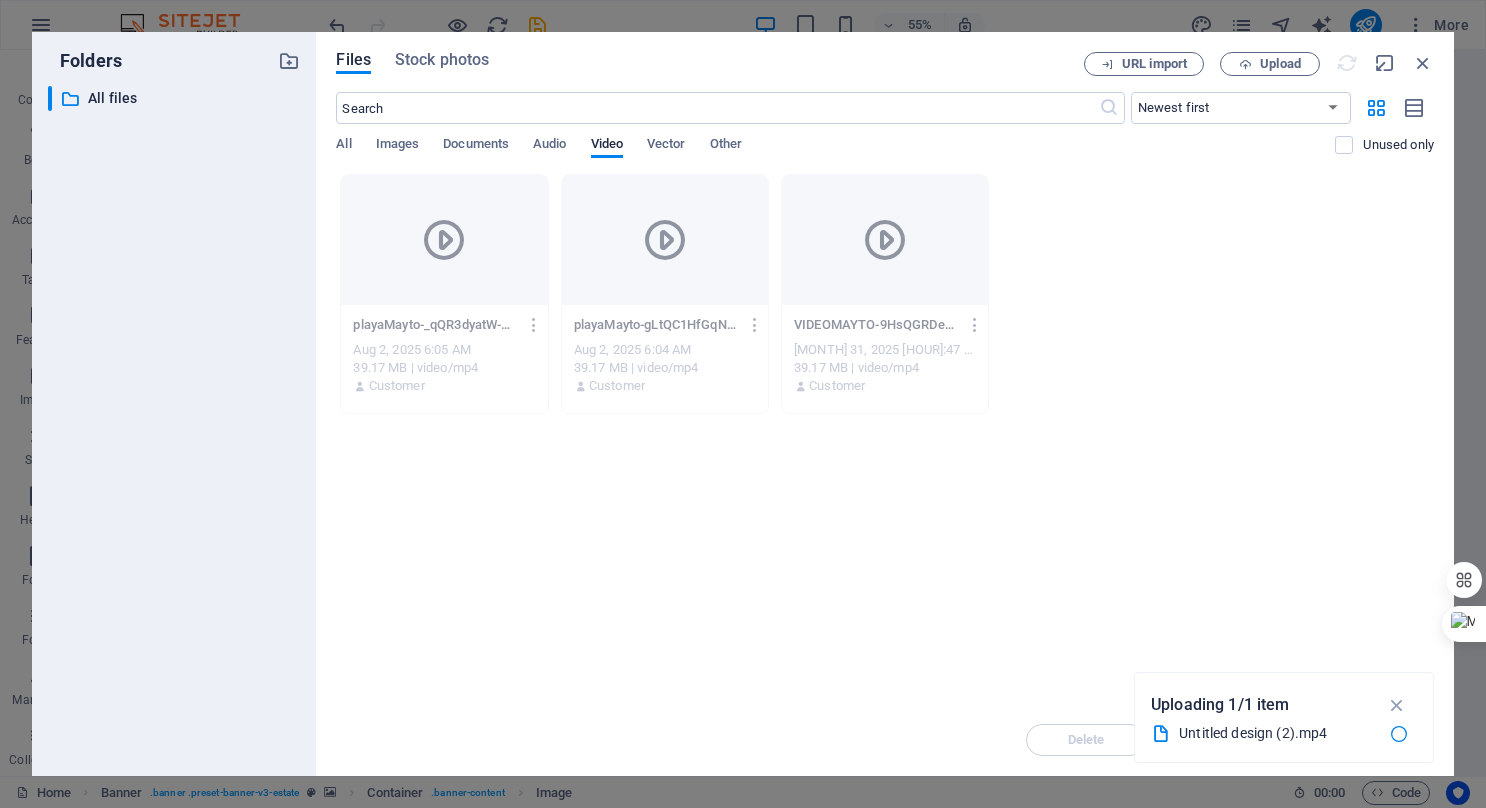 click on "Uploading 1/1 item" at bounding box center (1220, 705) 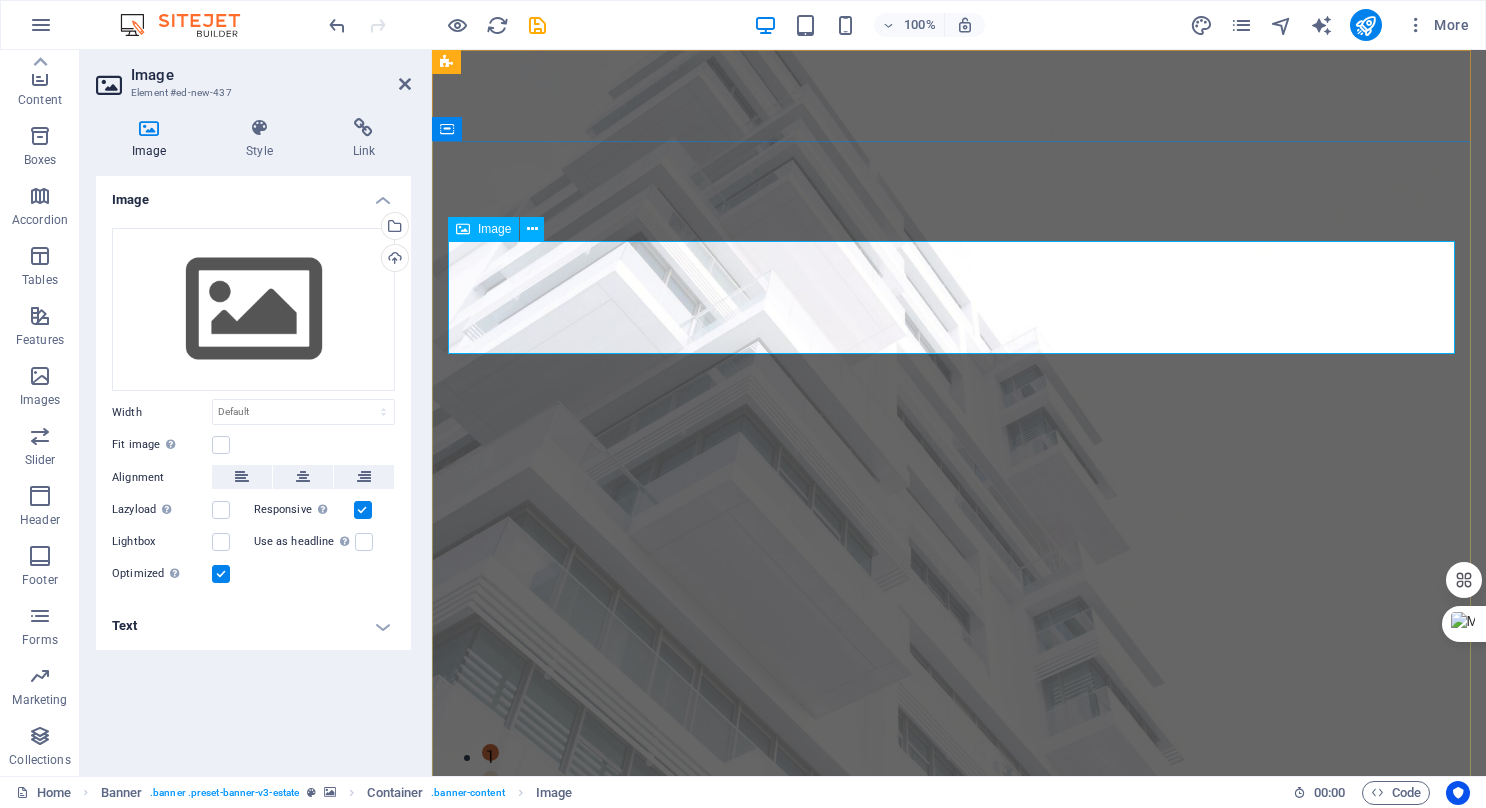 click at bounding box center [959, 1107] 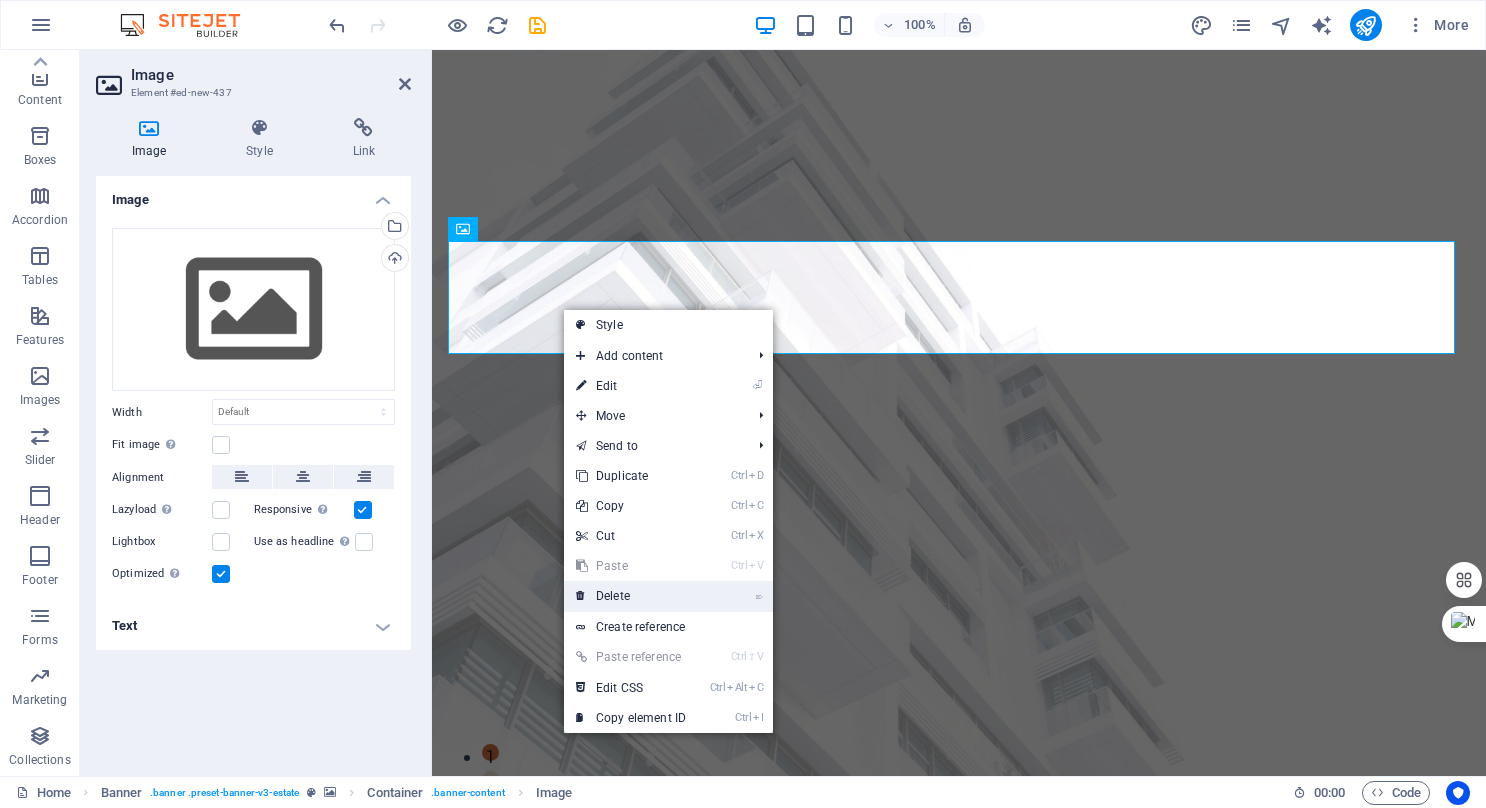 click on "⌦  Delete" at bounding box center (631, 596) 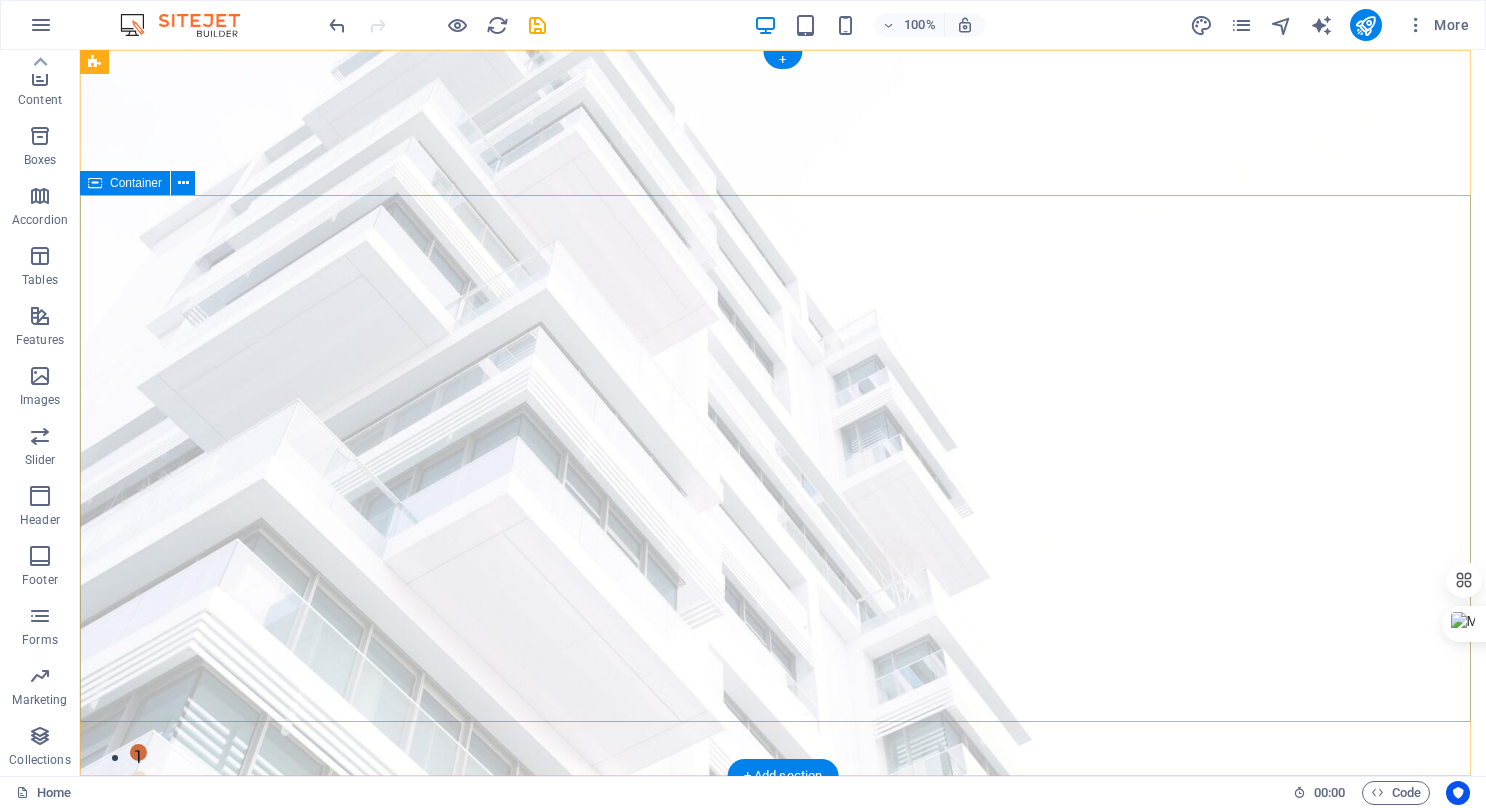 click on "En Constructora Adaptativa trabajamos para ofrecer desarrollos inmobiliarios de playa que inspiran y respetan la belleza natural de [REGION]. Junto con nuestro socio  GAFAJO  diseñamos y comercializamos proyectos inmobiliarios de alta calidad. get started" at bounding box center [783, 1131] 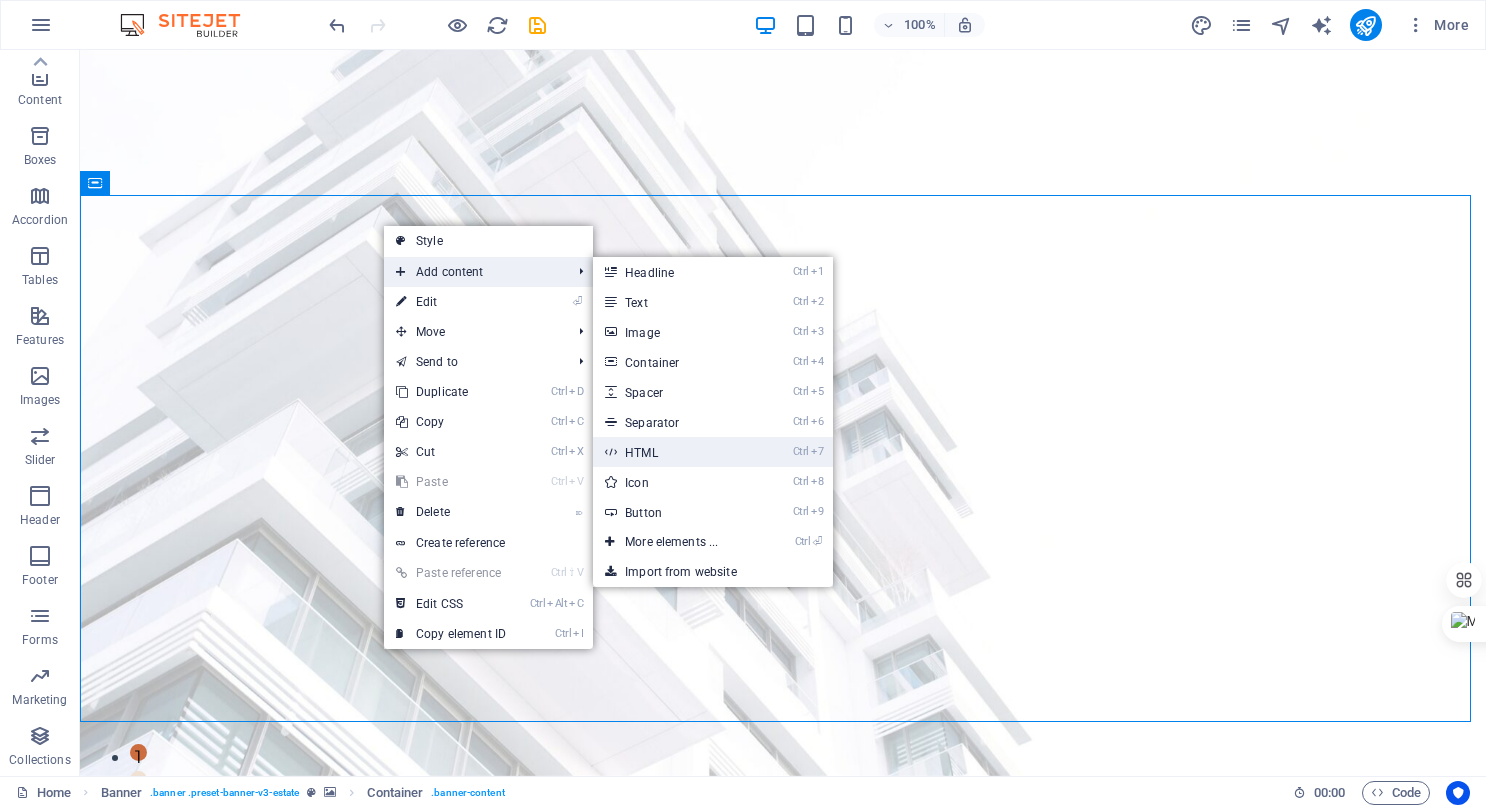 click on "Ctrl 7  HTML" at bounding box center (675, 452) 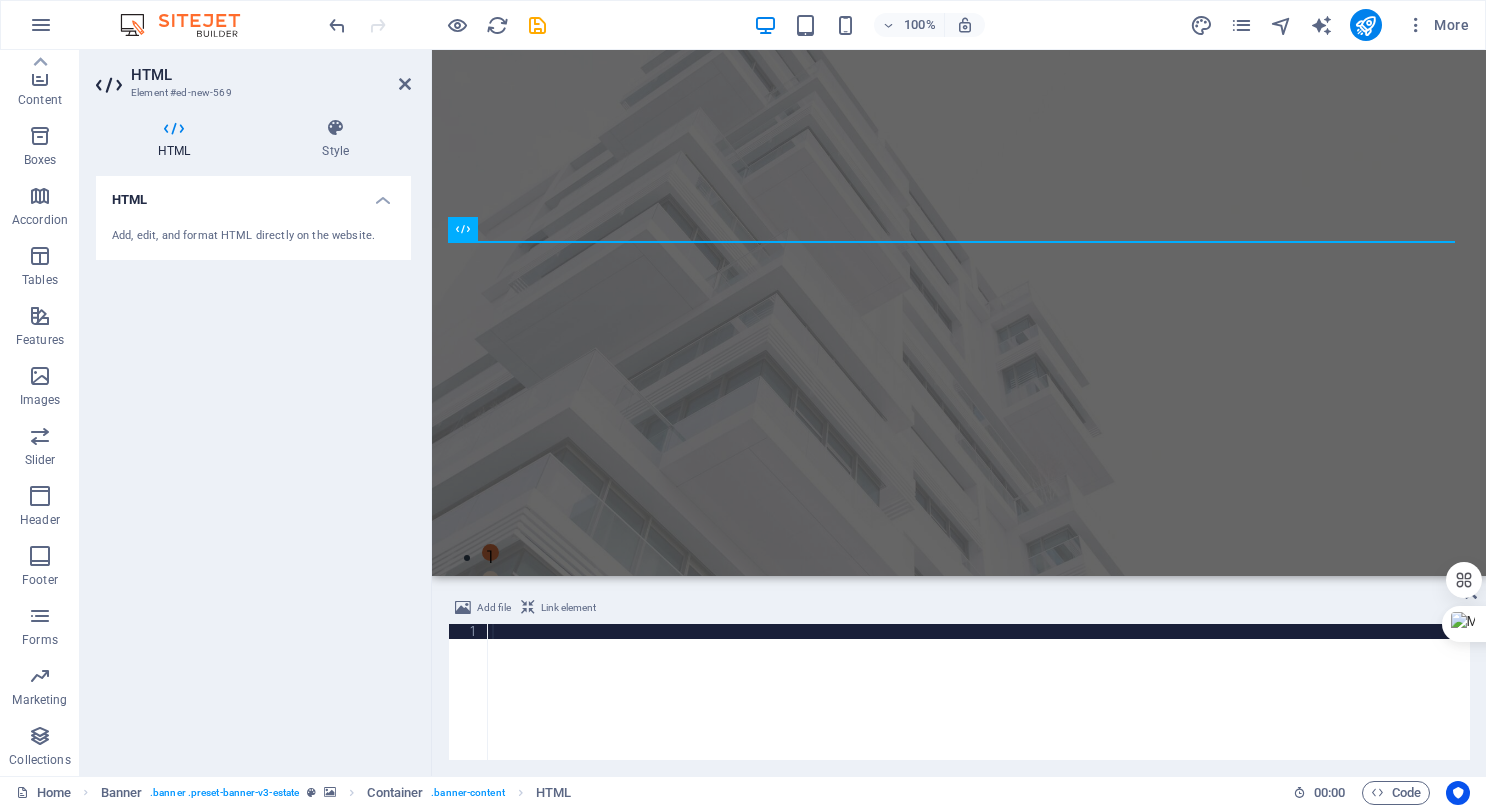 click at bounding box center (979, 707) 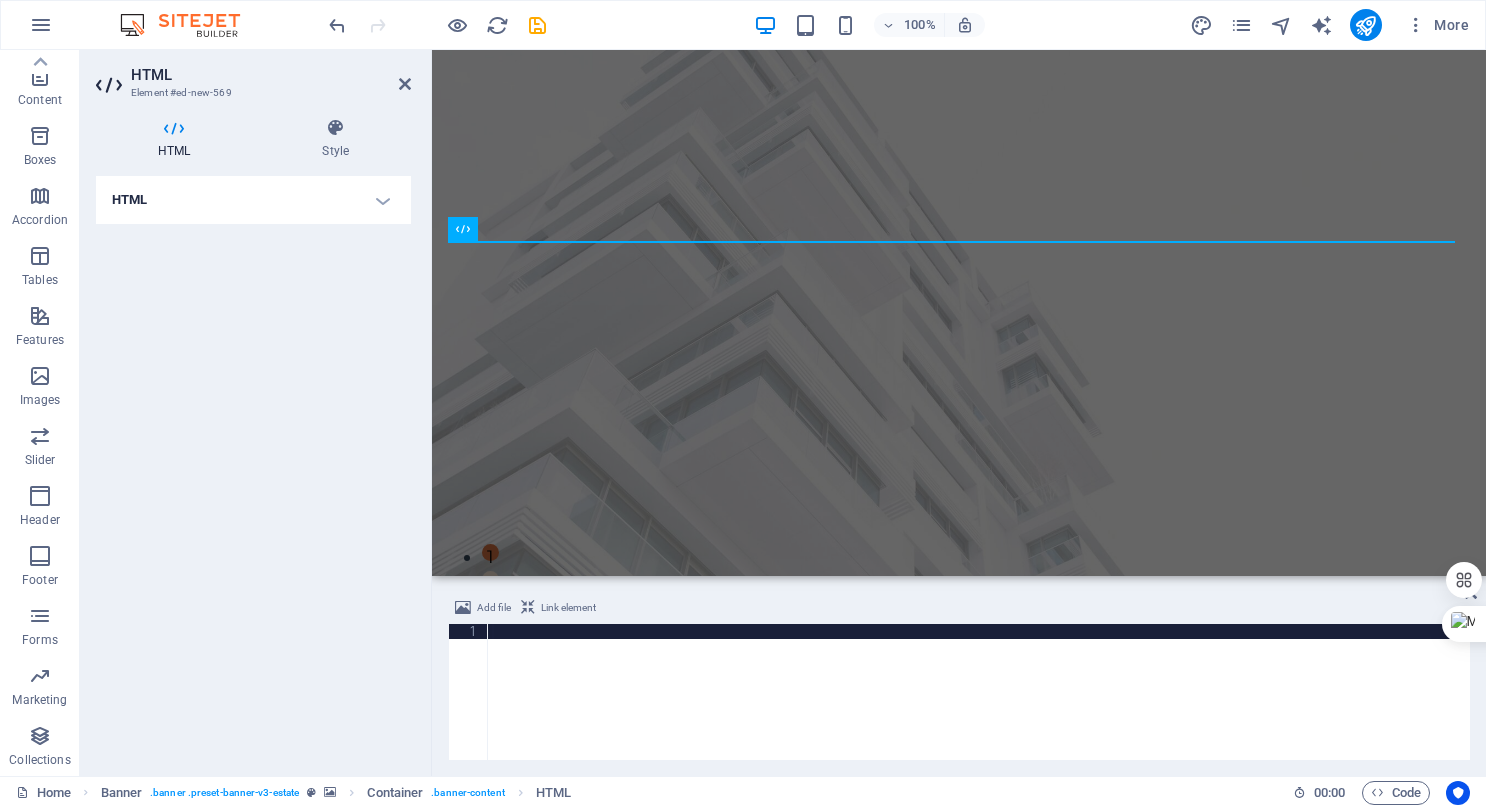 click on "HTML" at bounding box center [253, 200] 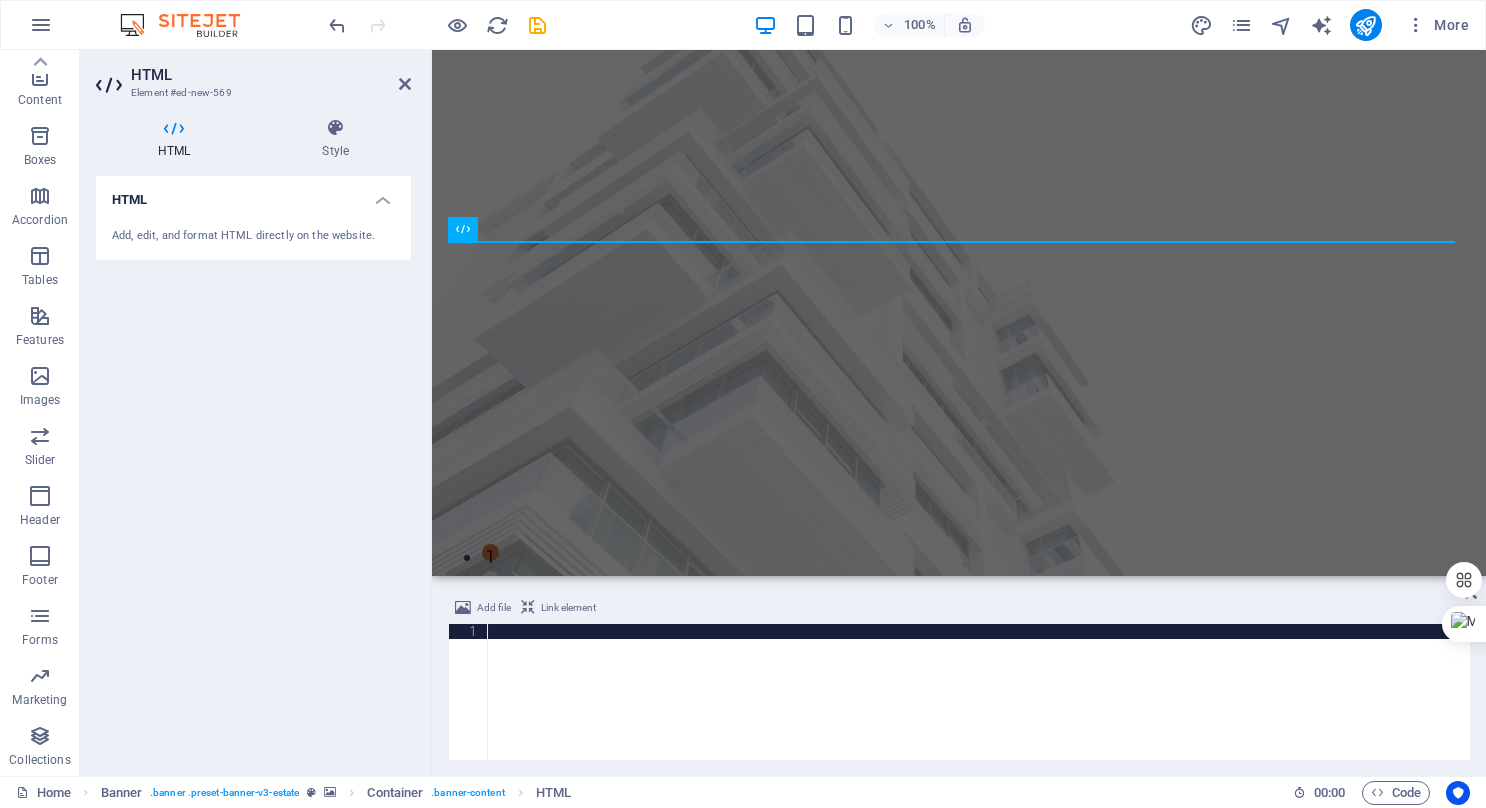 click at bounding box center (979, 707) 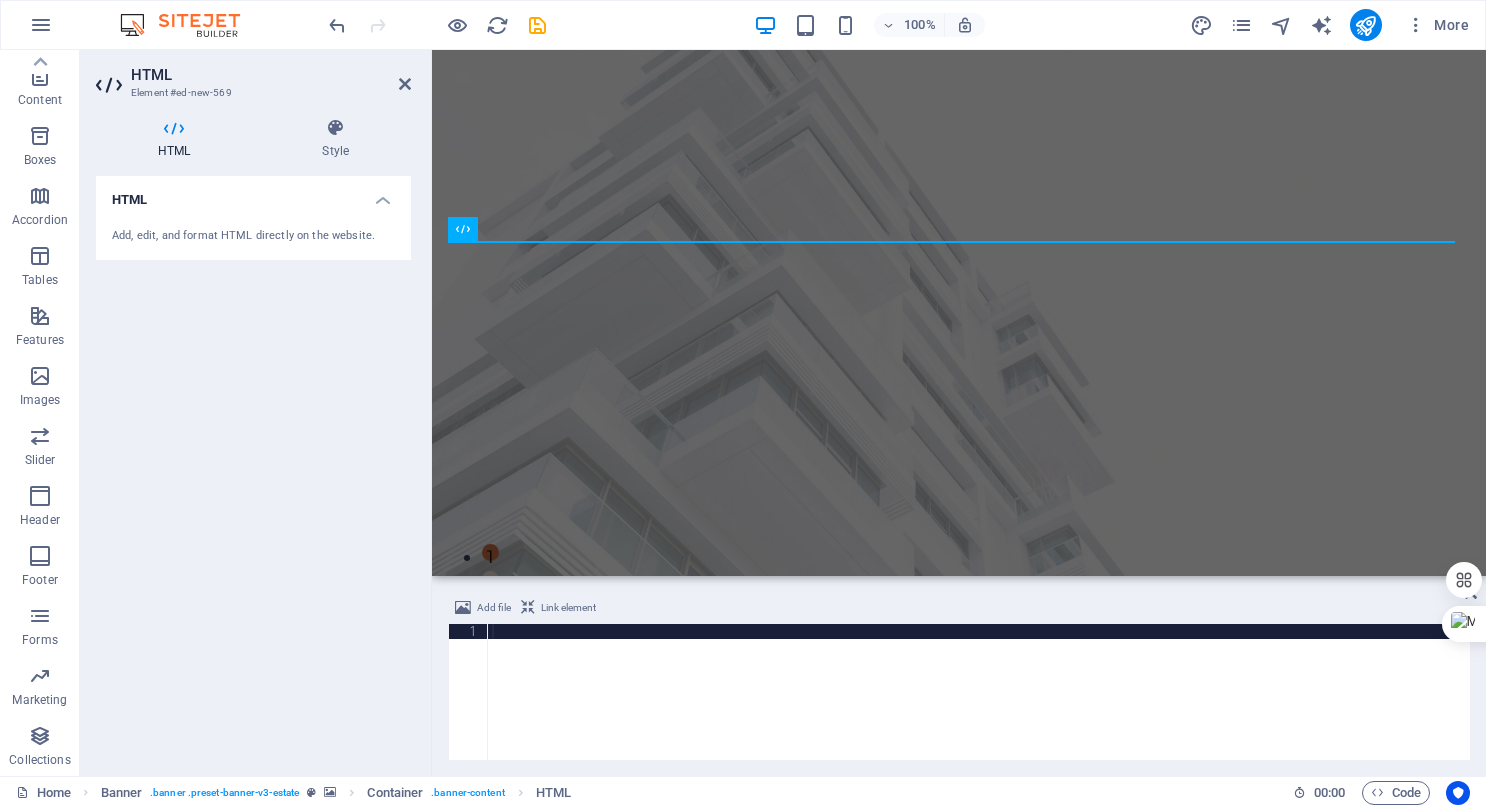 click at bounding box center [979, 707] 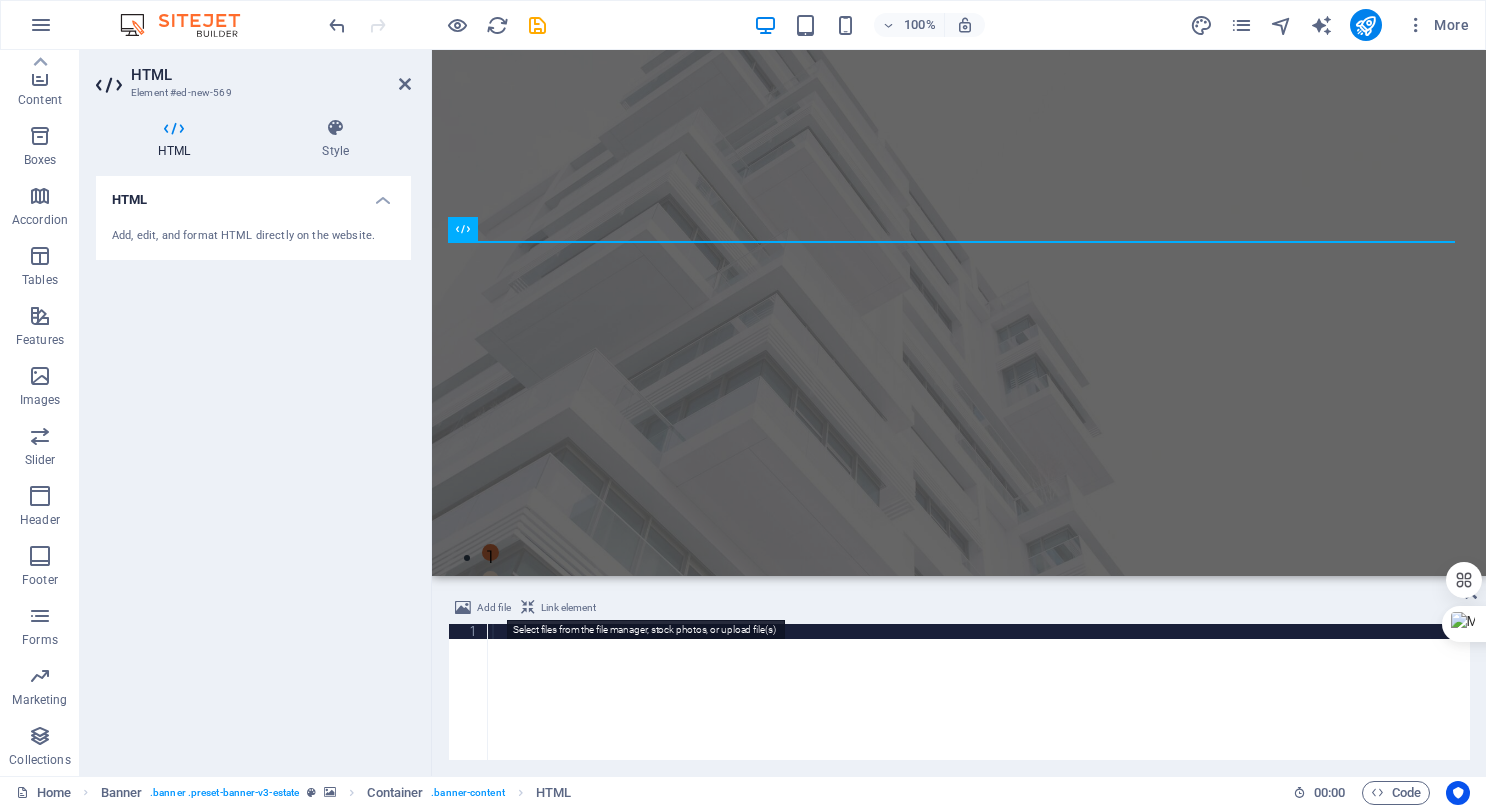 click on "Add file" at bounding box center (494, 608) 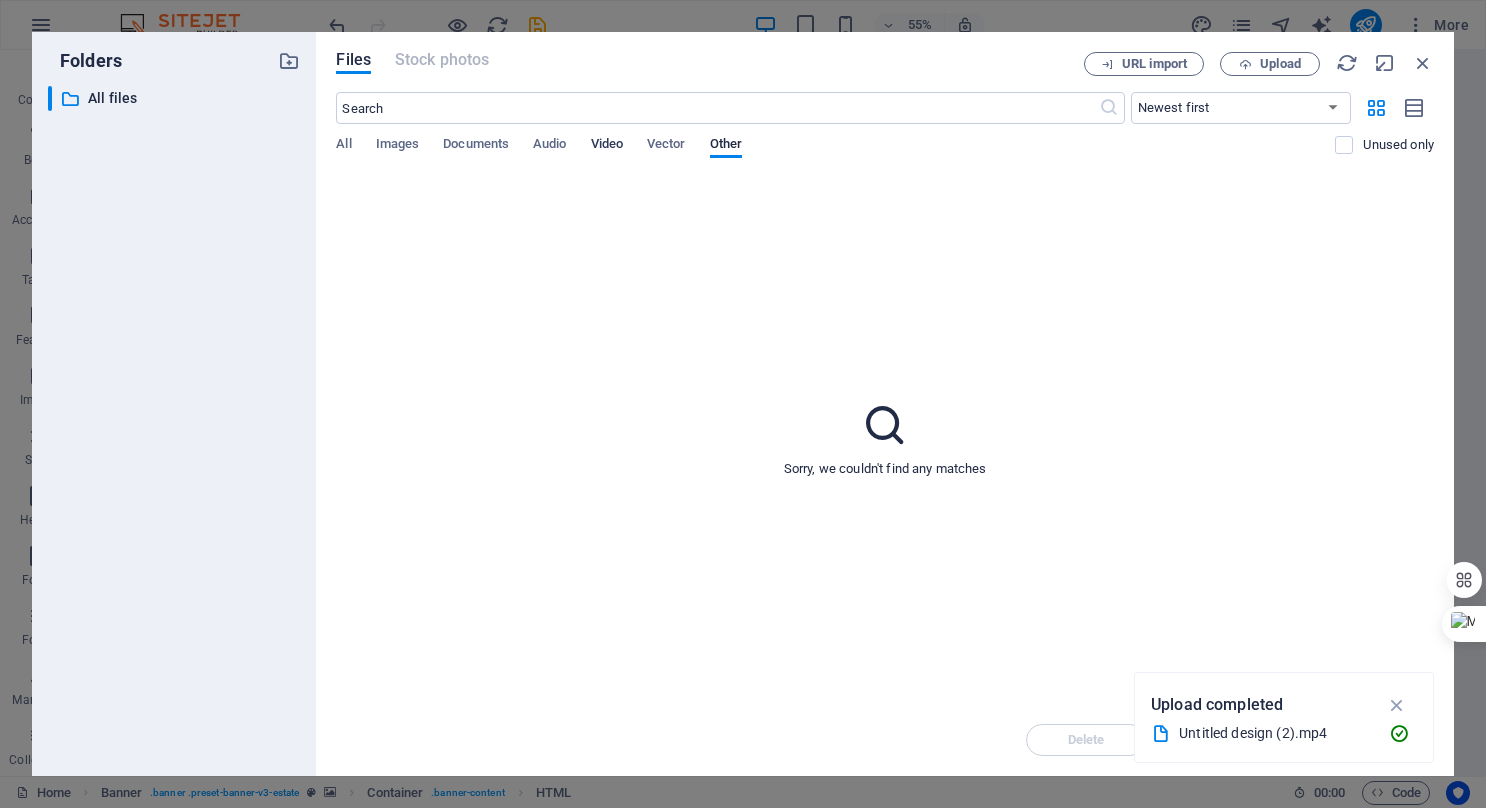 click on "Video" at bounding box center [607, 146] 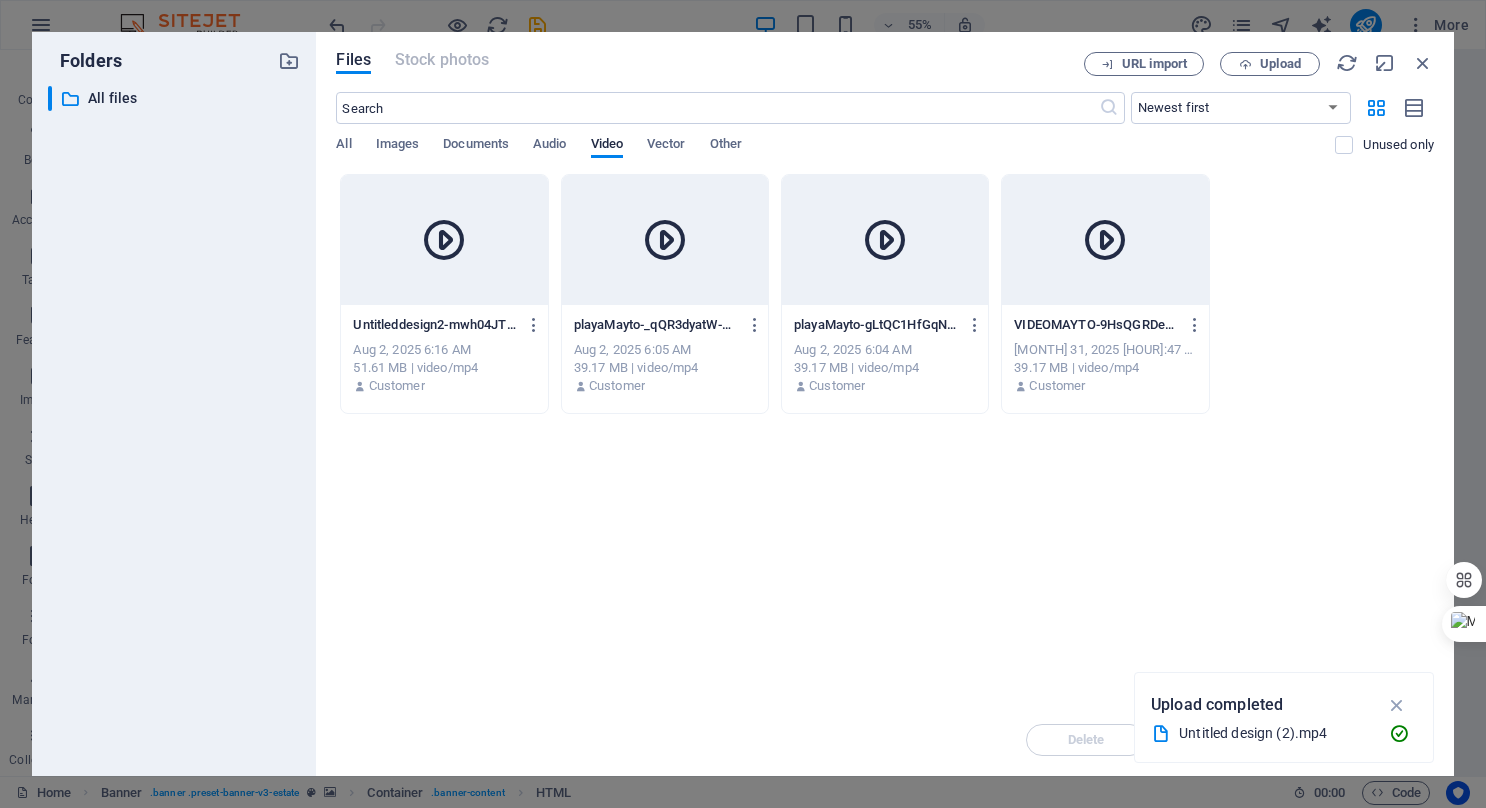 click at bounding box center (444, 240) 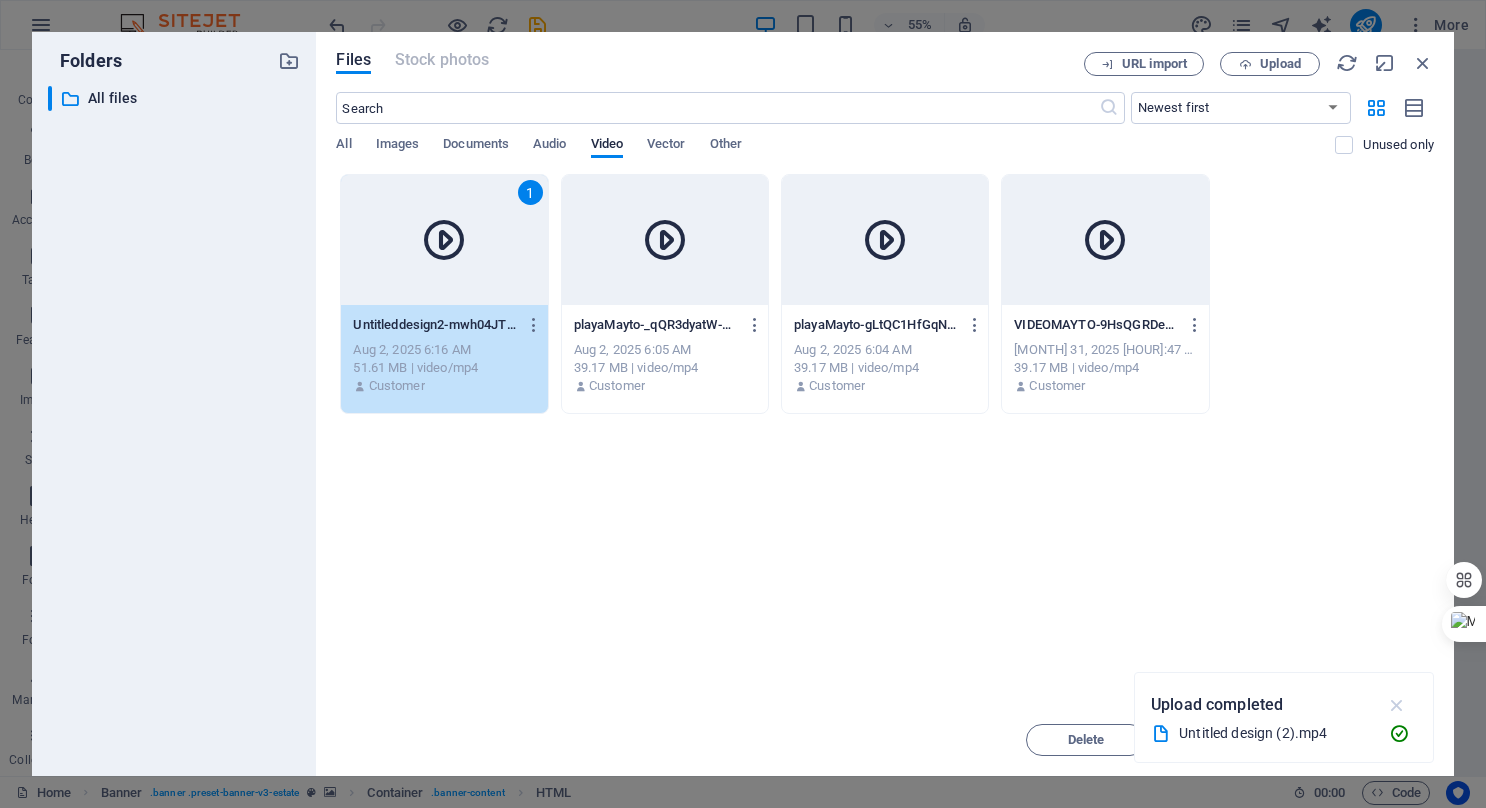 click at bounding box center [1397, 705] 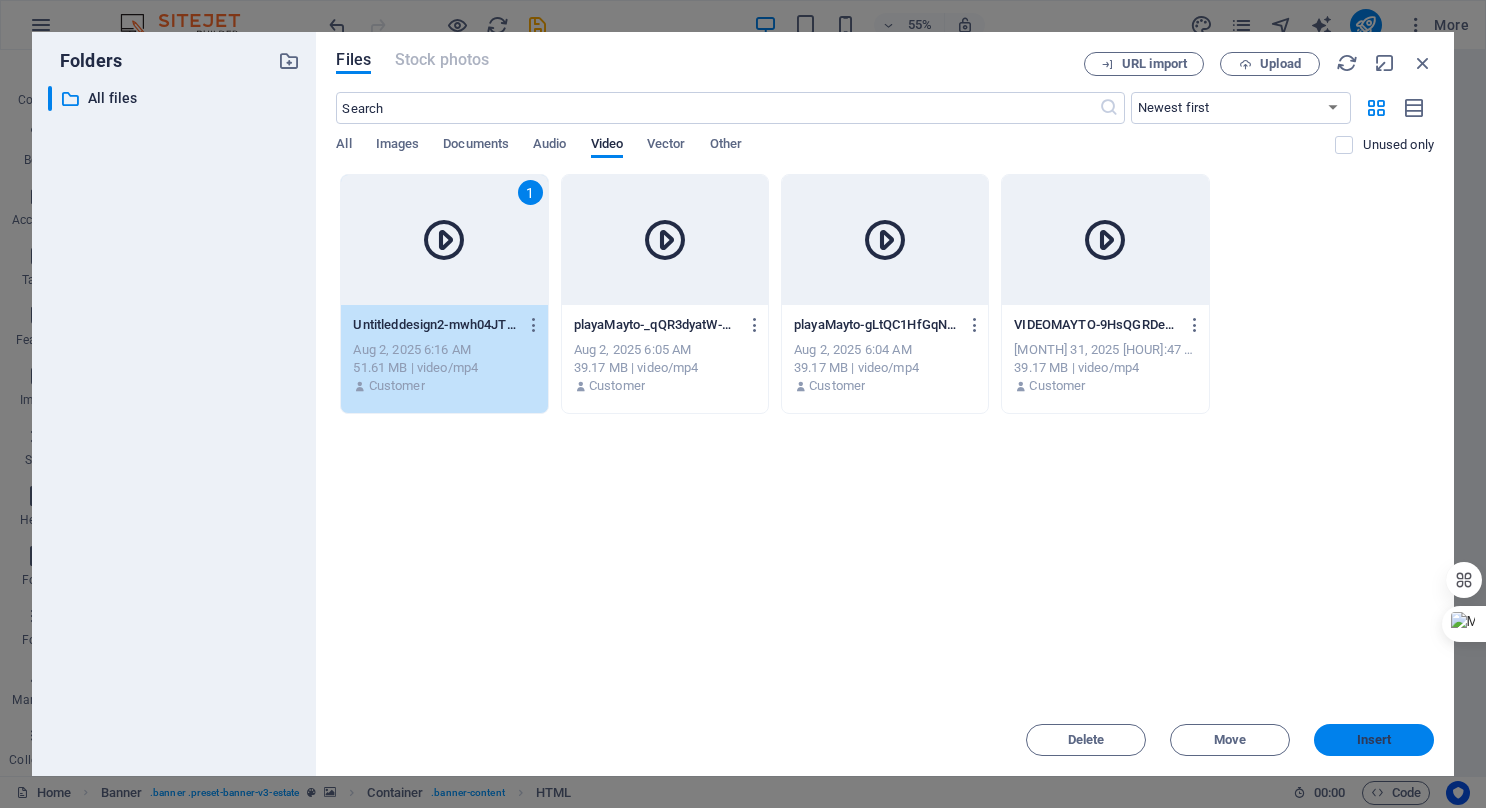 click on "Insert" at bounding box center (1374, 740) 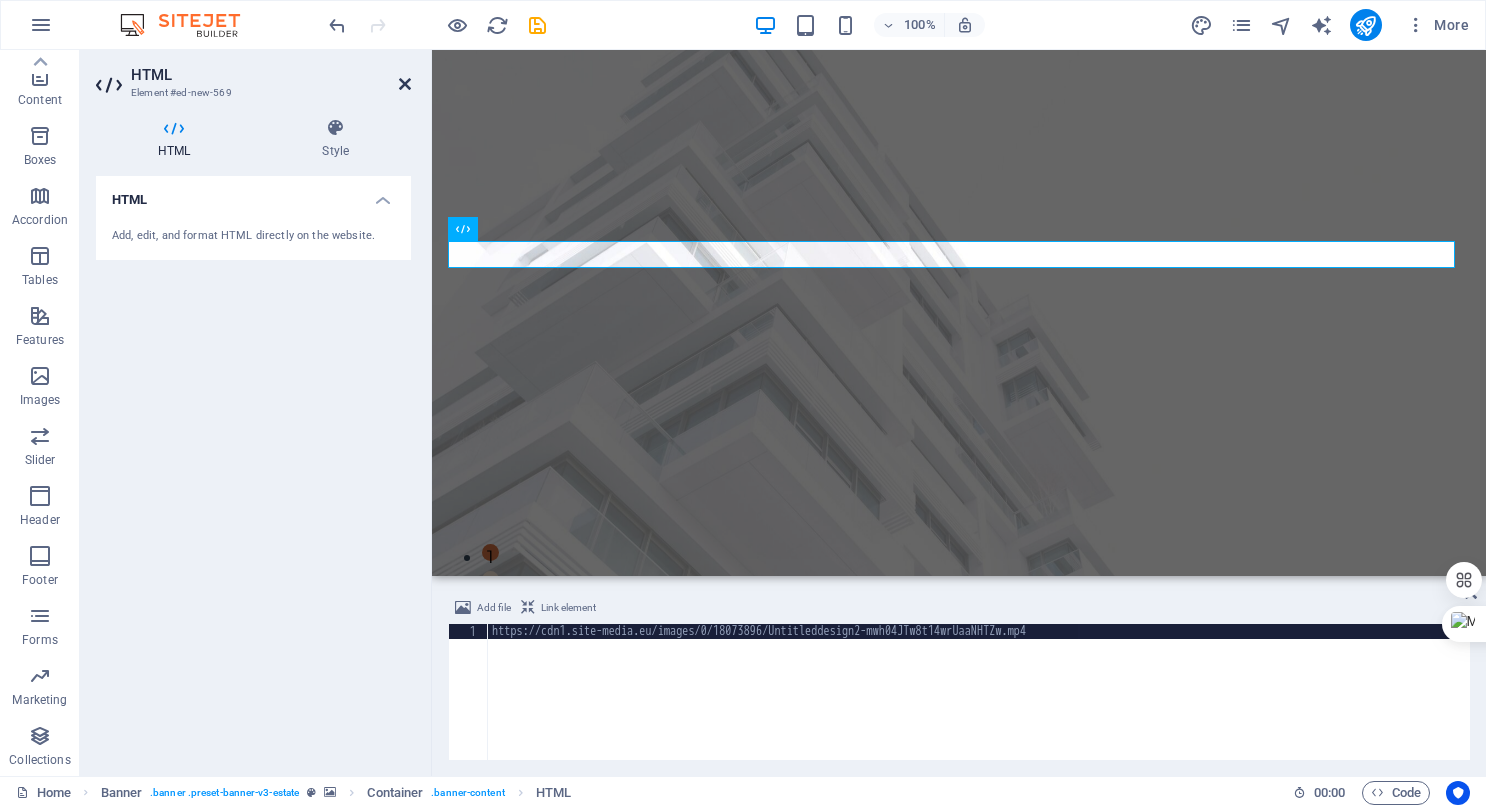 click at bounding box center [405, 84] 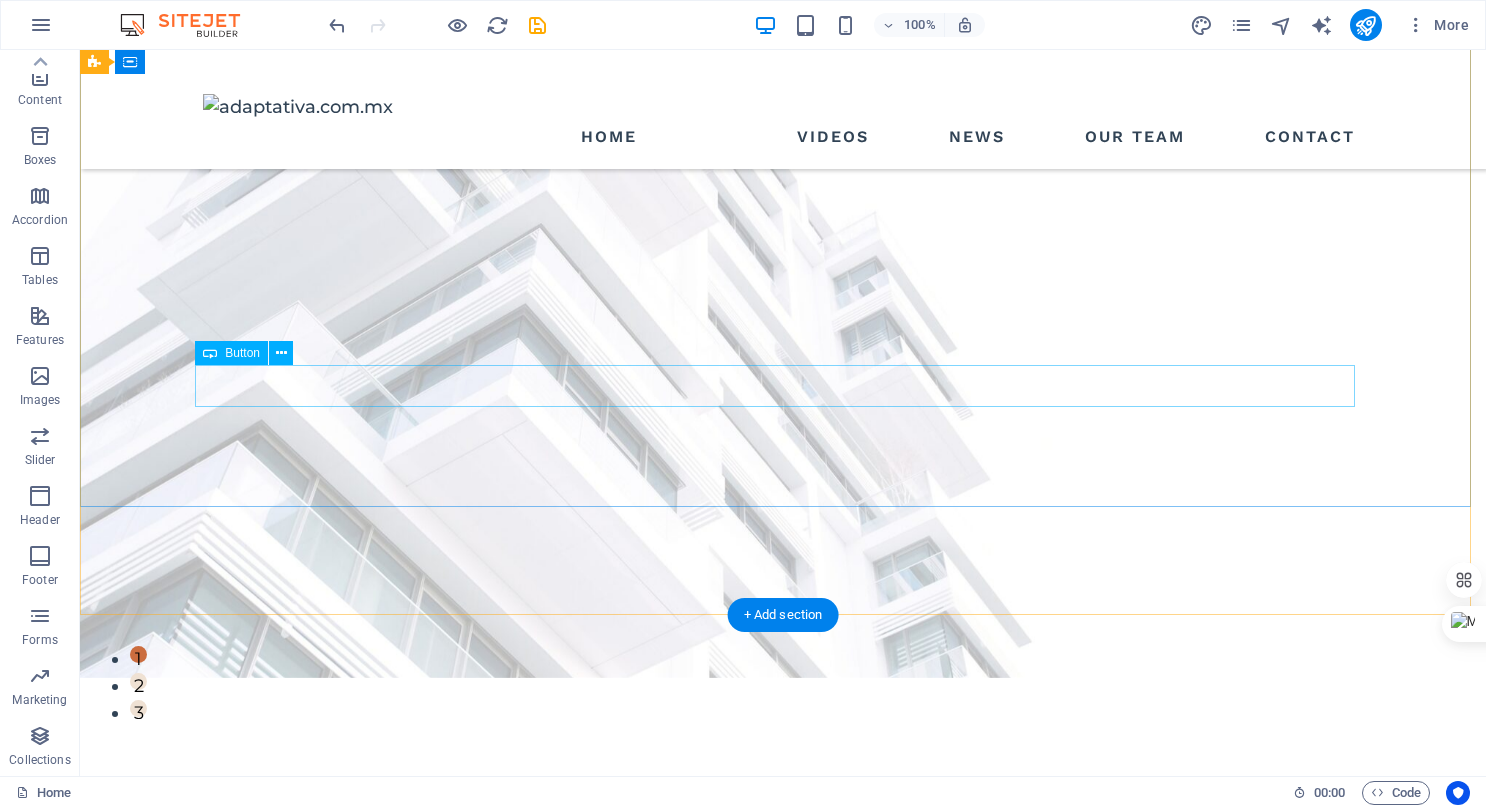scroll, scrollTop: 0, scrollLeft: 0, axis: both 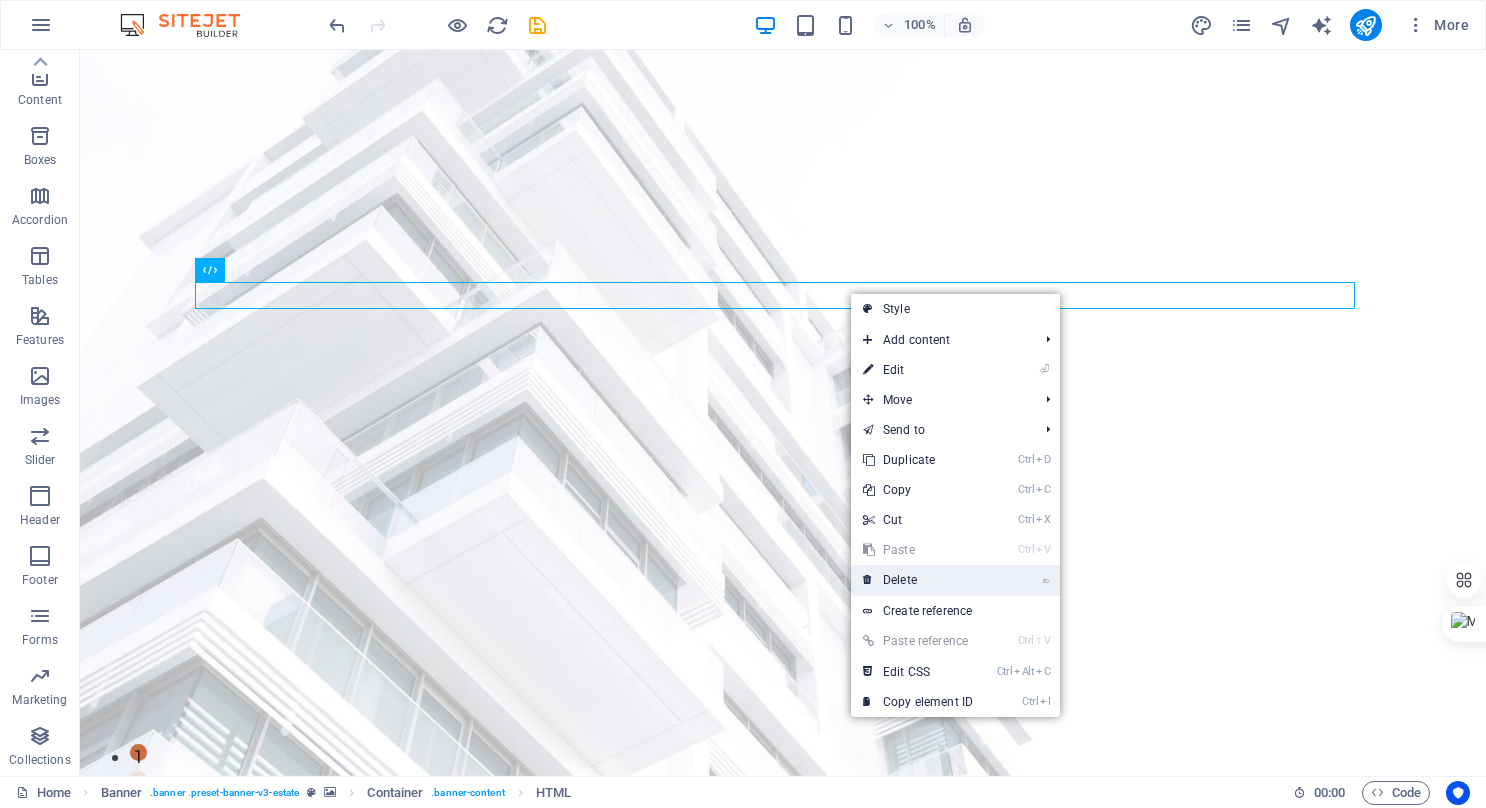 click on "⌦  Delete" at bounding box center [918, 580] 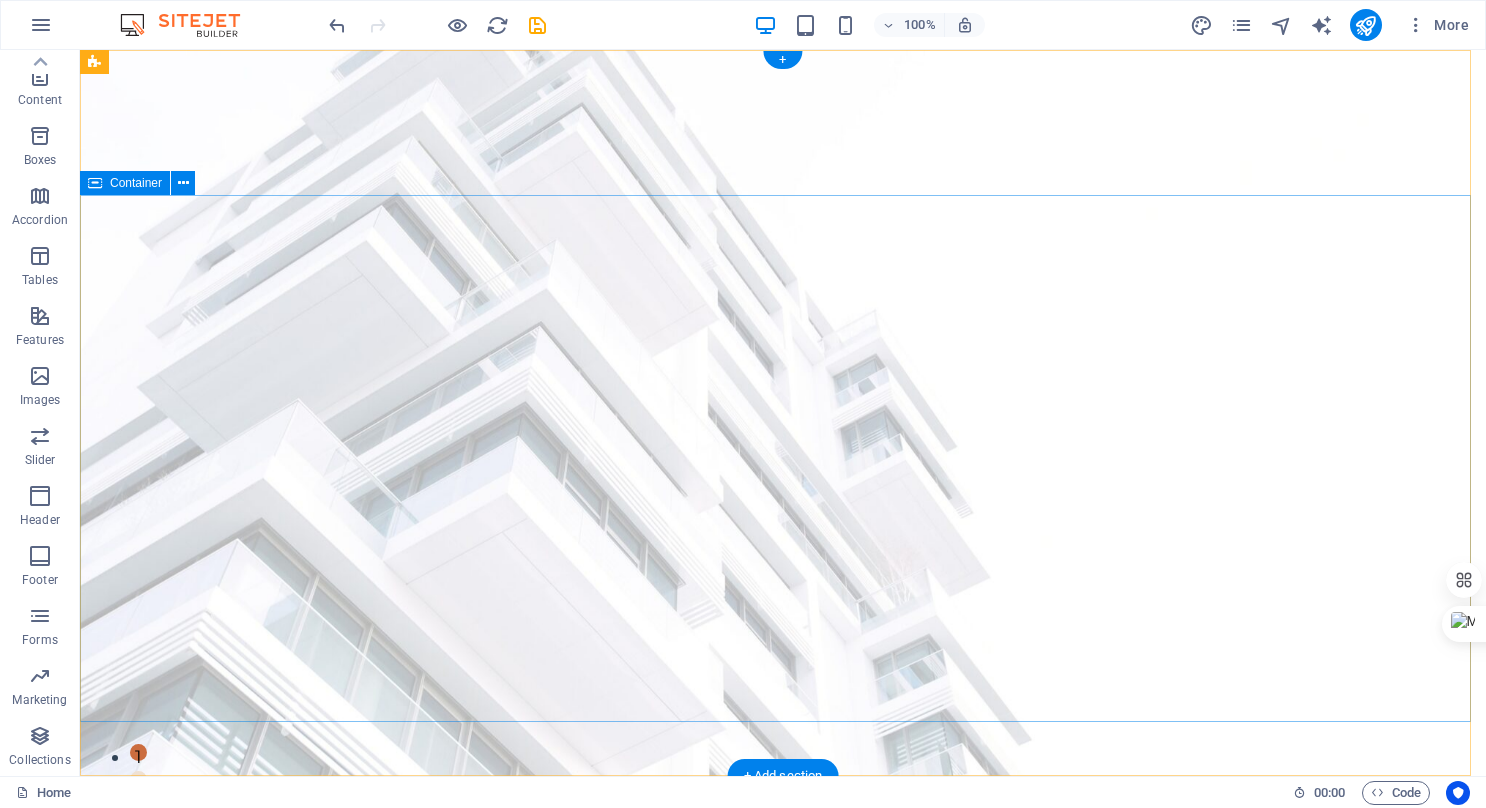click on "En Constructora Adaptativa trabajamos para ofrecer desarrollos inmobiliarios de playa que inspiran y respetan la belleza natural de [REGION]. Junto con nuestro socio  GAFAJO  diseñamos y comercializamos proyectos inmobiliarios de alta calidad. get started" at bounding box center (783, 1131) 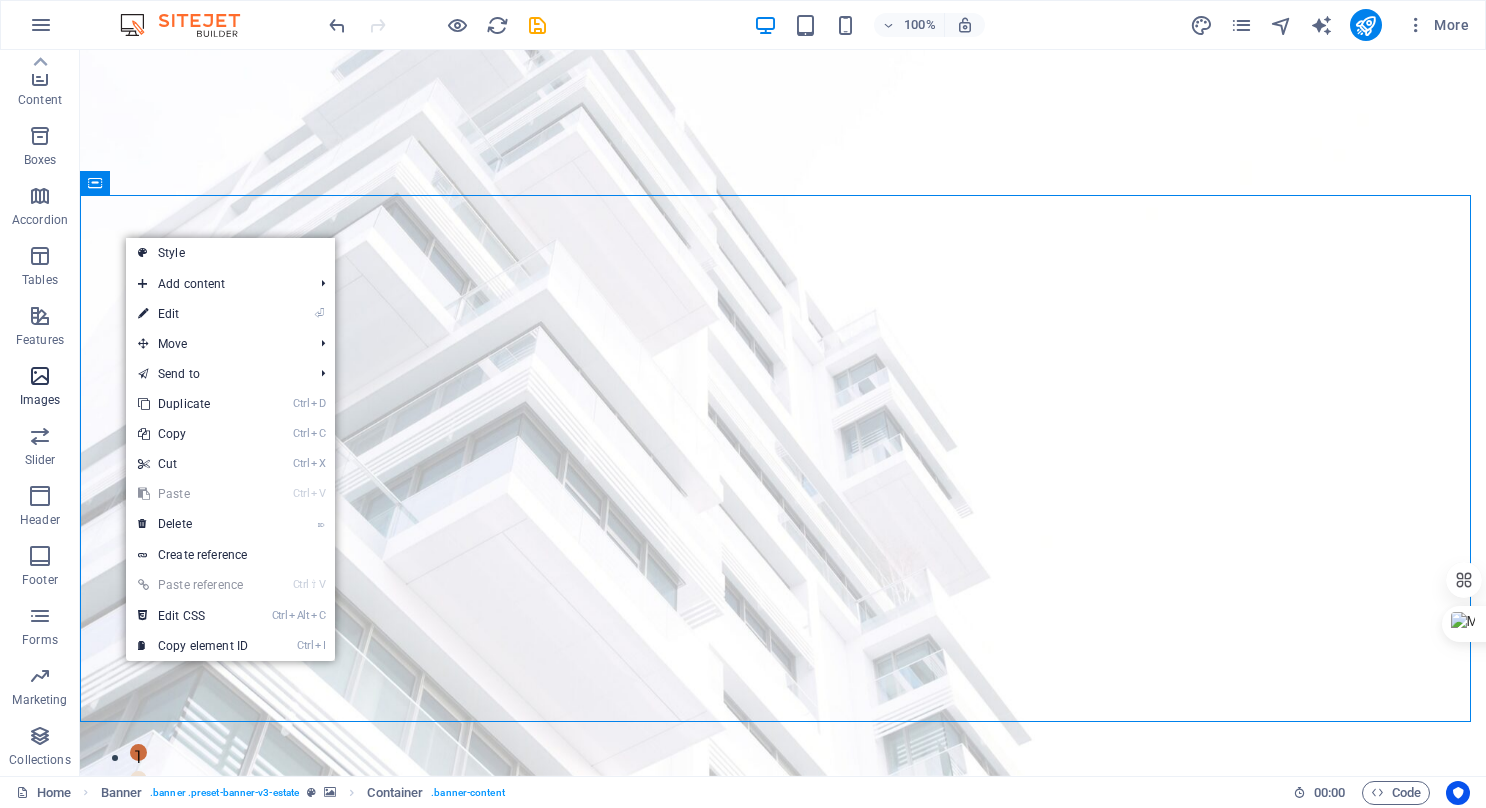 click at bounding box center (40, 376) 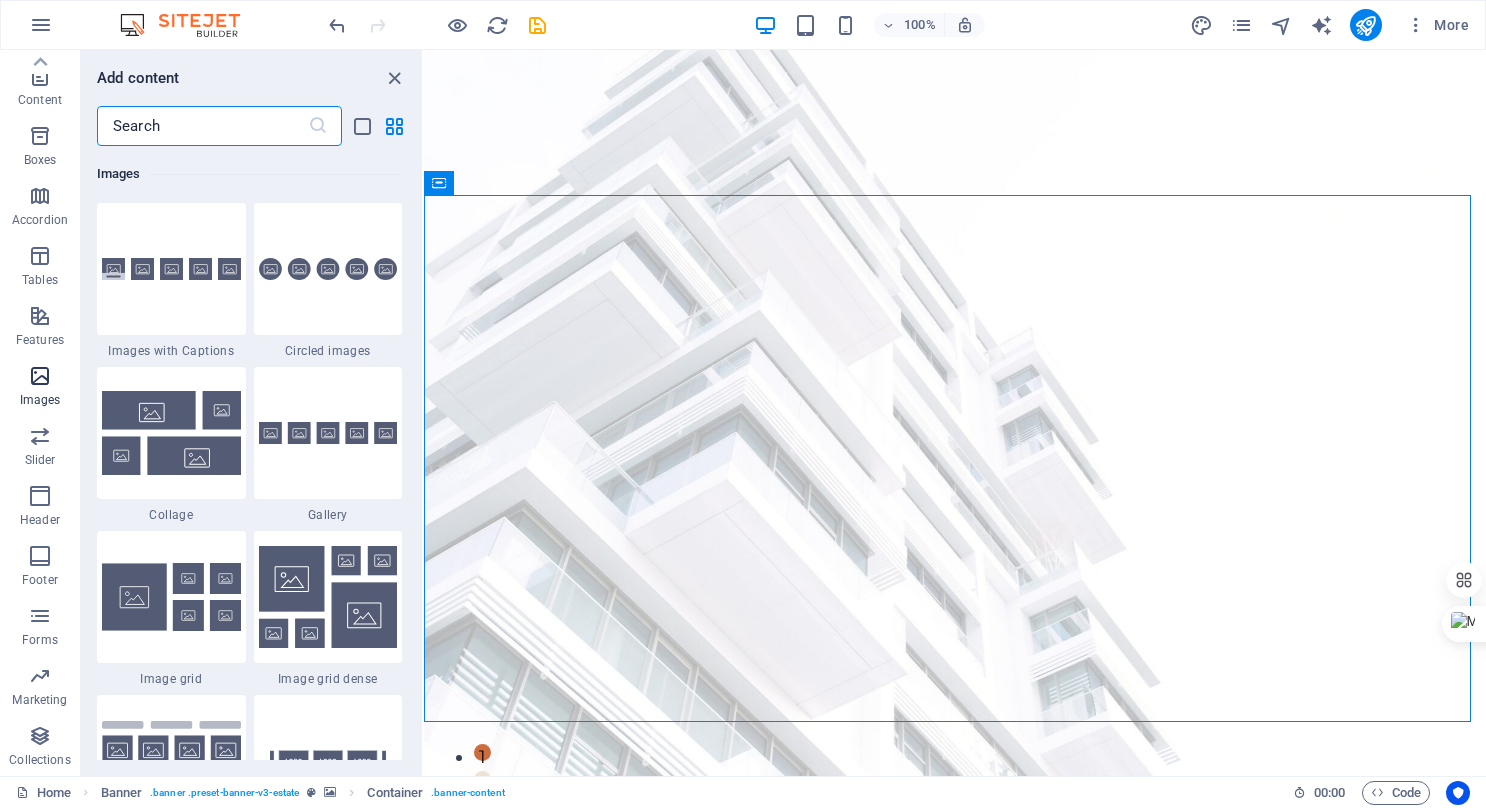 scroll, scrollTop: 10140, scrollLeft: 0, axis: vertical 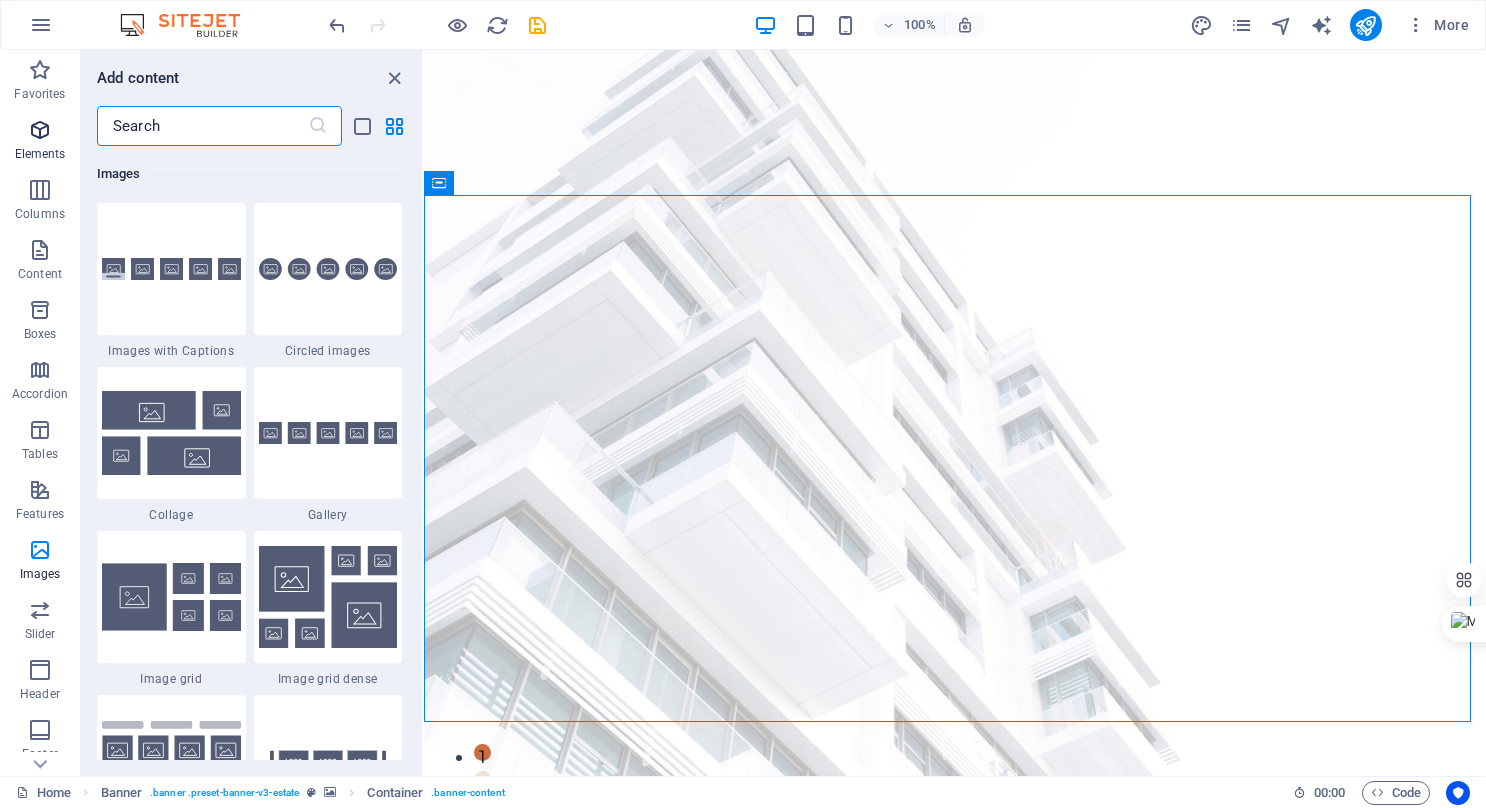 click on "Elements" at bounding box center (40, 142) 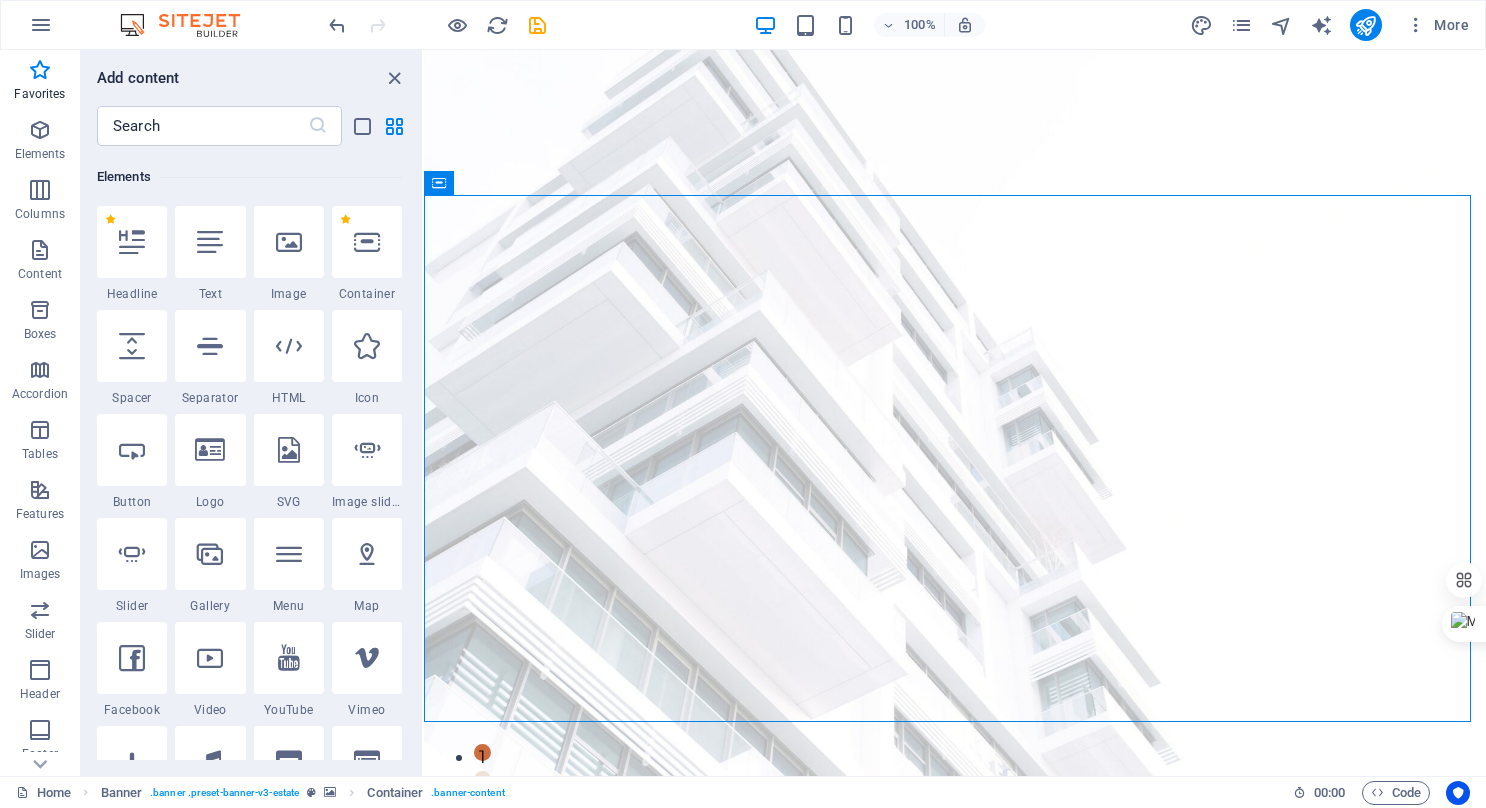 scroll, scrollTop: 213, scrollLeft: 0, axis: vertical 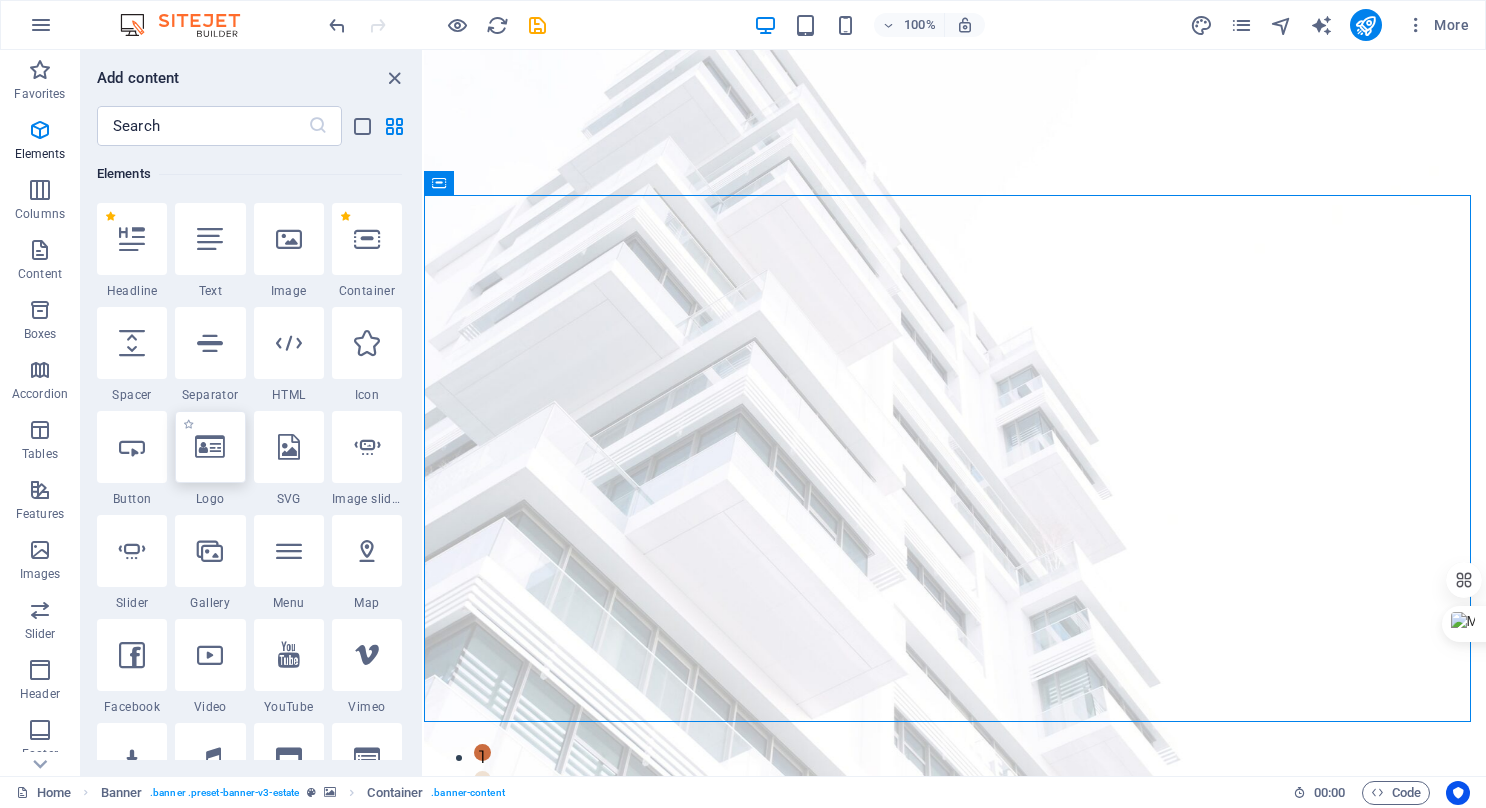 click at bounding box center (210, 447) 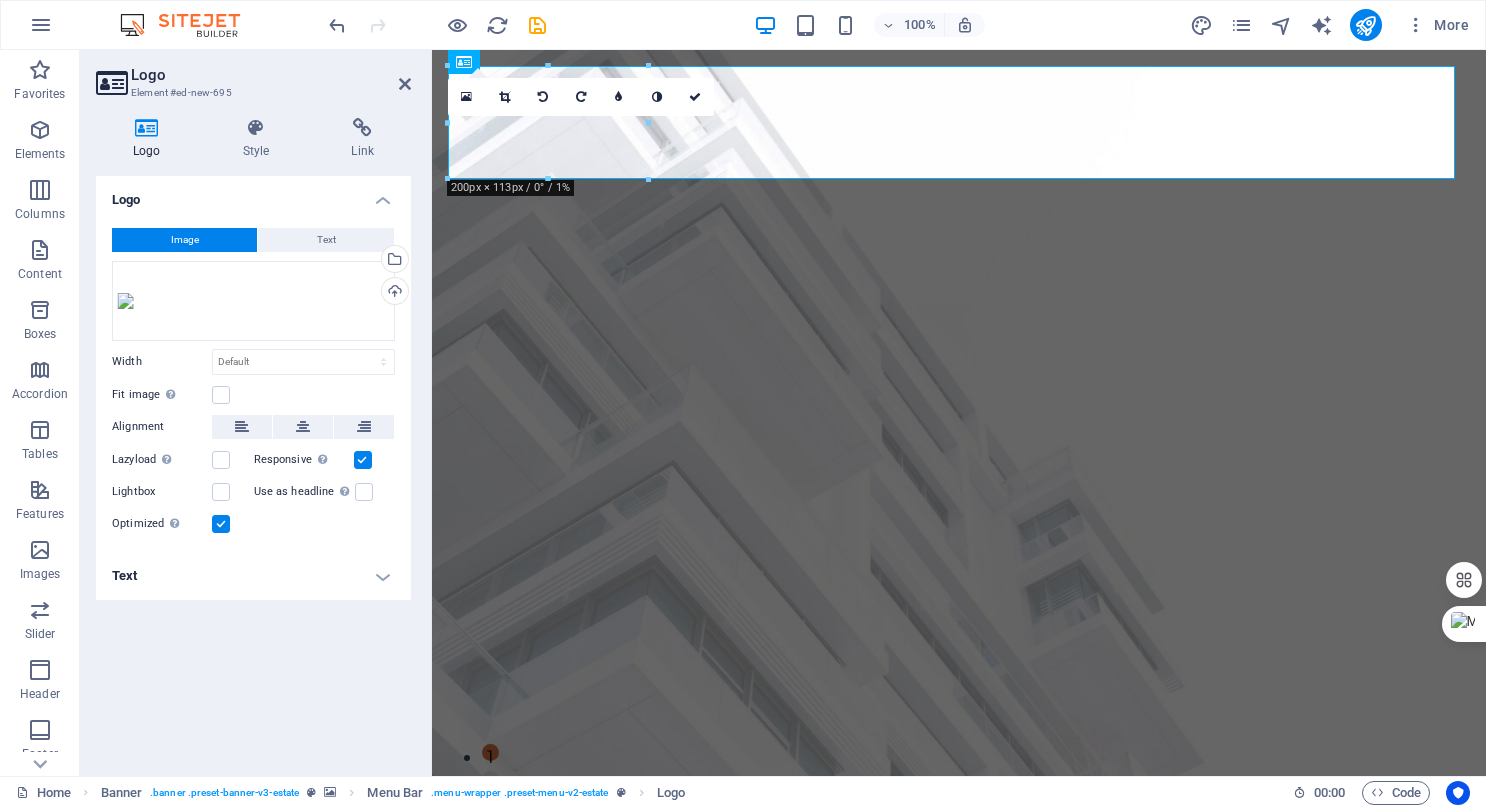 click on "16:10 16:9 4:3 1:1 1:2 0" at bounding box center (581, 97) 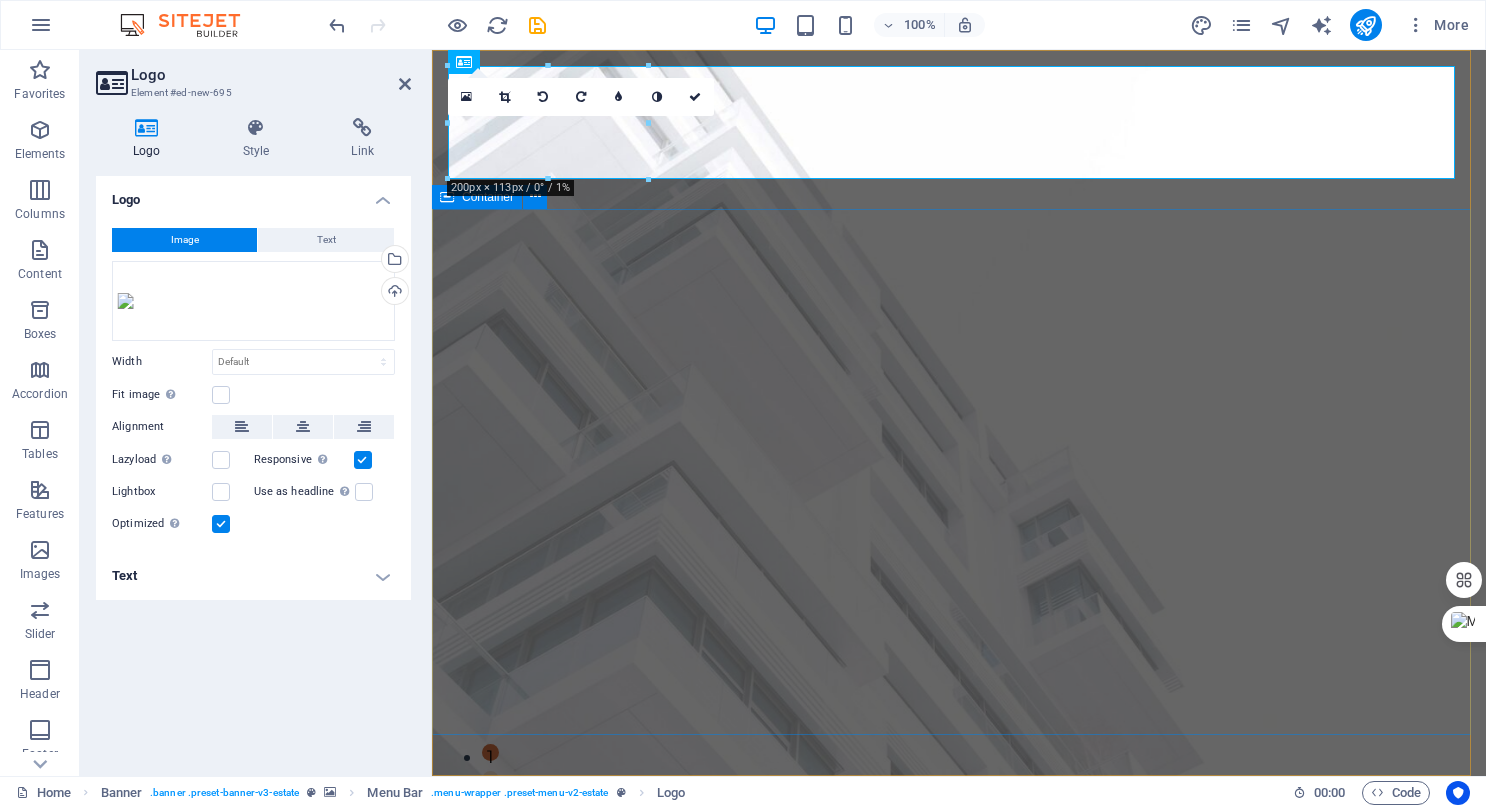 click on "En Constructora Adaptativa trabajamos para ofrecer desarrollos inmobiliarios de playa que inspiran y respetan la belleza natural de [REGION]. Junto con nuestro socio  GAFAJO  diseñamos y comercializamos proyectos inmobiliarios de alta calidad. get started" at bounding box center [959, 1469] 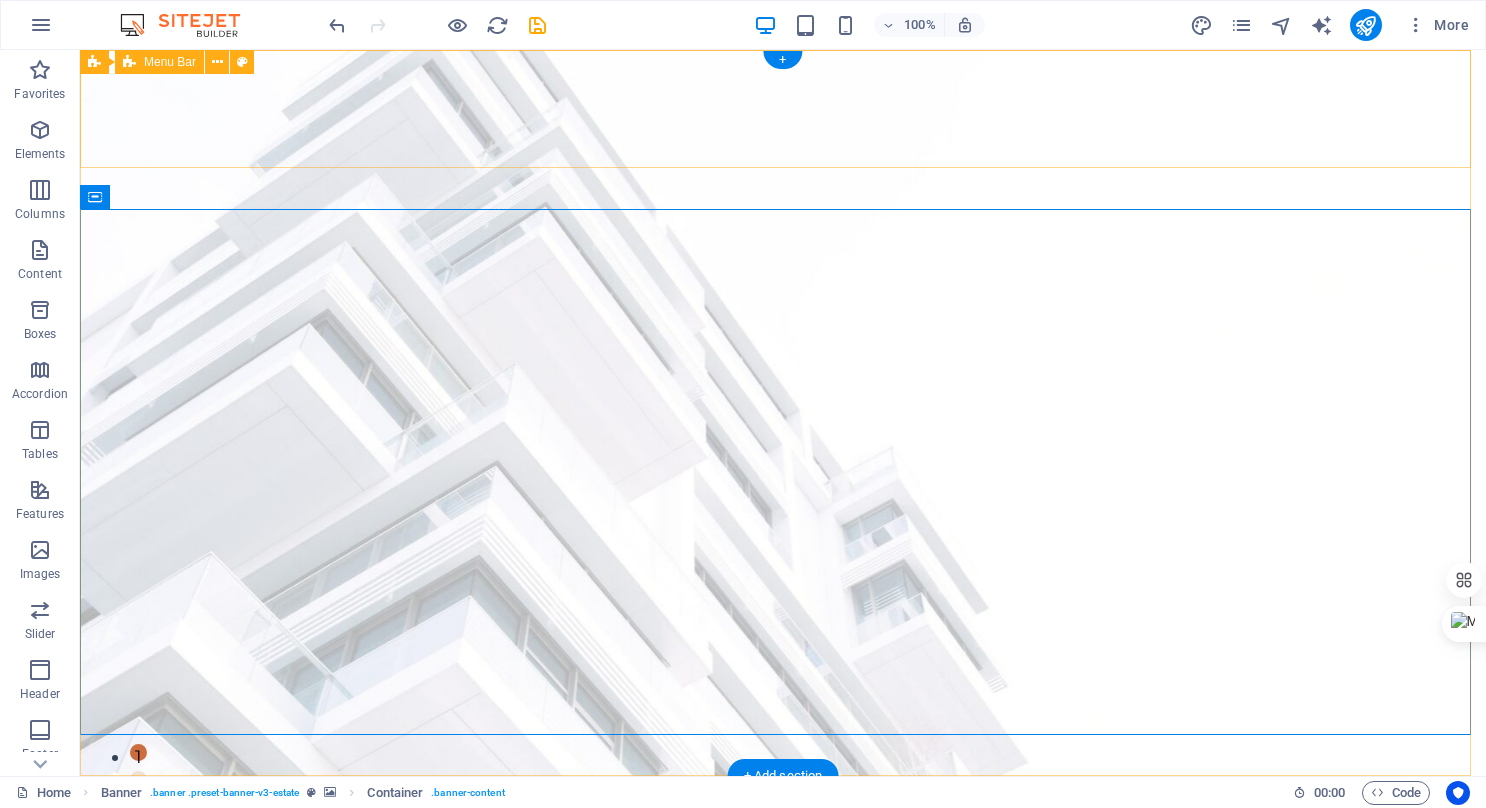 click on "Home VIDEOS News Our Team Contact" at bounding box center [783, 1160] 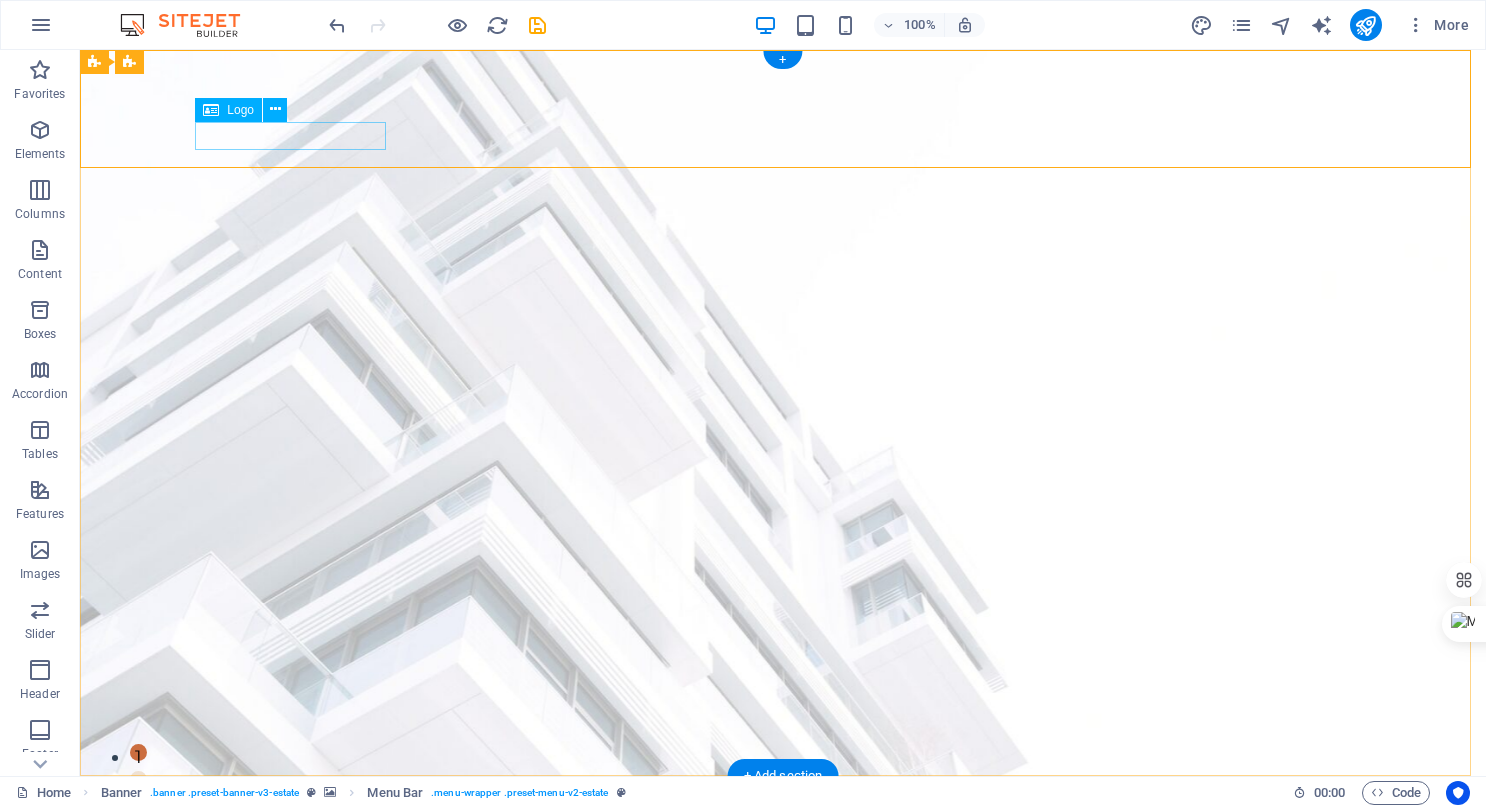 click at bounding box center (783, 1171) 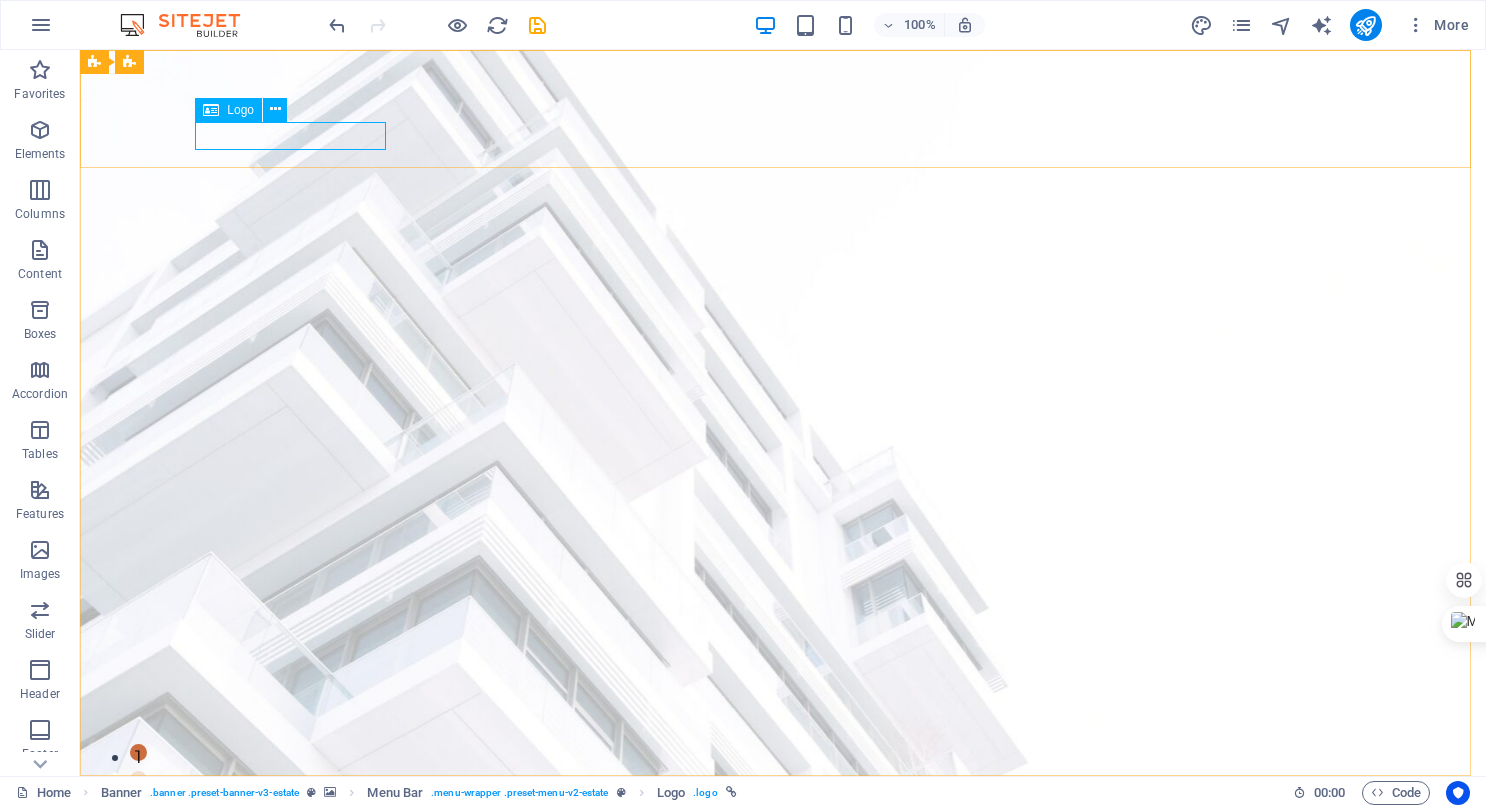 click on "Logo" at bounding box center (240, 110) 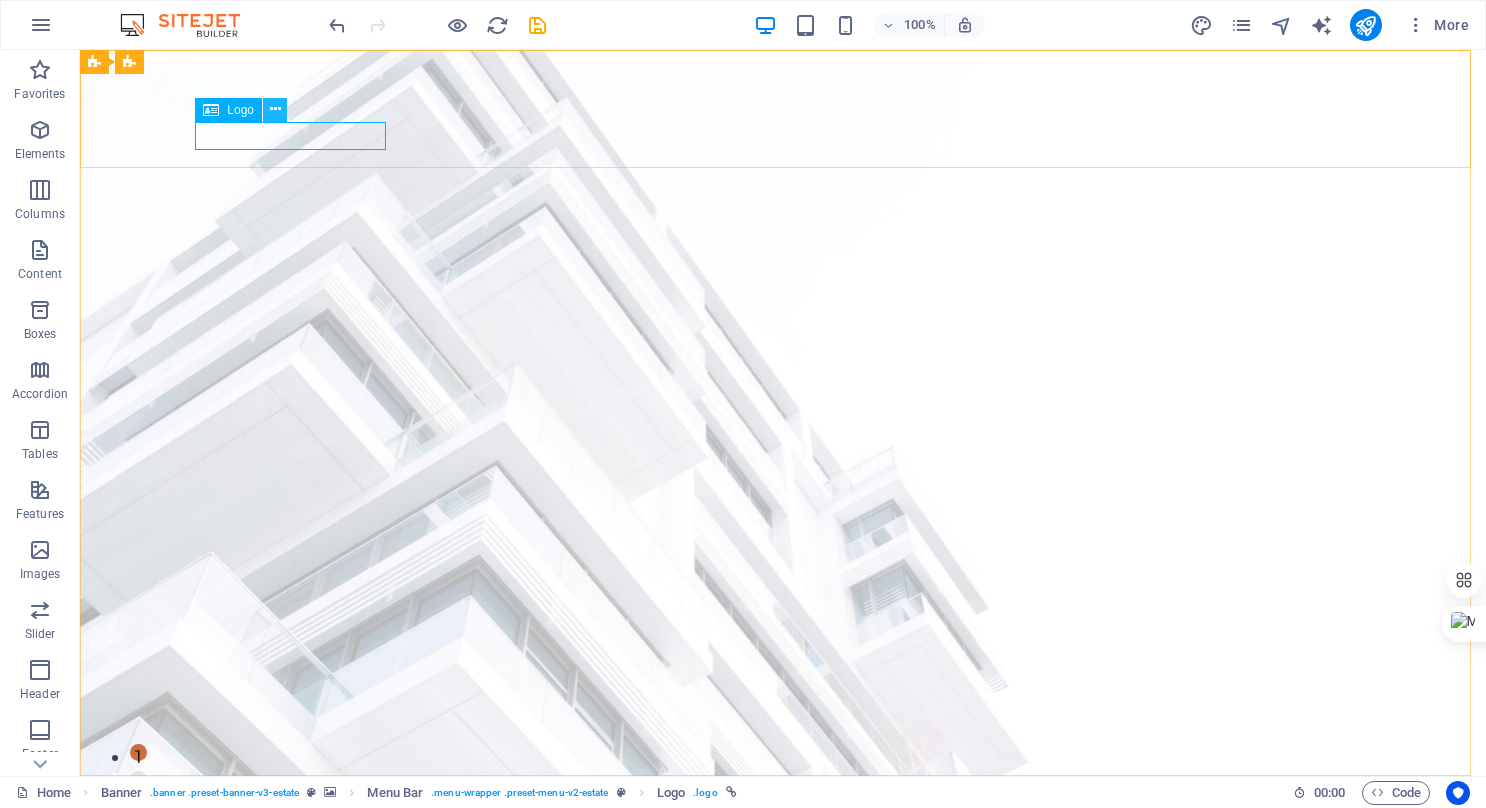 click at bounding box center [275, 110] 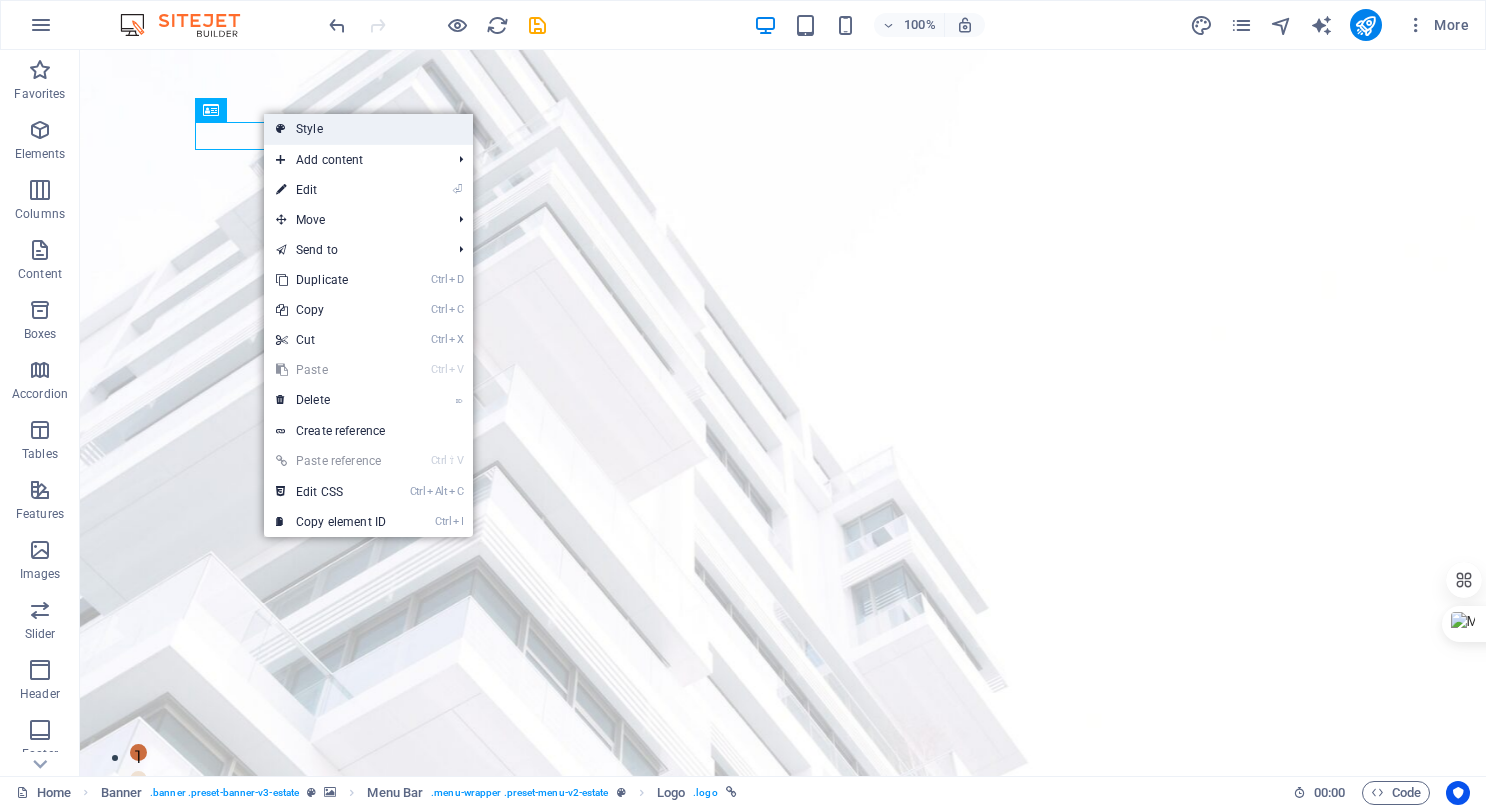 click on "Style" at bounding box center [368, 129] 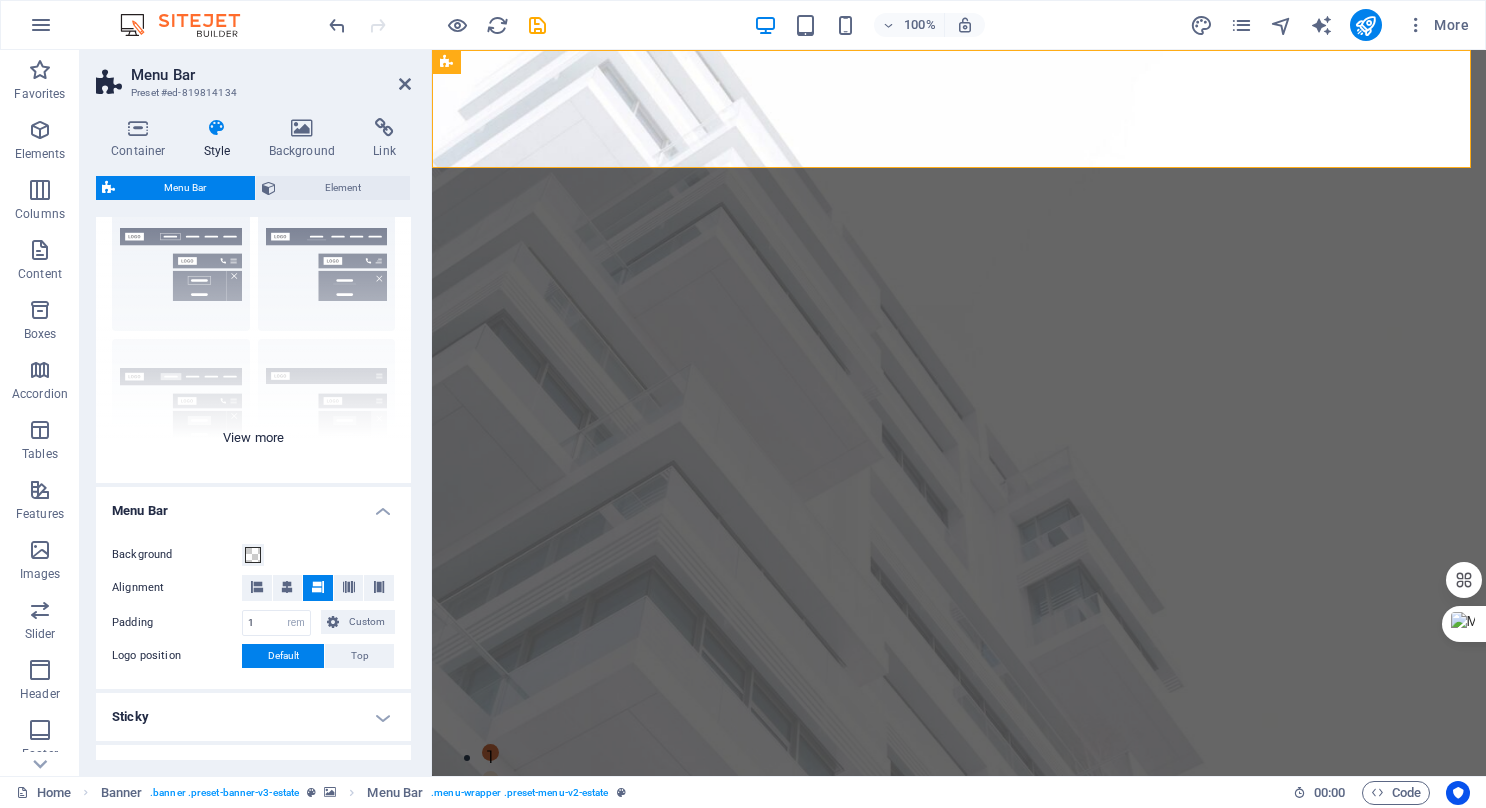 scroll, scrollTop: 0, scrollLeft: 0, axis: both 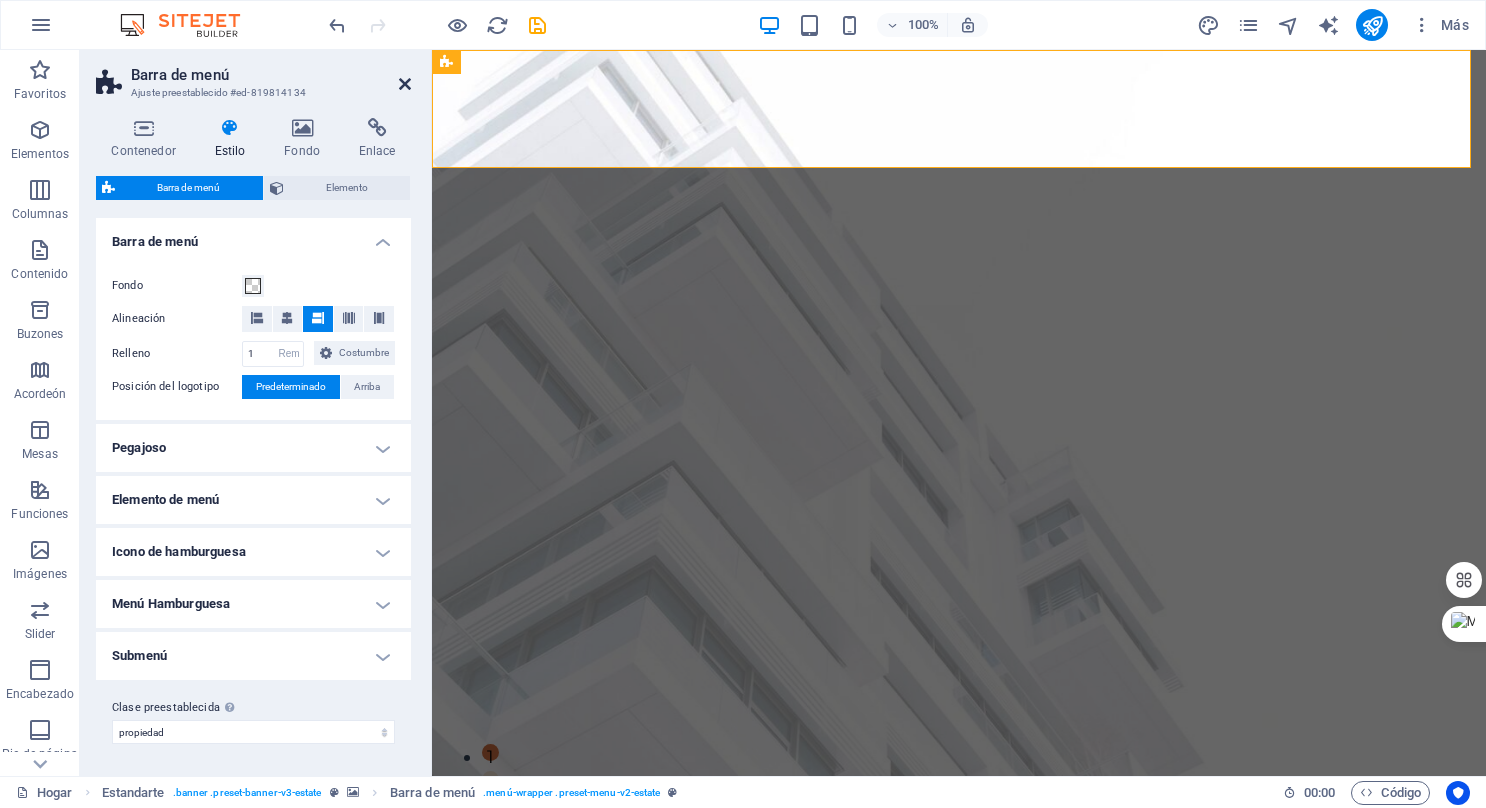 click at bounding box center [405, 84] 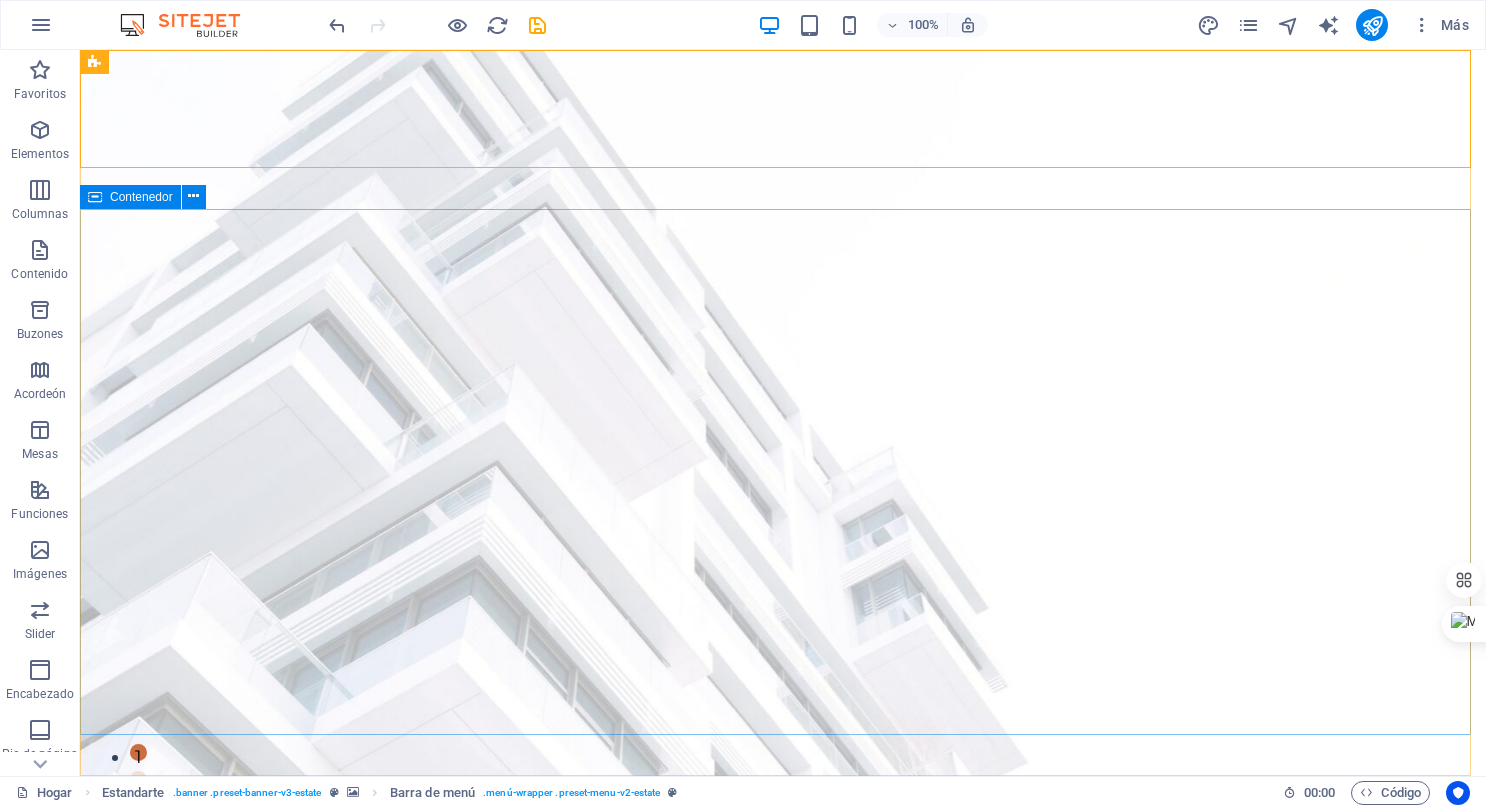 click on "Contenedor" at bounding box center [141, 197] 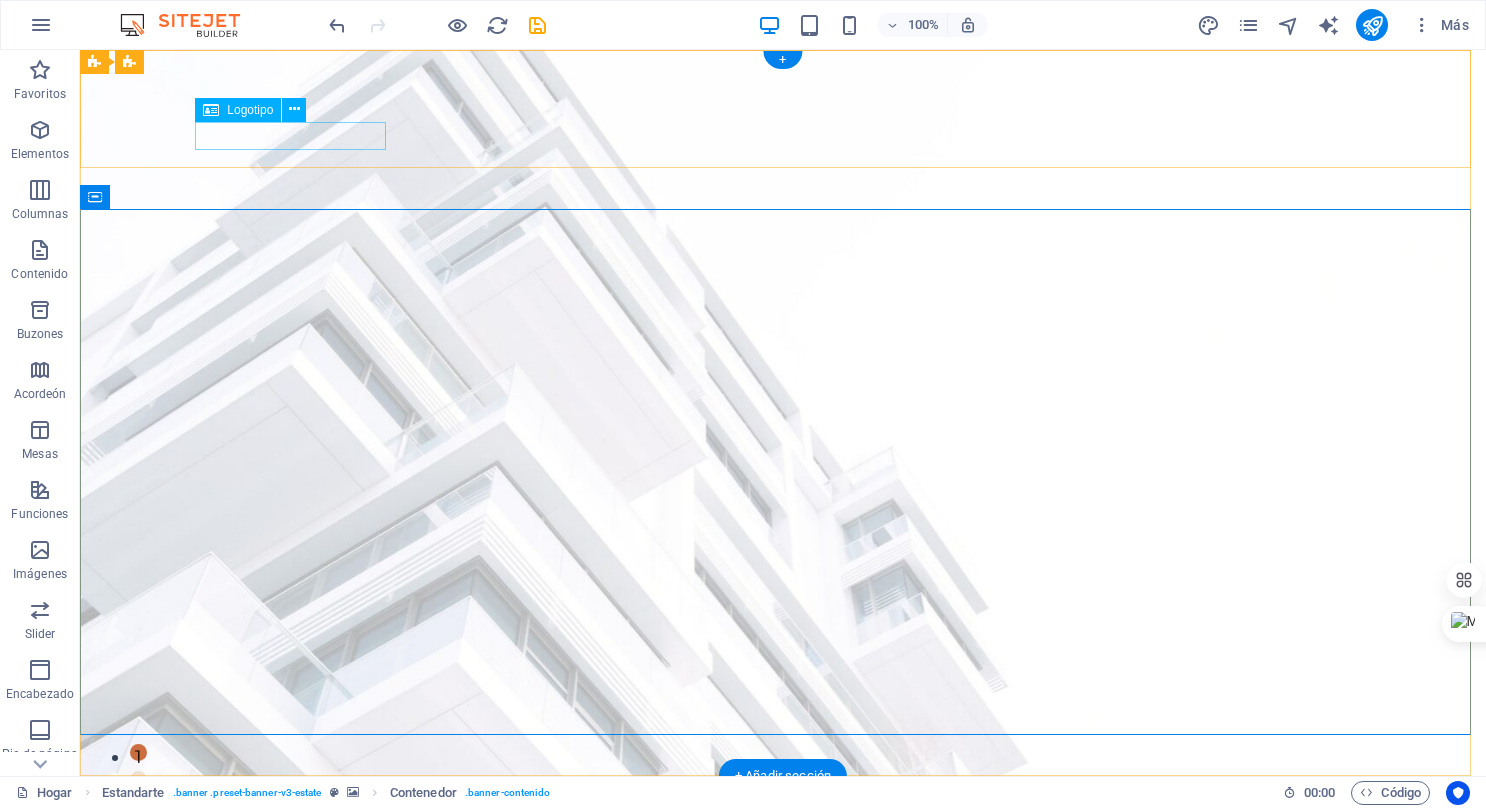 click at bounding box center (783, 1171) 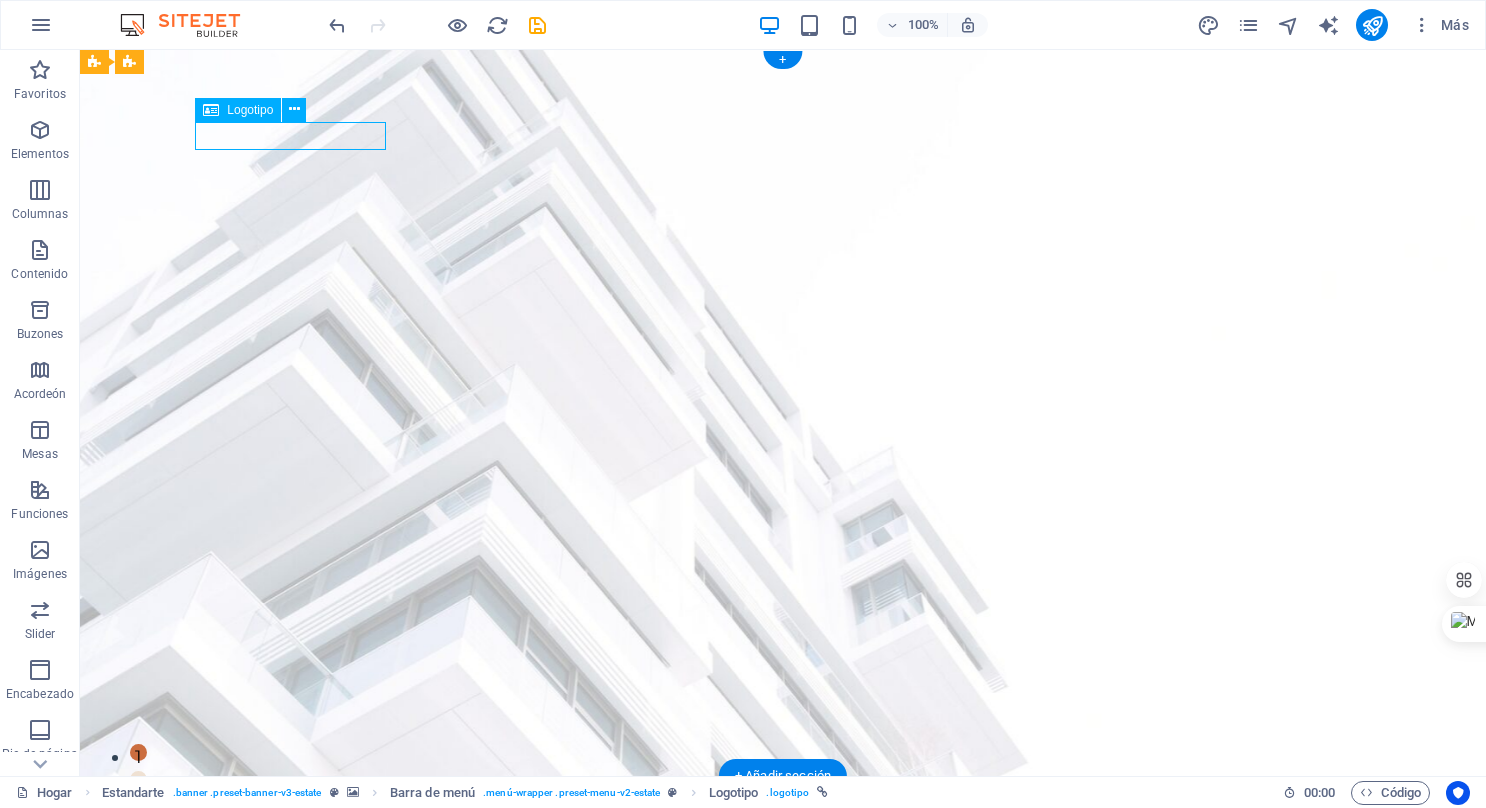 click at bounding box center (783, 1171) 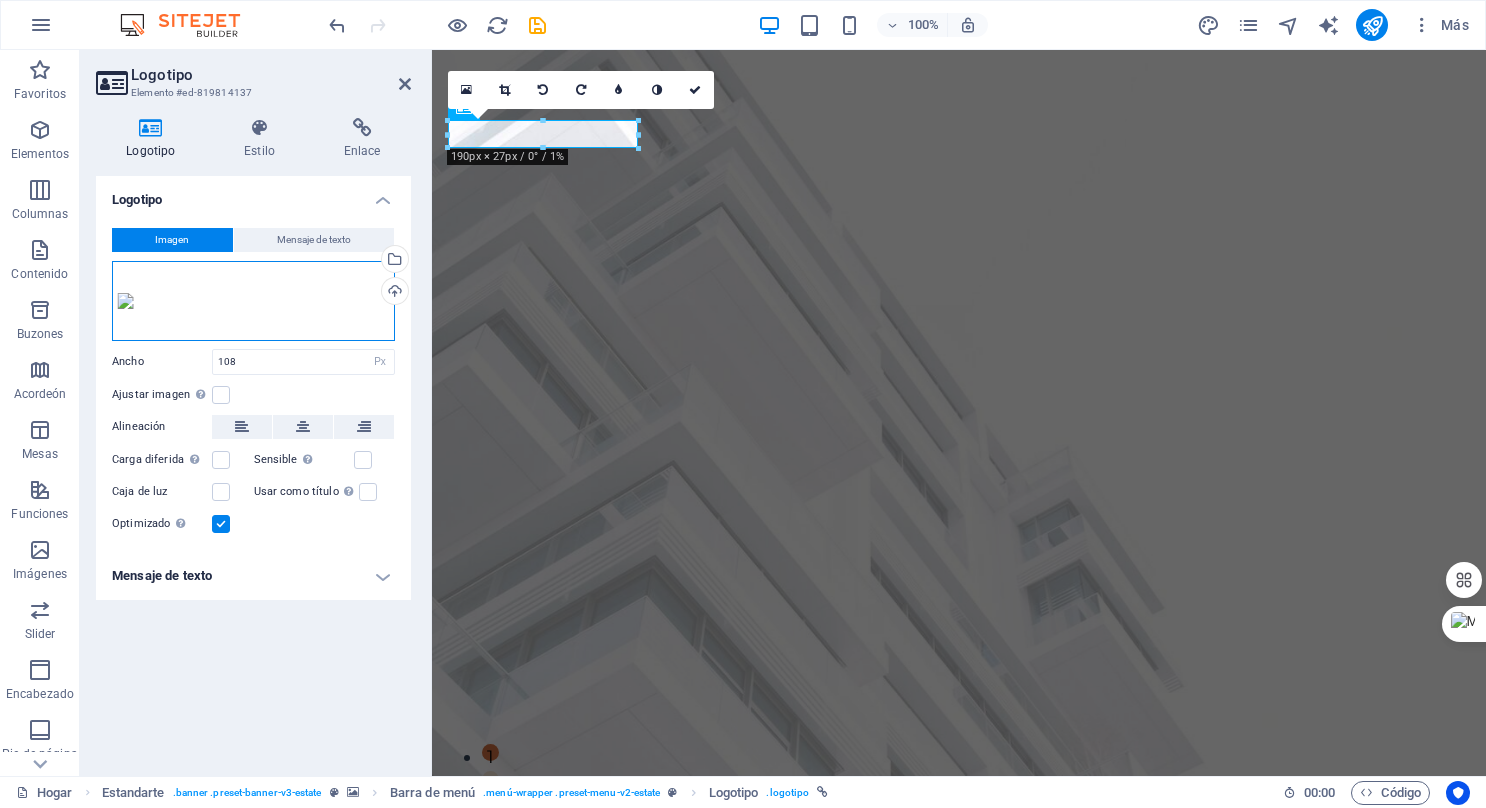 click on "Drag files here, click to choose files or select files from Files or our free stock photos & videos" at bounding box center (253, 301) 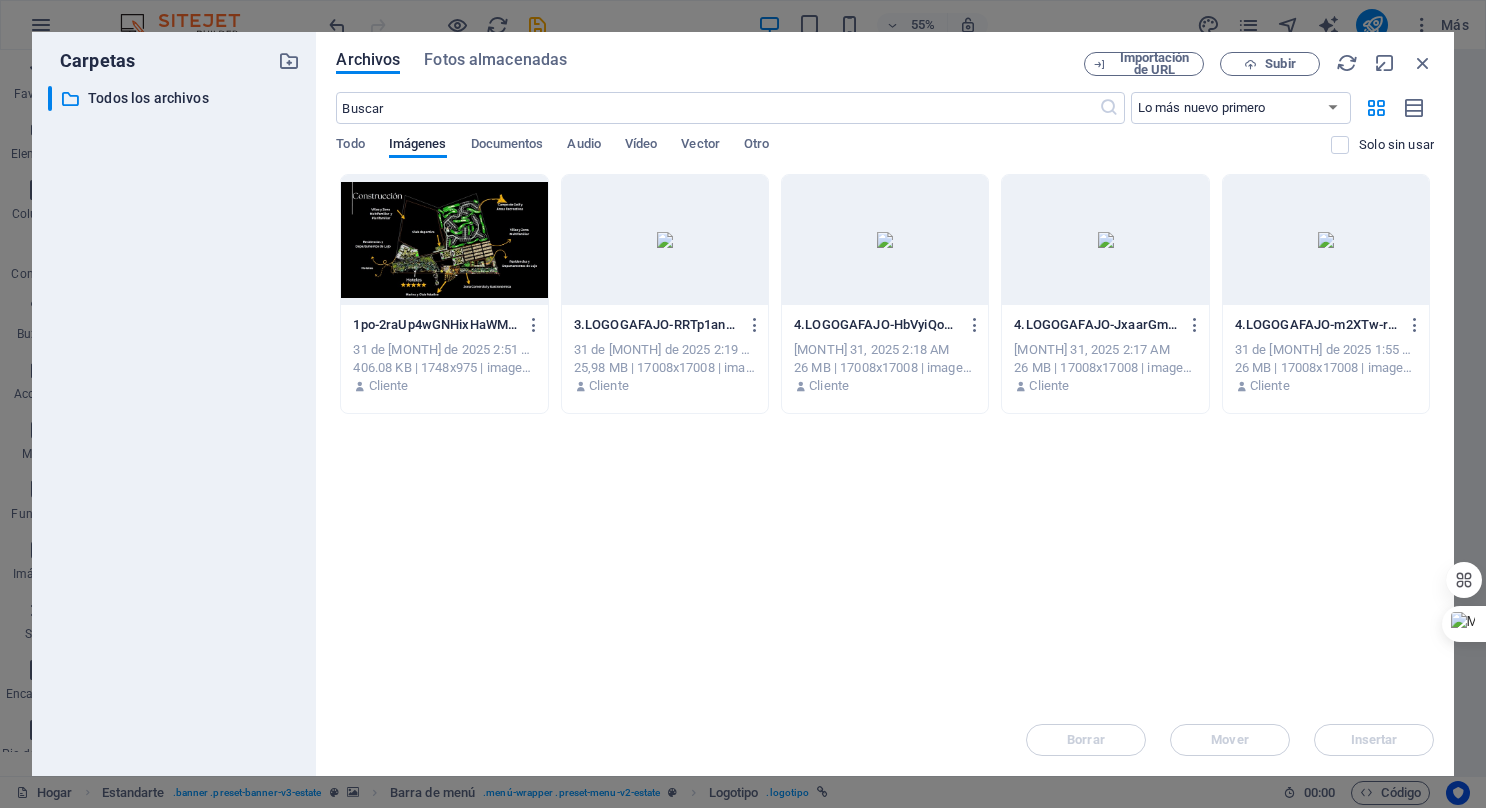 click at bounding box center (665, 240) 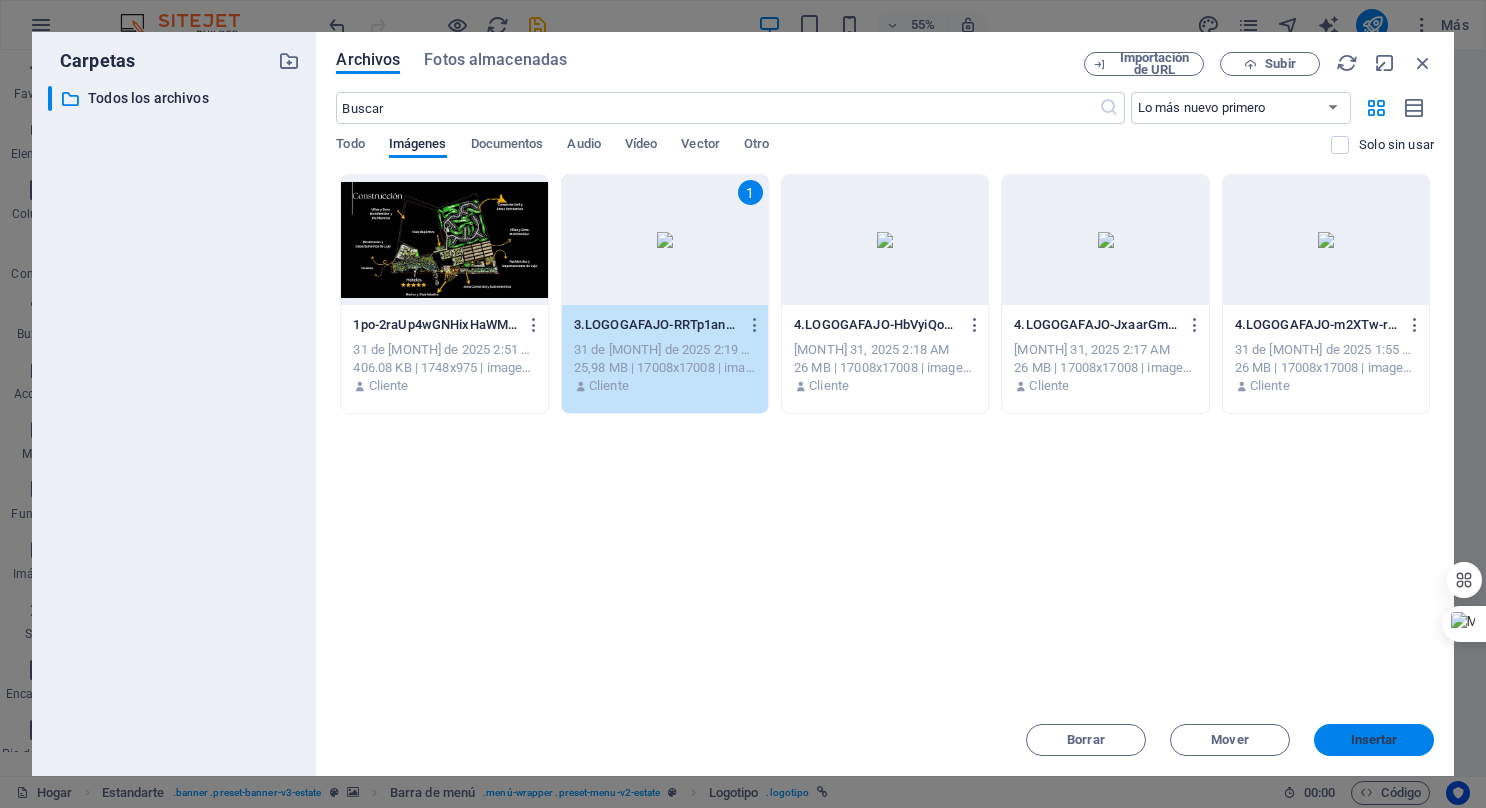 drag, startPoint x: 1366, startPoint y: 730, endPoint x: 912, endPoint y: 676, distance: 457.20016 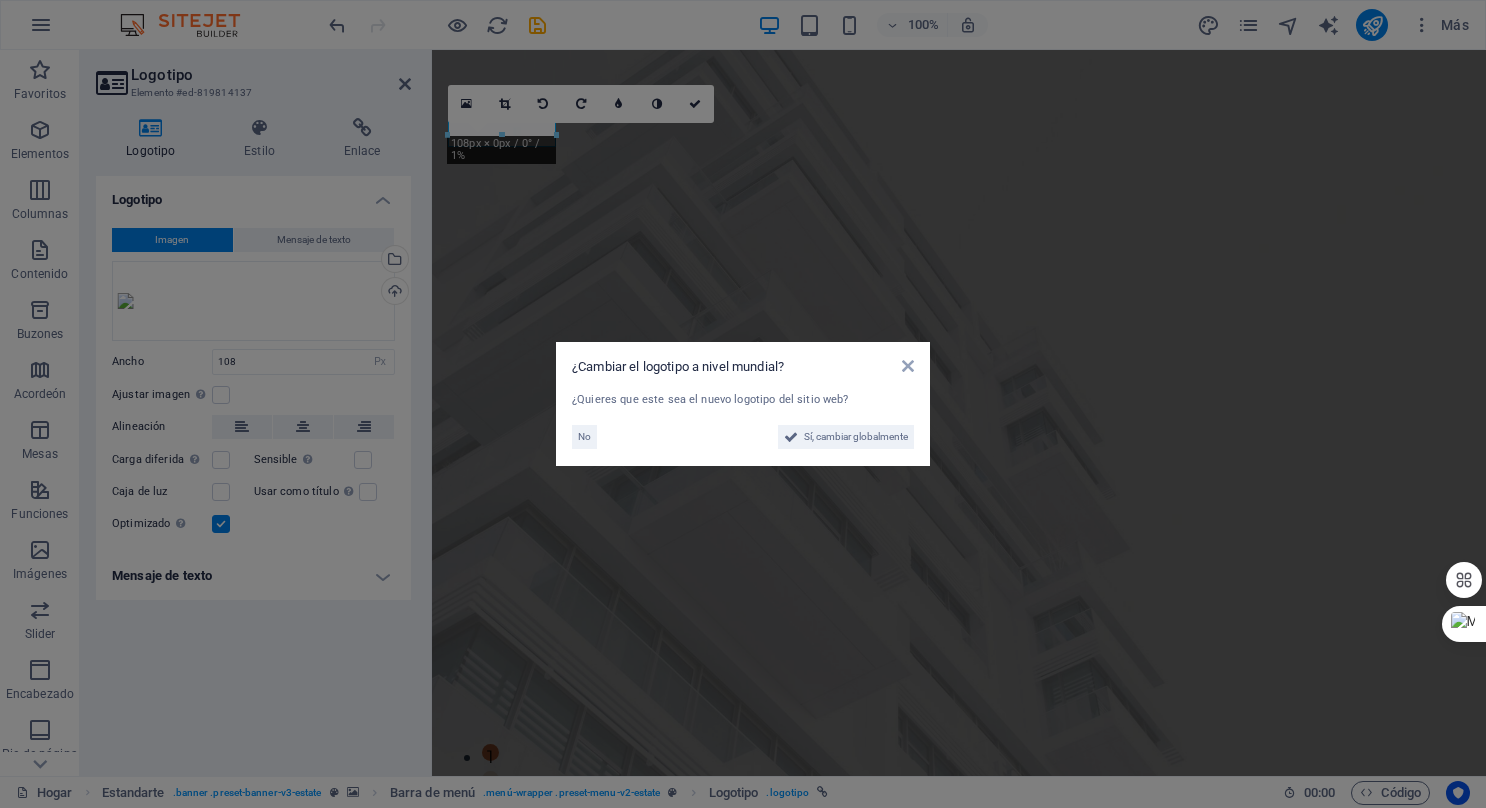 click on "¿Cambiar el logotipo a nivel mundial? ¿Quieres que este sea el nuevo logotipo del sitio web? No Sí, cambiar globalmente" at bounding box center (743, 404) 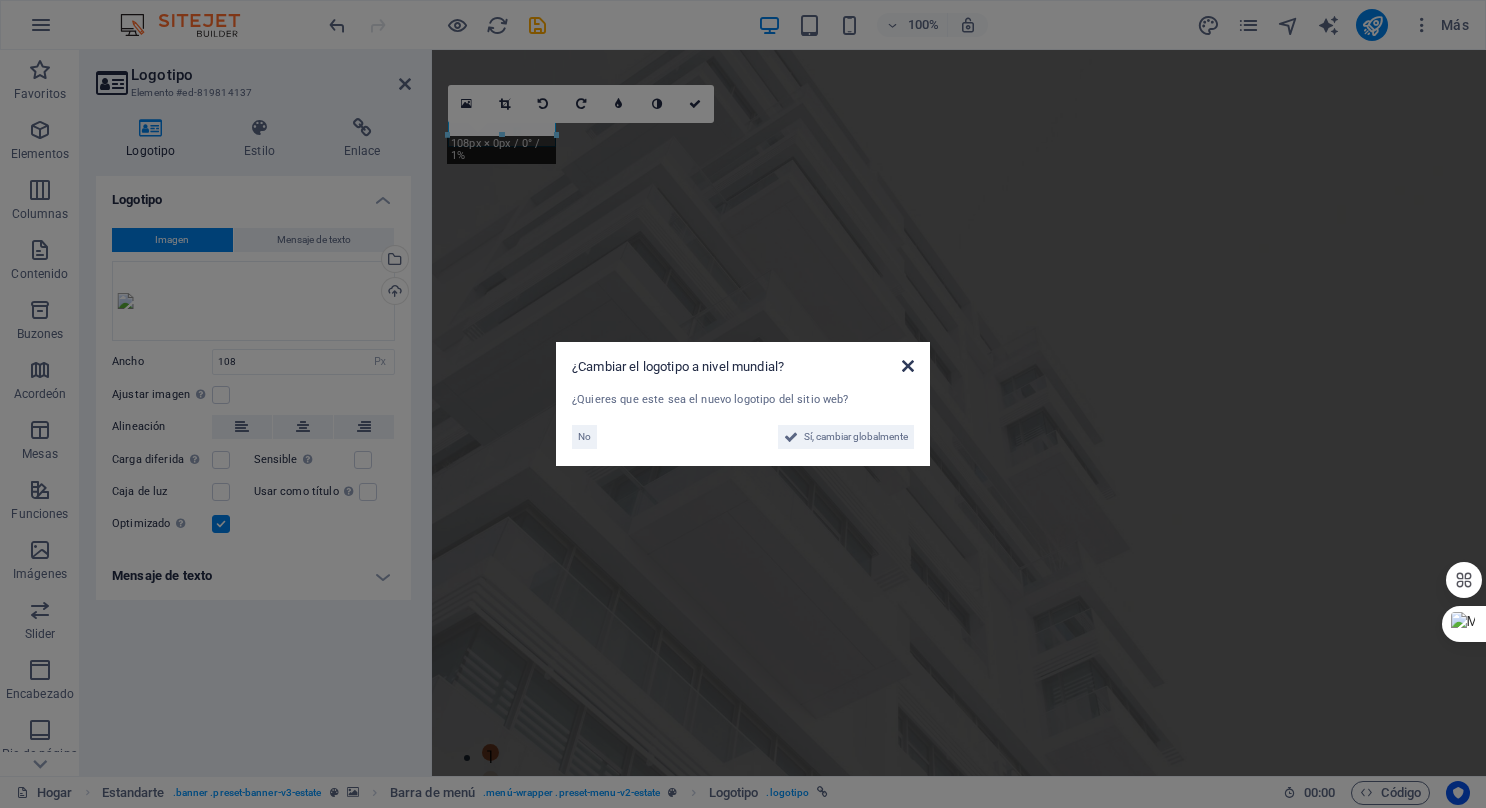 click at bounding box center [908, 366] 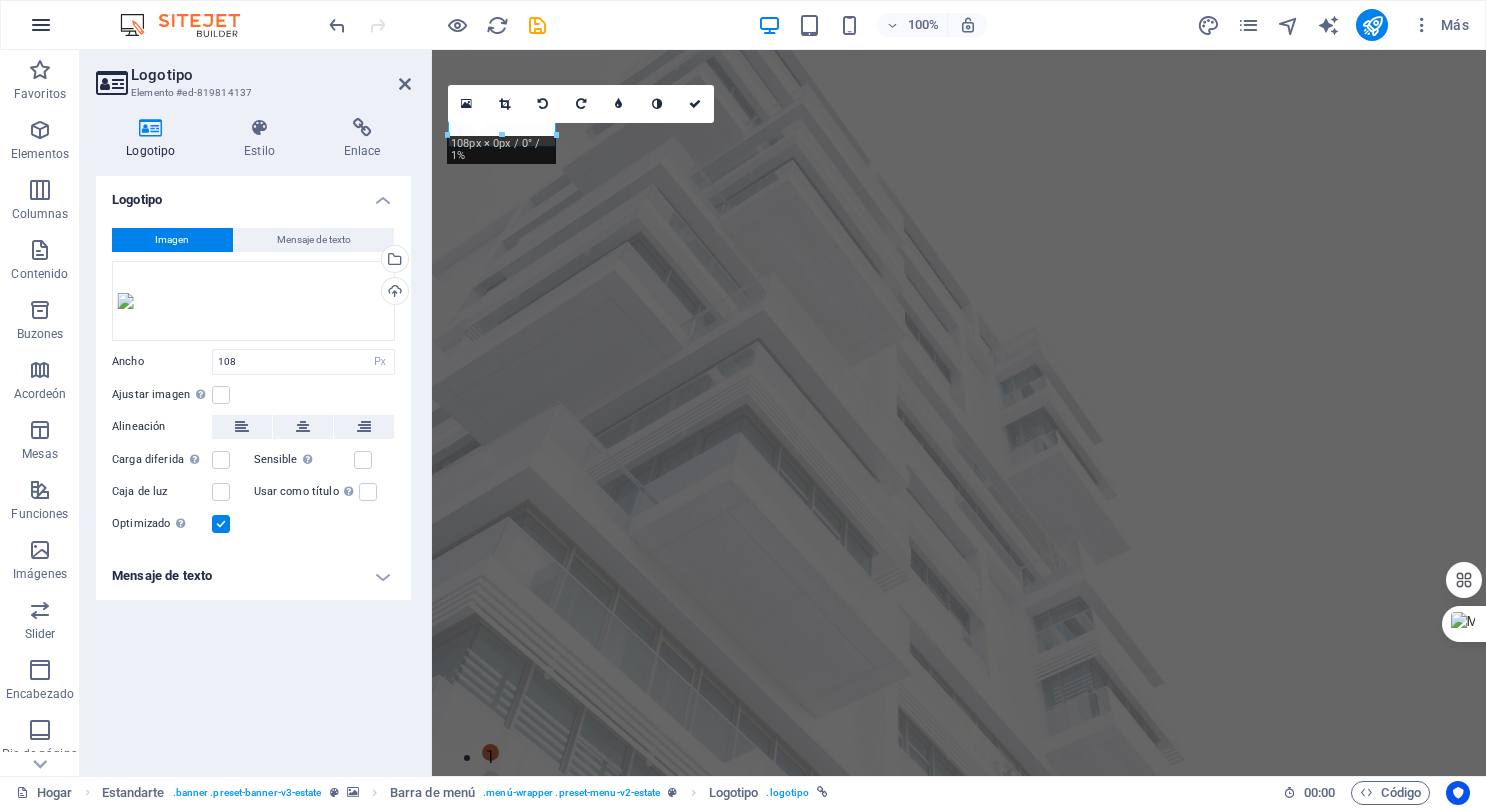 click at bounding box center [41, 25] 